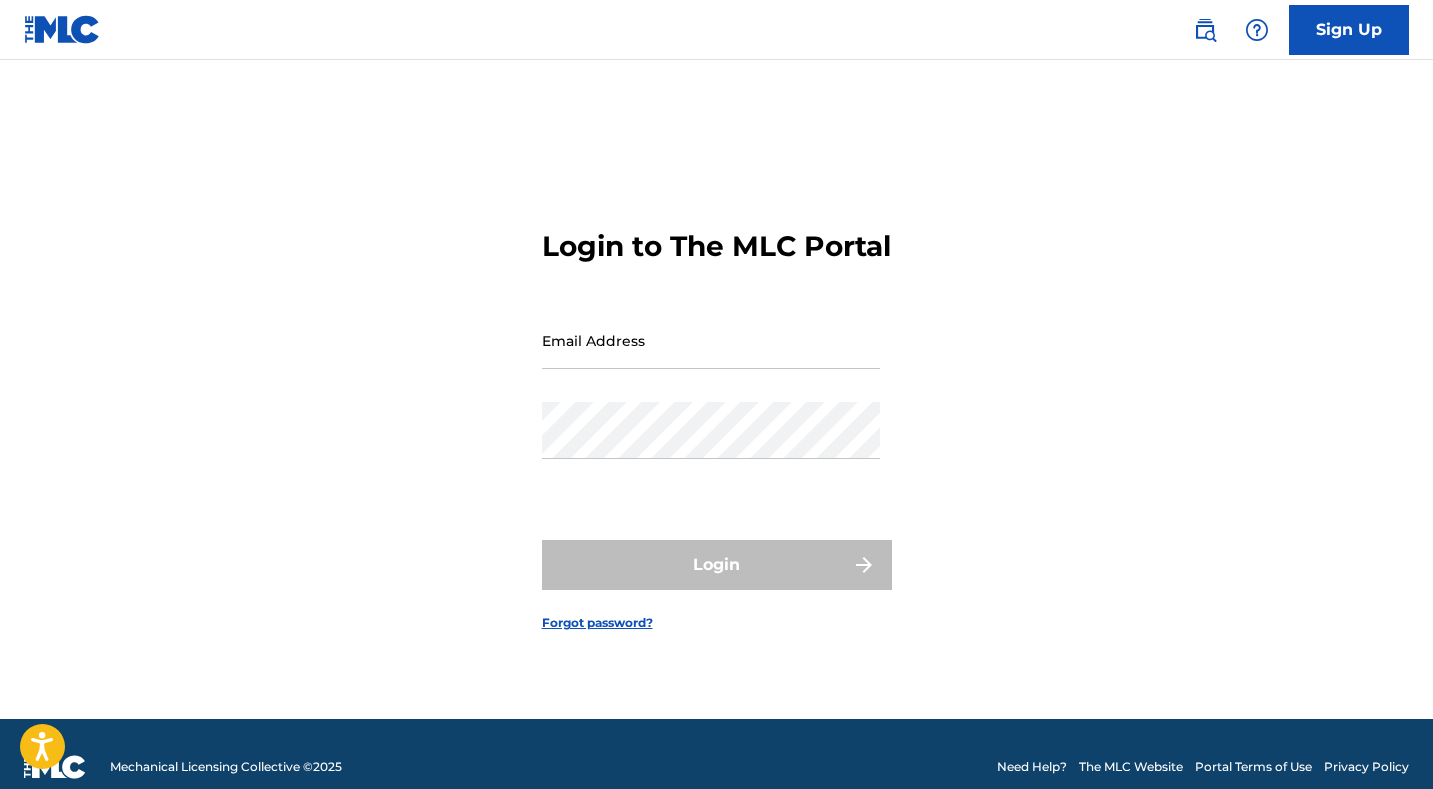 scroll, scrollTop: 0, scrollLeft: 0, axis: both 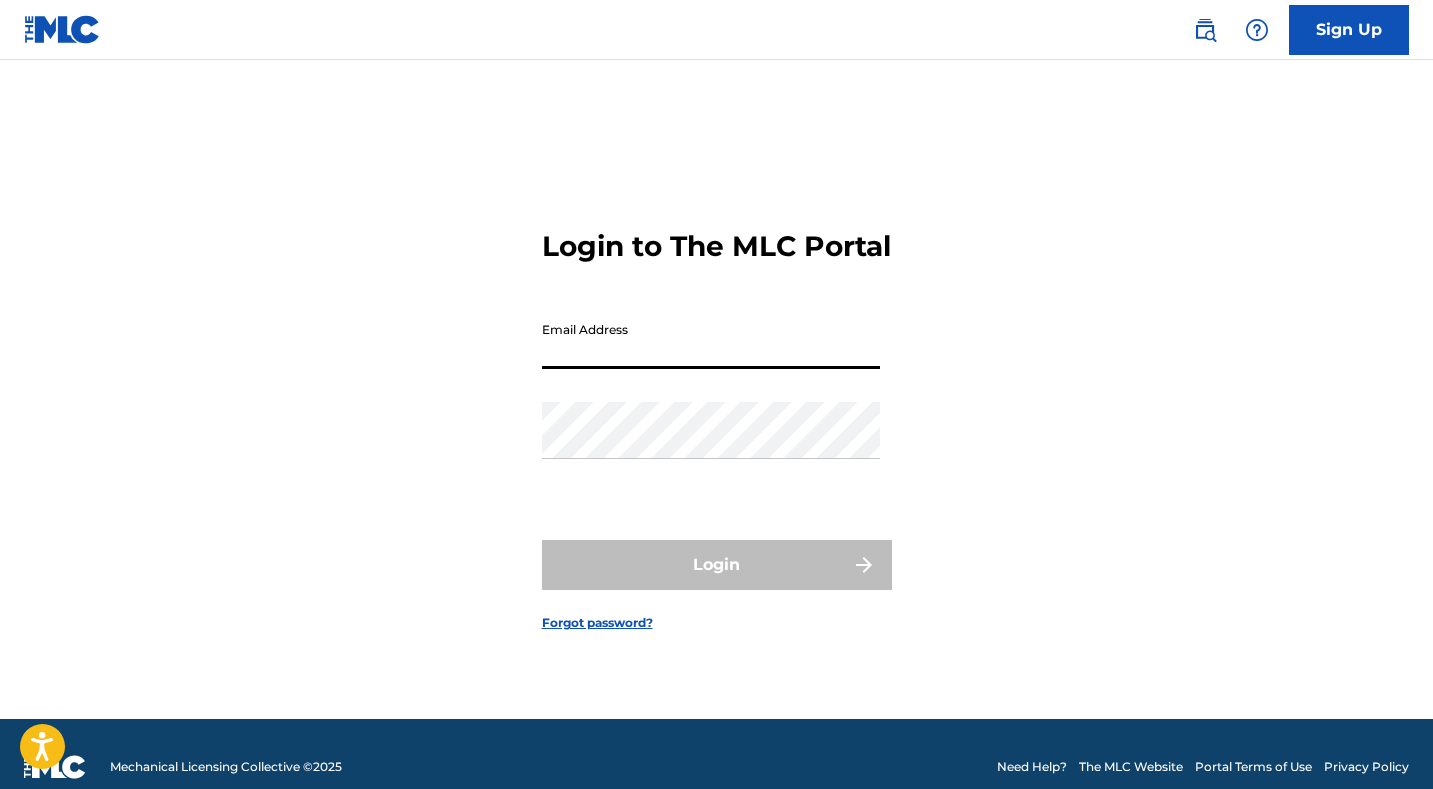 type on "D" 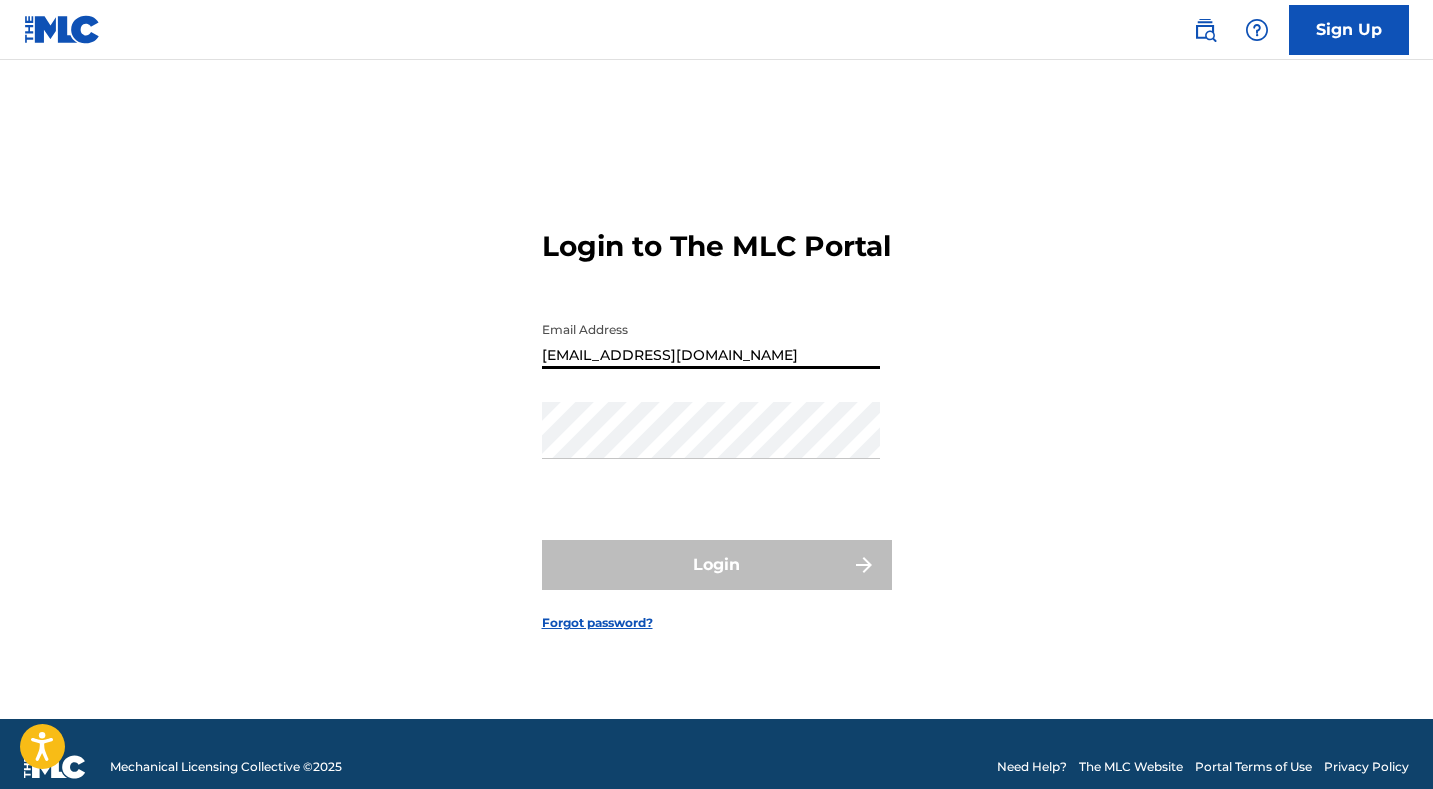 type on "[EMAIL_ADDRESS][DOMAIN_NAME]" 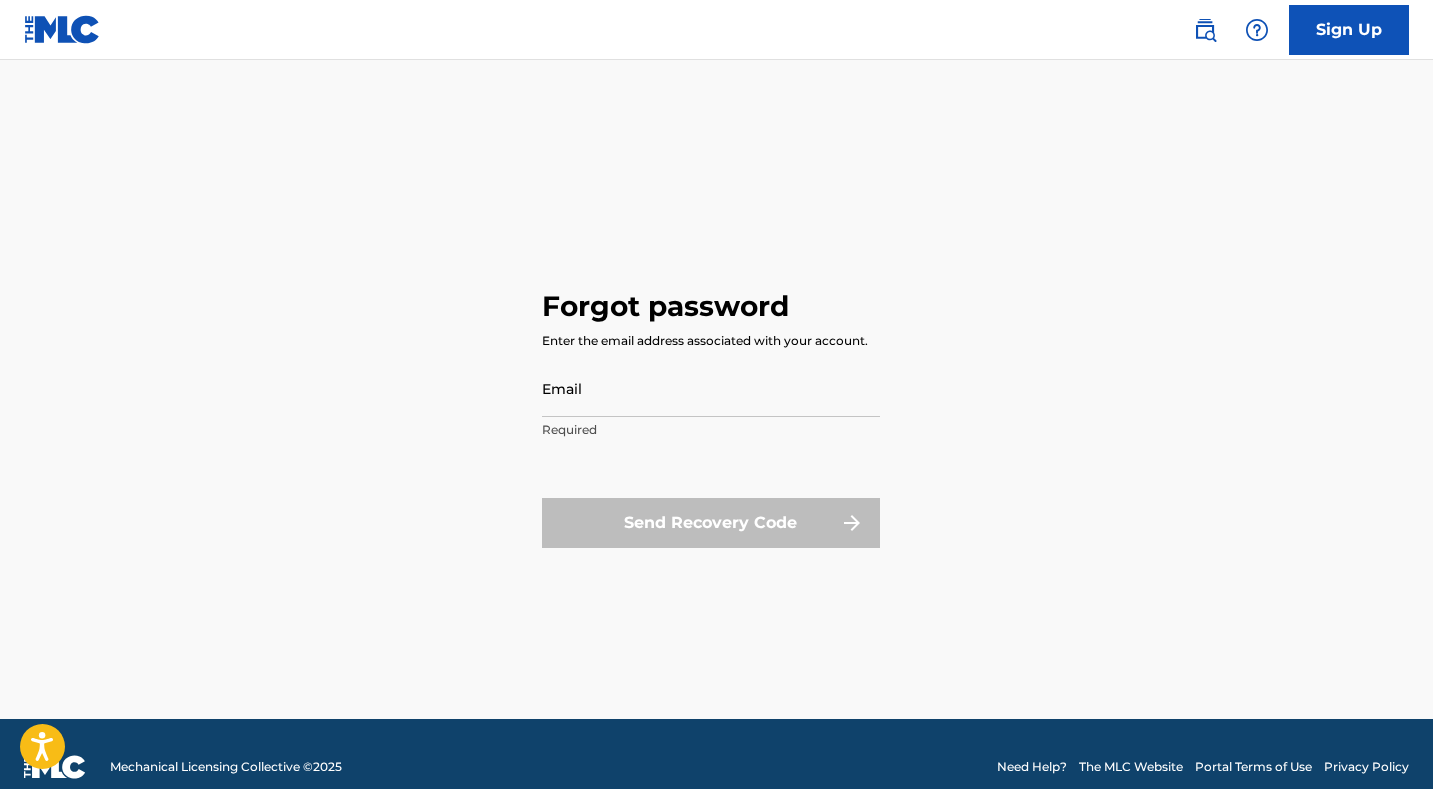 click on "Sign Up" at bounding box center (1349, 30) 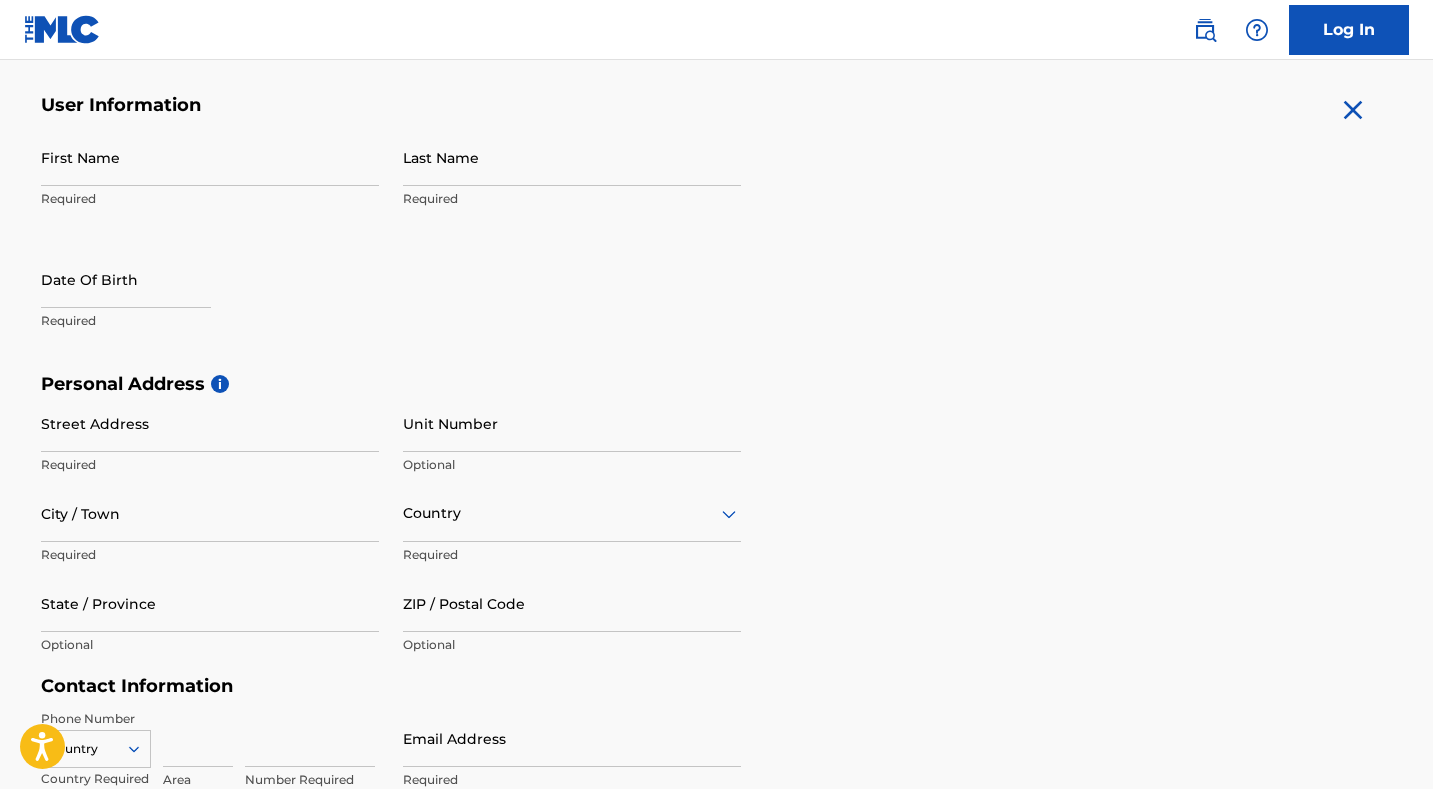 scroll, scrollTop: 373, scrollLeft: 0, axis: vertical 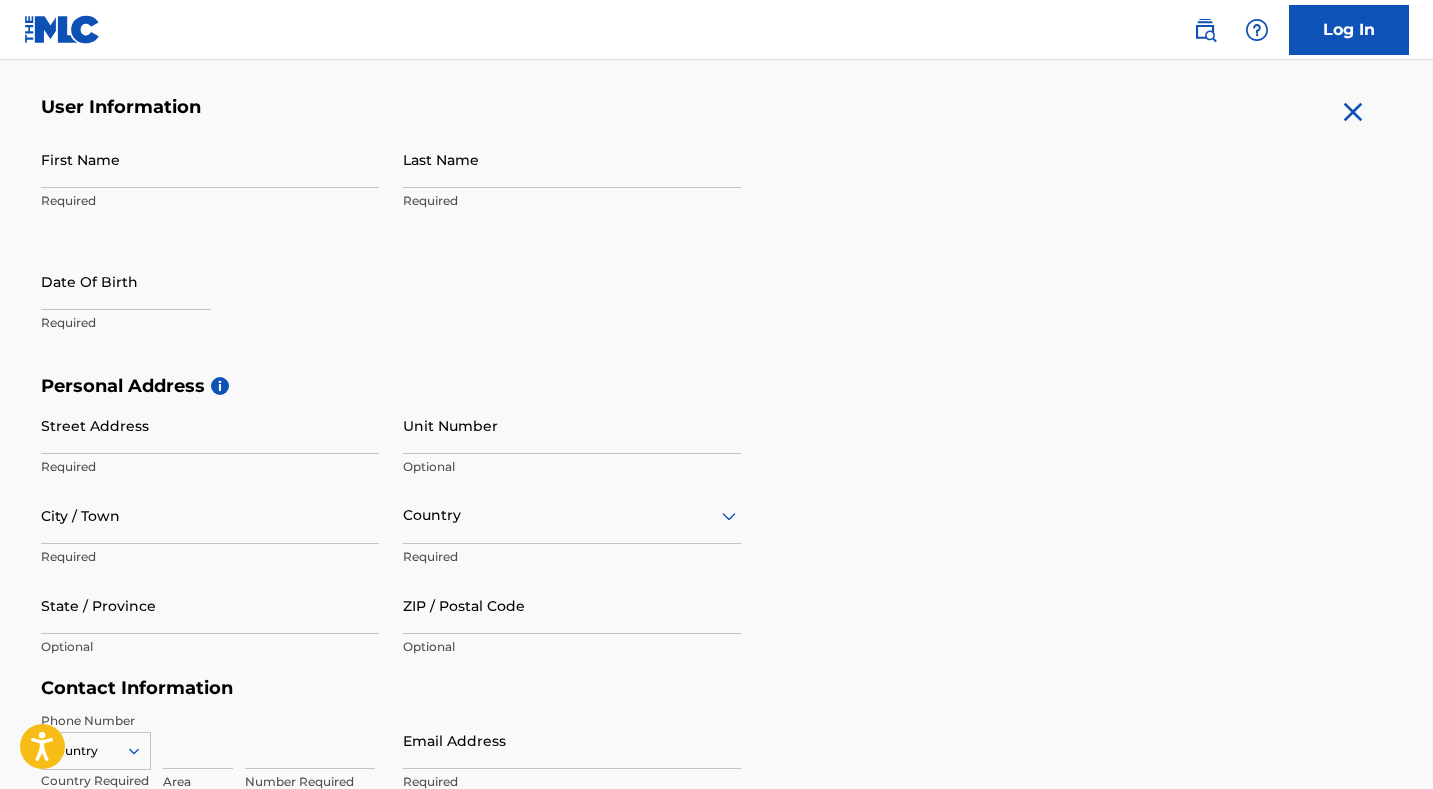 click on "First Name" at bounding box center [210, 159] 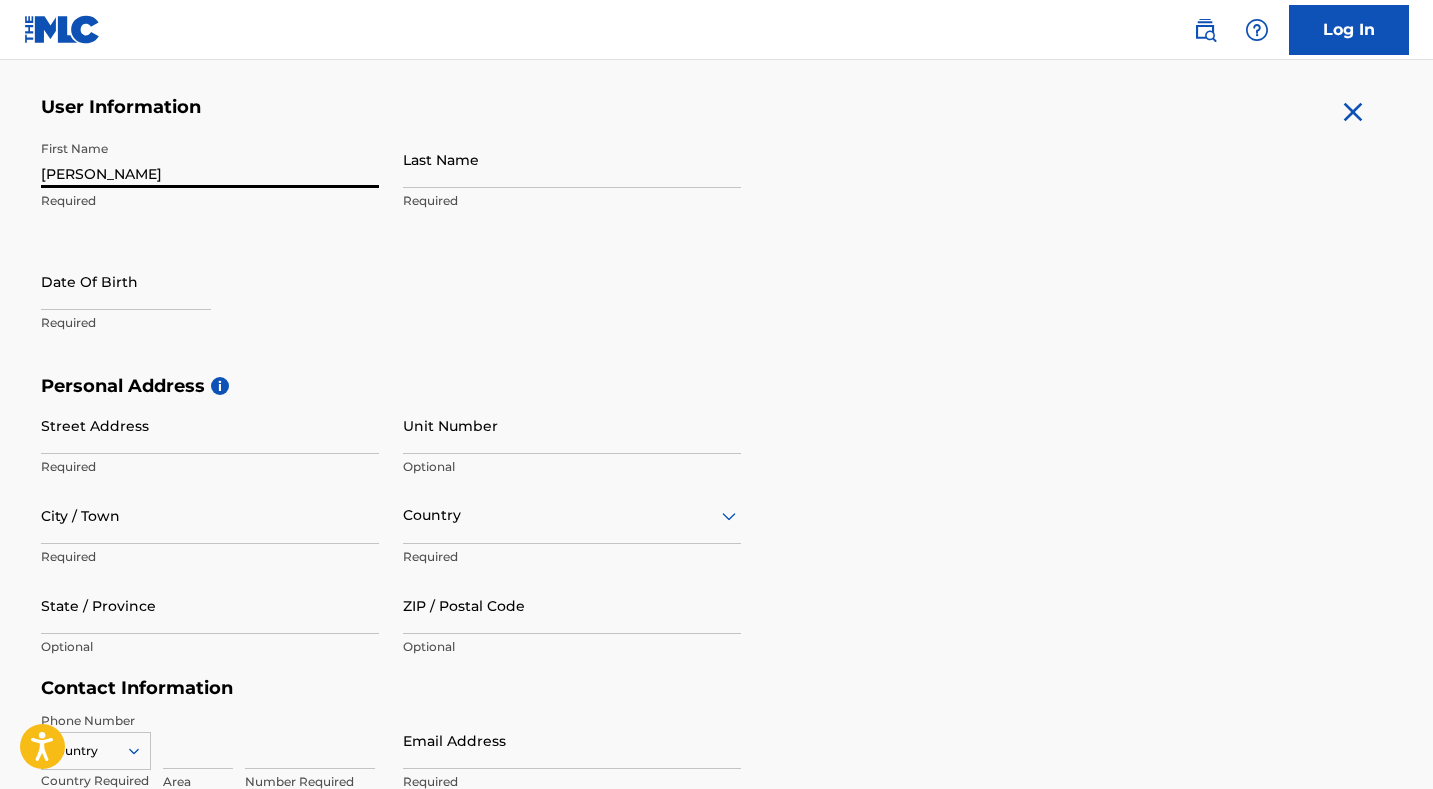 type on "[PERSON_NAME]" 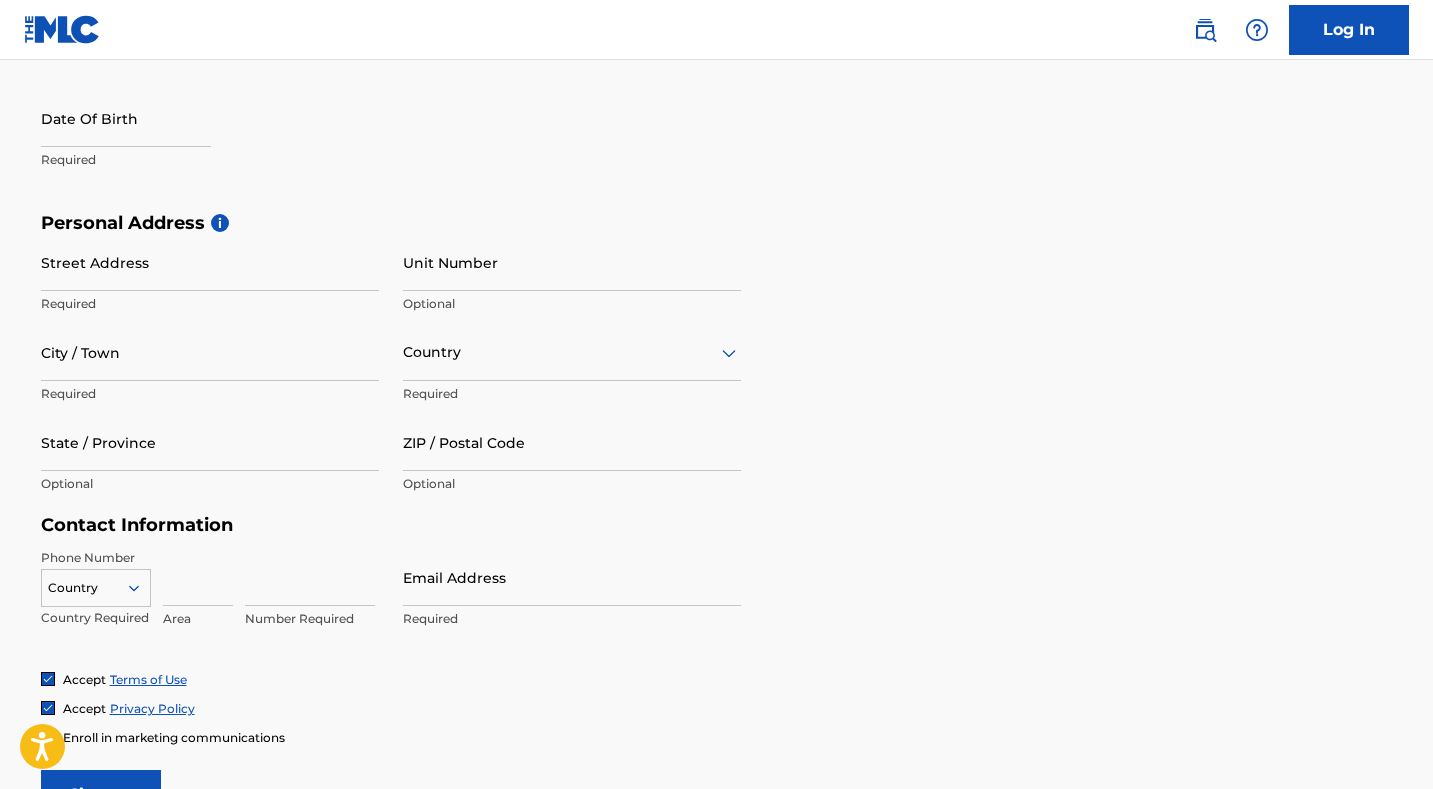 scroll, scrollTop: 534, scrollLeft: 0, axis: vertical 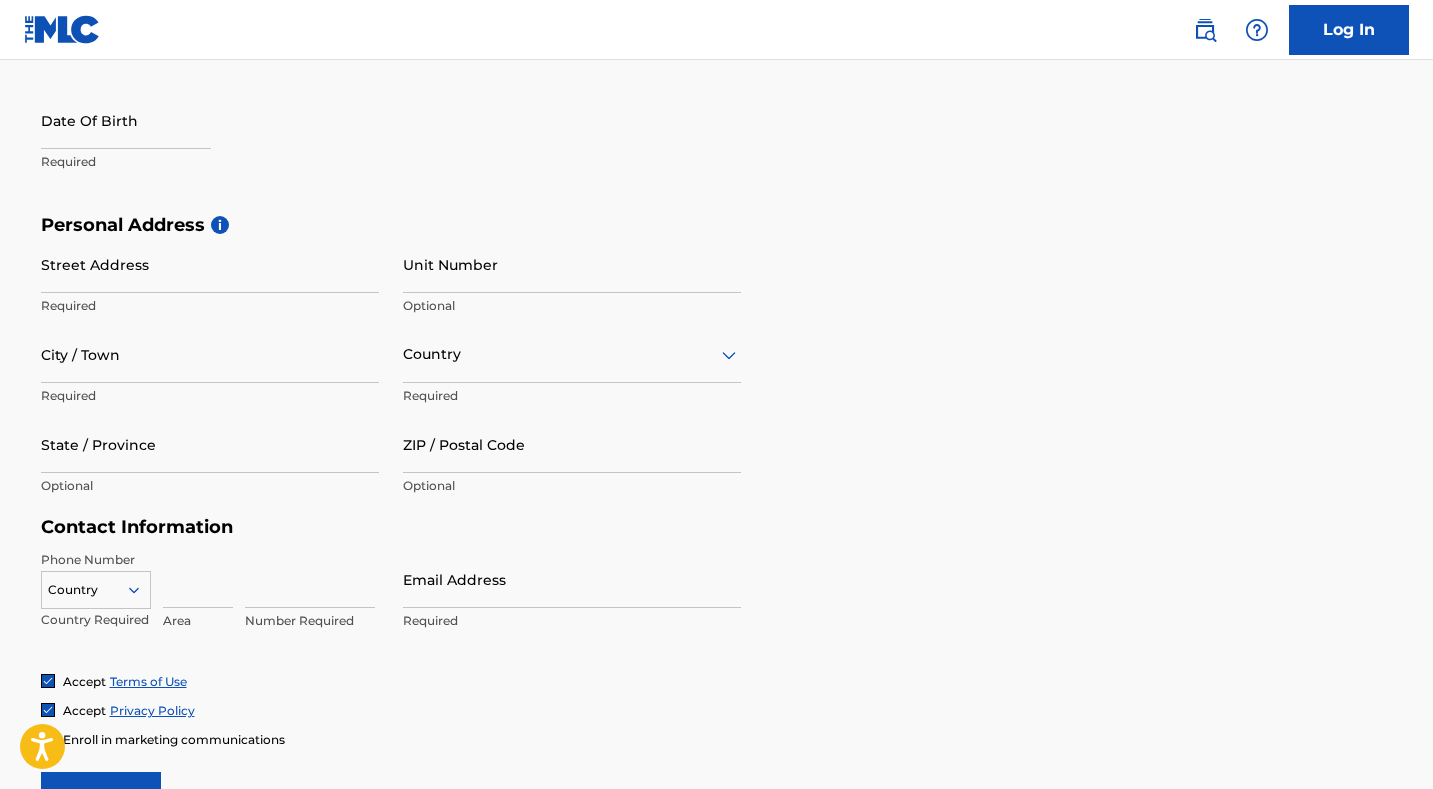type on "TYRIL" 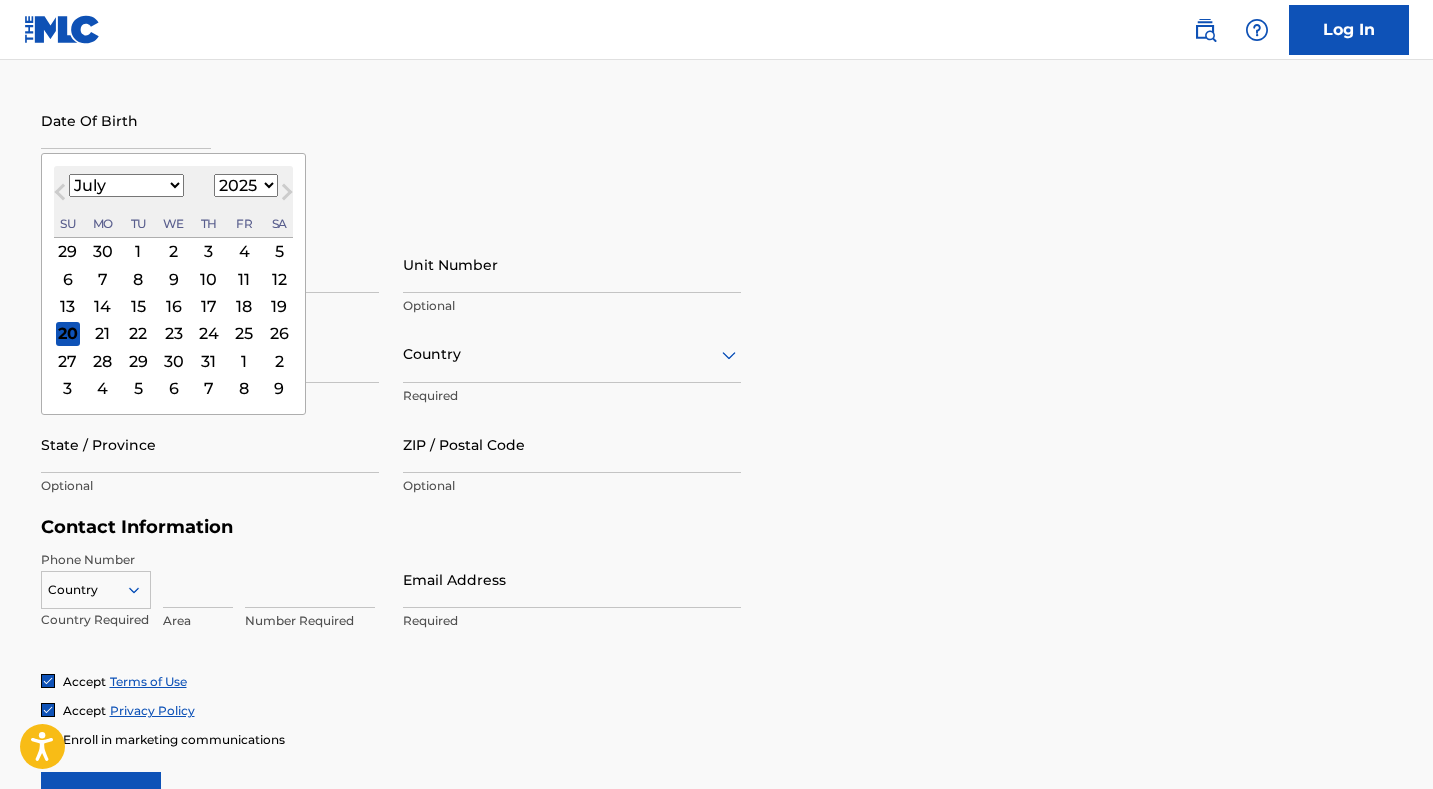 click on "1899 1900 1901 1902 1903 1904 1905 1906 1907 1908 1909 1910 1911 1912 1913 1914 1915 1916 1917 1918 1919 1920 1921 1922 1923 1924 1925 1926 1927 1928 1929 1930 1931 1932 1933 1934 1935 1936 1937 1938 1939 1940 1941 1942 1943 1944 1945 1946 1947 1948 1949 1950 1951 1952 1953 1954 1955 1956 1957 1958 1959 1960 1961 1962 1963 1964 1965 1966 1967 1968 1969 1970 1971 1972 1973 1974 1975 1976 1977 1978 1979 1980 1981 1982 1983 1984 1985 1986 1987 1988 1989 1990 1991 1992 1993 1994 1995 1996 1997 1998 1999 2000 2001 2002 2003 2004 2005 2006 2007 2008 2009 2010 2011 2012 2013 2014 2015 2016 2017 2018 2019 2020 2021 2022 2023 2024 2025 2026 2027 2028 2029 2030 2031 2032 2033 2034 2035 2036 2037 2038 2039 2040 2041 2042 2043 2044 2045 2046 2047 2048 2049 2050 2051 2052 2053 2054 2055 2056 2057 2058 2059 2060 2061 2062 2063 2064 2065 2066 2067 2068 2069 2070 2071 2072 2073 2074 2075 2076 2077 2078 2079 2080 2081 2082 2083 2084 2085 2086 2087 2088 2089 2090 2091 2092 2093 2094 2095 2096 2097 2098 2099 2100" at bounding box center (246, 185) 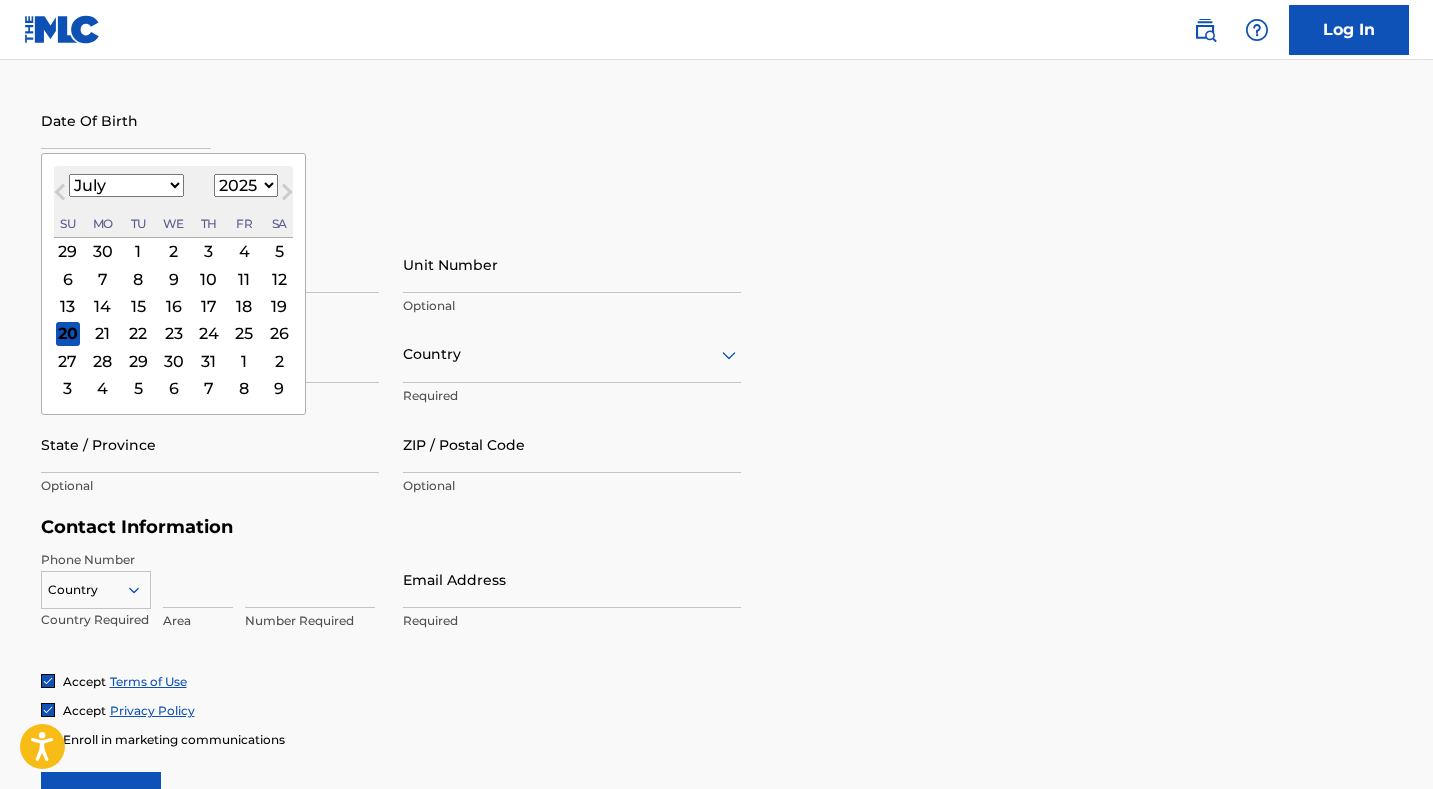 select on "1991" 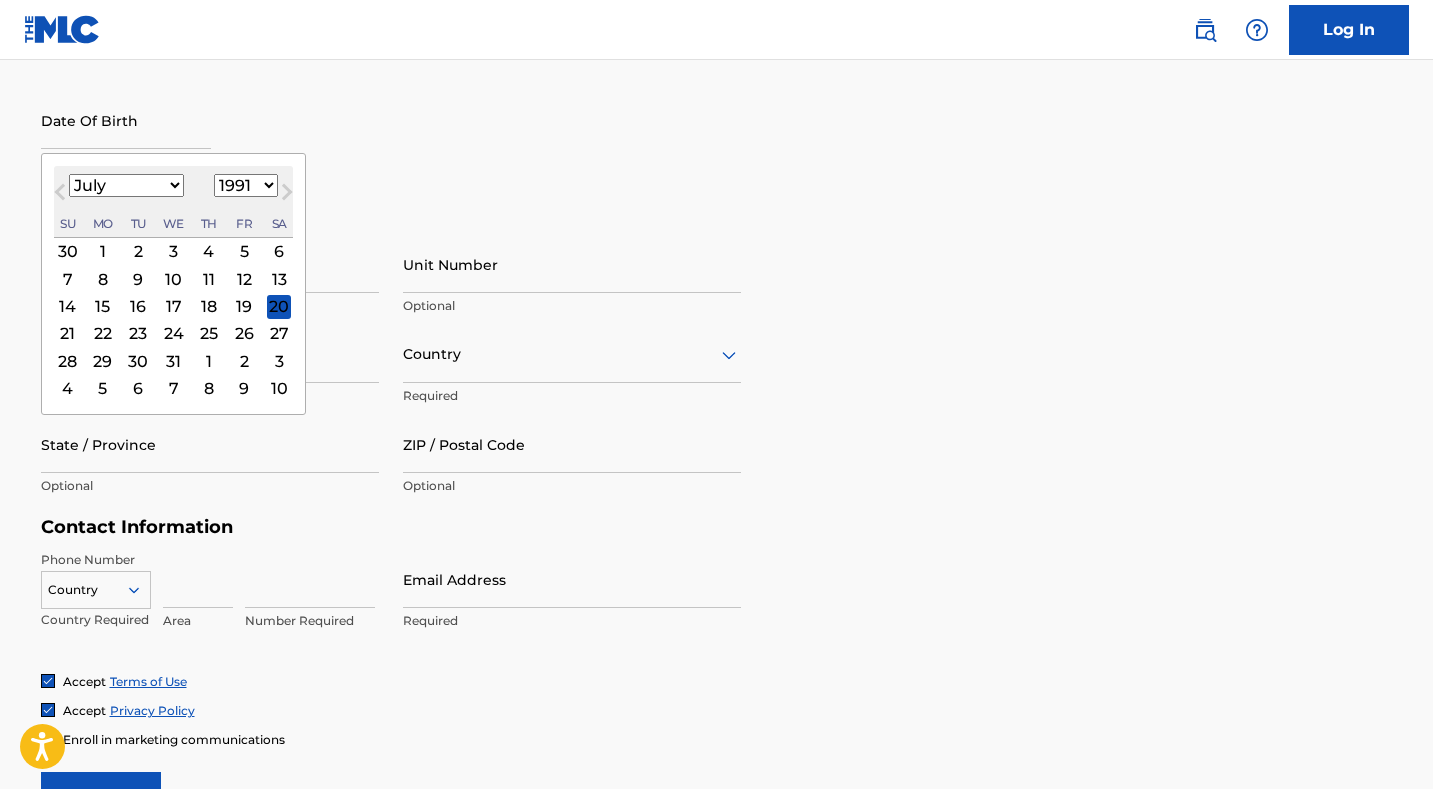 click on "January February March April May June July August September October November December" at bounding box center [126, 185] 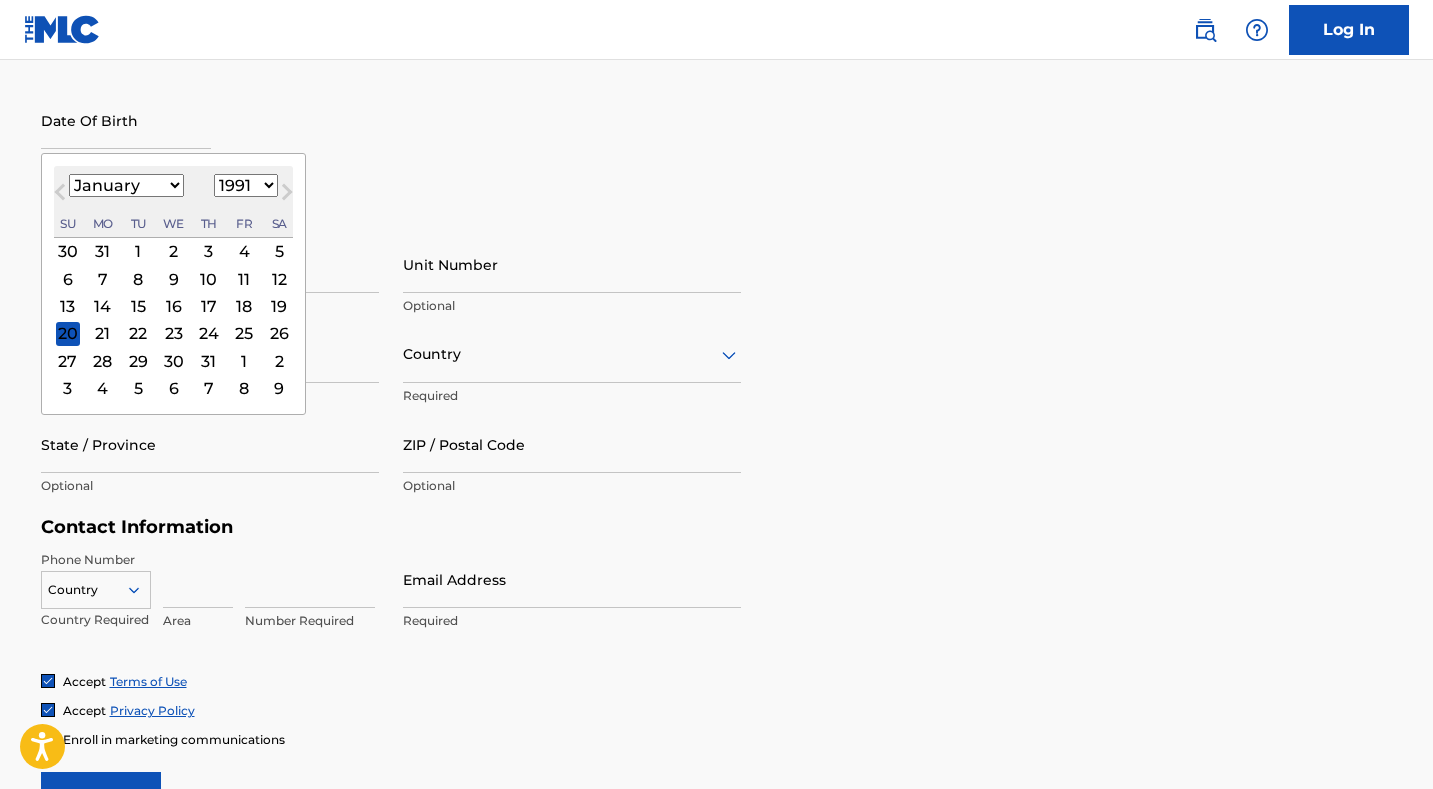 click on "11" at bounding box center (244, 279) 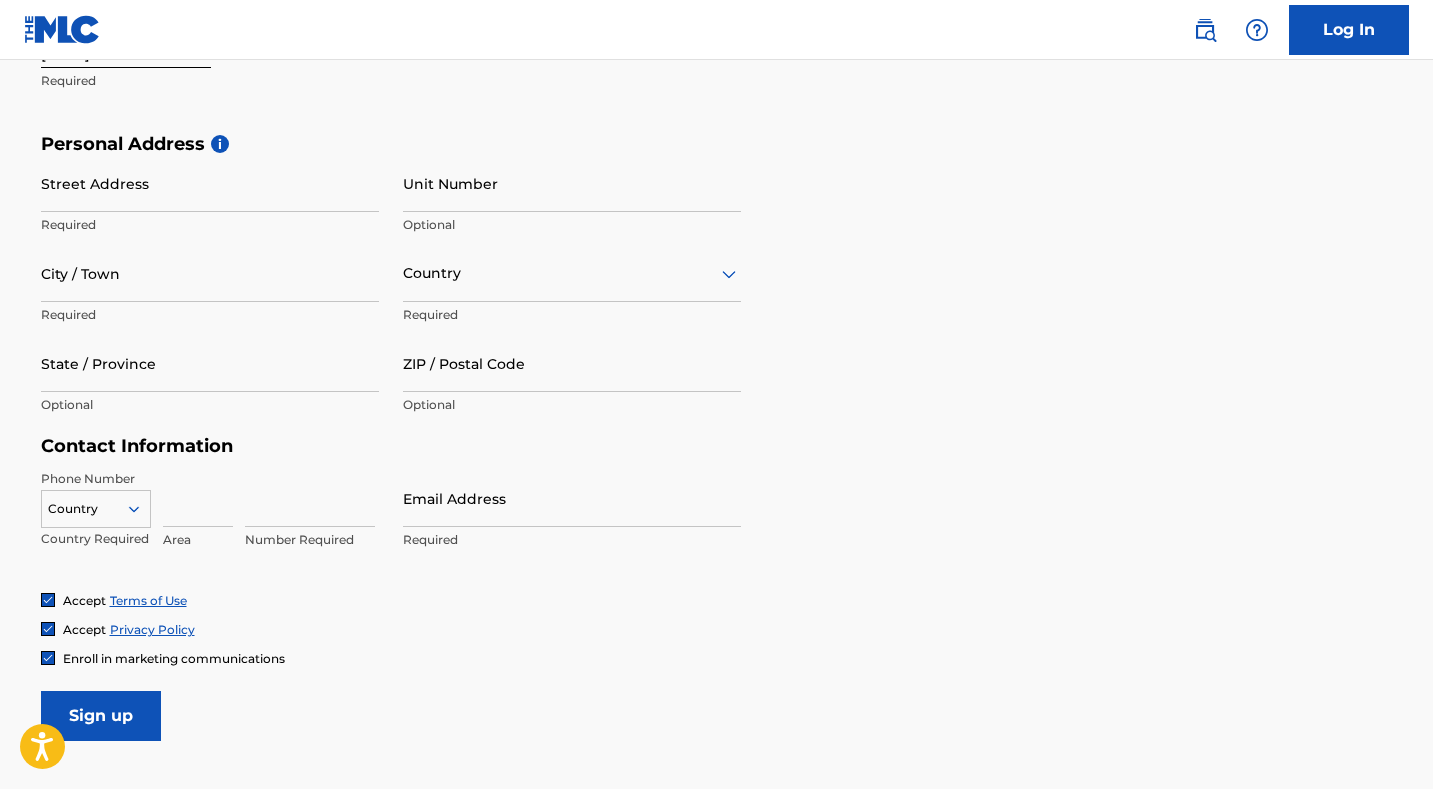 click on "Street Address" at bounding box center (210, 183) 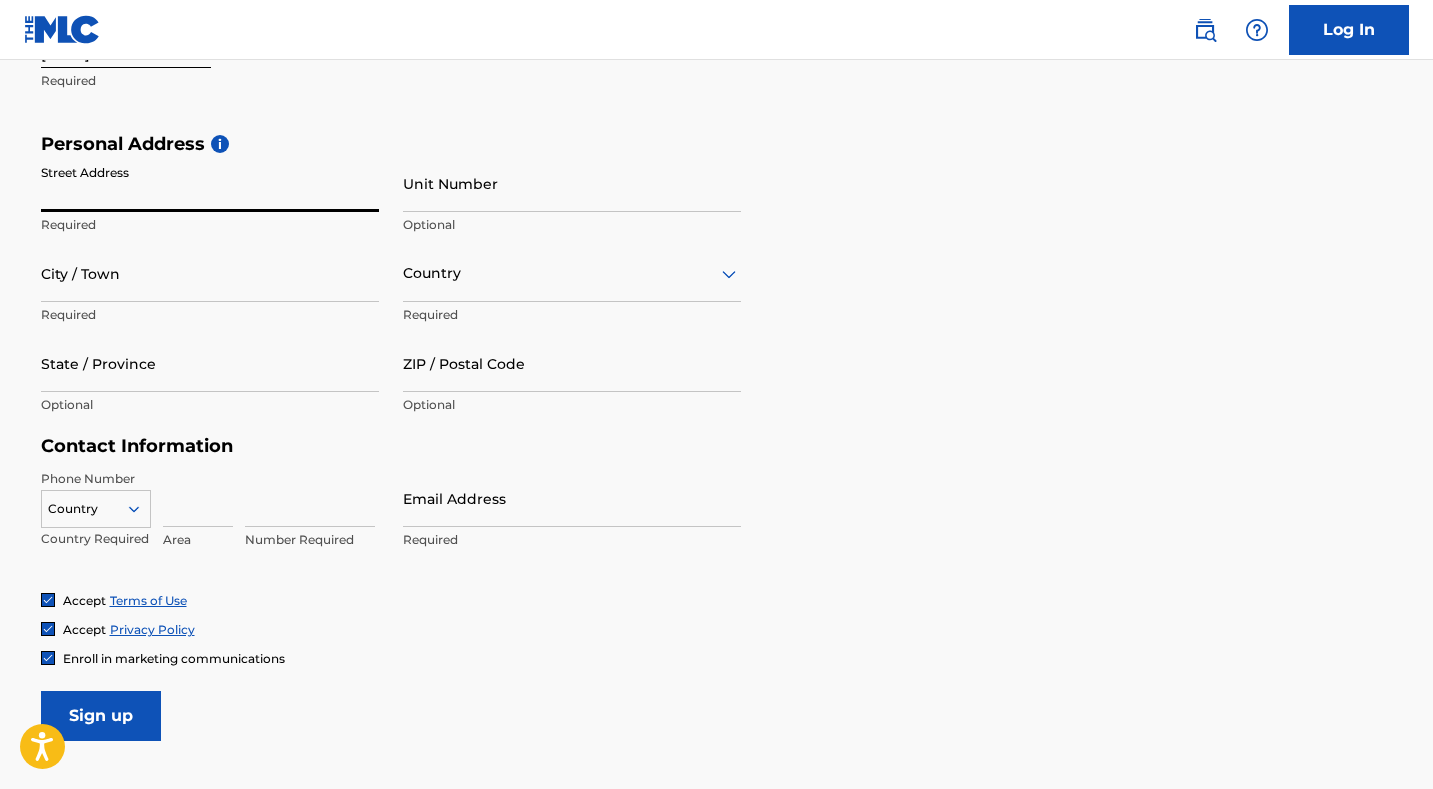 click on "Country" at bounding box center (572, 273) 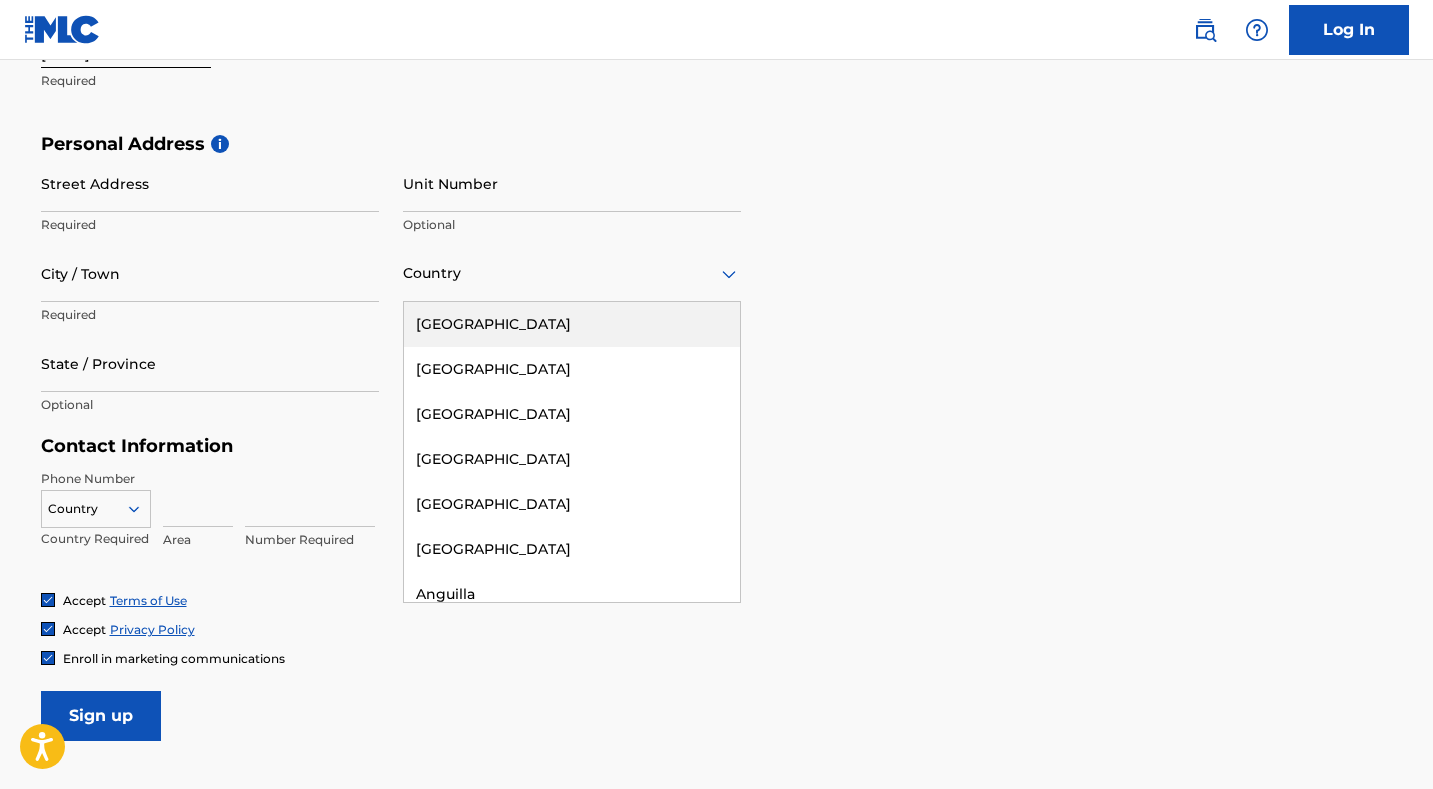 click on "Personal Address i Street Address Required Unit Number Optional City / Town Required [GEOGRAPHIC_DATA], 1 of 223. 223 results available. Use Up and Down to choose options, press Enter to select the currently focused option, press Escape to exit the menu, press Tab to select the option and exit the menu. Country [GEOGRAPHIC_DATA] [GEOGRAPHIC_DATA] [GEOGRAPHIC_DATA] [GEOGRAPHIC_DATA] [GEOGRAPHIC_DATA] [GEOGRAPHIC_DATA] [GEOGRAPHIC_DATA] [GEOGRAPHIC_DATA] [GEOGRAPHIC_DATA] [GEOGRAPHIC_DATA] [GEOGRAPHIC_DATA] [GEOGRAPHIC_DATA] [GEOGRAPHIC_DATA] [GEOGRAPHIC_DATA] [GEOGRAPHIC_DATA] [GEOGRAPHIC_DATA] [GEOGRAPHIC_DATA] [GEOGRAPHIC_DATA] [GEOGRAPHIC_DATA] [GEOGRAPHIC_DATA] [GEOGRAPHIC_DATA] [GEOGRAPHIC_DATA] [GEOGRAPHIC_DATA] [GEOGRAPHIC_DATA] [GEOGRAPHIC_DATA] [GEOGRAPHIC_DATA] [GEOGRAPHIC_DATA] [GEOGRAPHIC_DATA] [GEOGRAPHIC_DATA] [GEOGRAPHIC_DATA] [GEOGRAPHIC_DATA] [GEOGRAPHIC_DATA] [GEOGRAPHIC_DATA] [GEOGRAPHIC_DATA] [GEOGRAPHIC_DATA] [GEOGRAPHIC_DATA] [GEOGRAPHIC_DATA] [GEOGRAPHIC_DATA] [GEOGRAPHIC_DATA] [GEOGRAPHIC_DATA] [GEOGRAPHIC_DATA] [GEOGRAPHIC_DATA] [GEOGRAPHIC_DATA] [GEOGRAPHIC_DATA] [GEOGRAPHIC_DATA] [GEOGRAPHIC_DATA], [GEOGRAPHIC_DATA] [GEOGRAPHIC_DATA] [GEOGRAPHIC_DATA] [GEOGRAPHIC_DATA] [GEOGRAPHIC_DATA] [GEOGRAPHIC_DATA] [GEOGRAPHIC_DATA] [GEOGRAPHIC_DATA] [GEOGRAPHIC_DATA] [GEOGRAPHIC_DATA] [GEOGRAPHIC_DATA] [GEOGRAPHIC_DATA] [GEOGRAPHIC_DATA] [GEOGRAPHIC_DATA] [GEOGRAPHIC_DATA] [GEOGRAPHIC_DATA] [GEOGRAPHIC_DATA] [GEOGRAPHIC_DATA] [GEOGRAPHIC_DATA] ([GEOGRAPHIC_DATA]) [GEOGRAPHIC_DATA] [GEOGRAPHIC_DATA] [GEOGRAPHIC_DATA] [GEOGRAPHIC_DATA]" at bounding box center (717, 284) 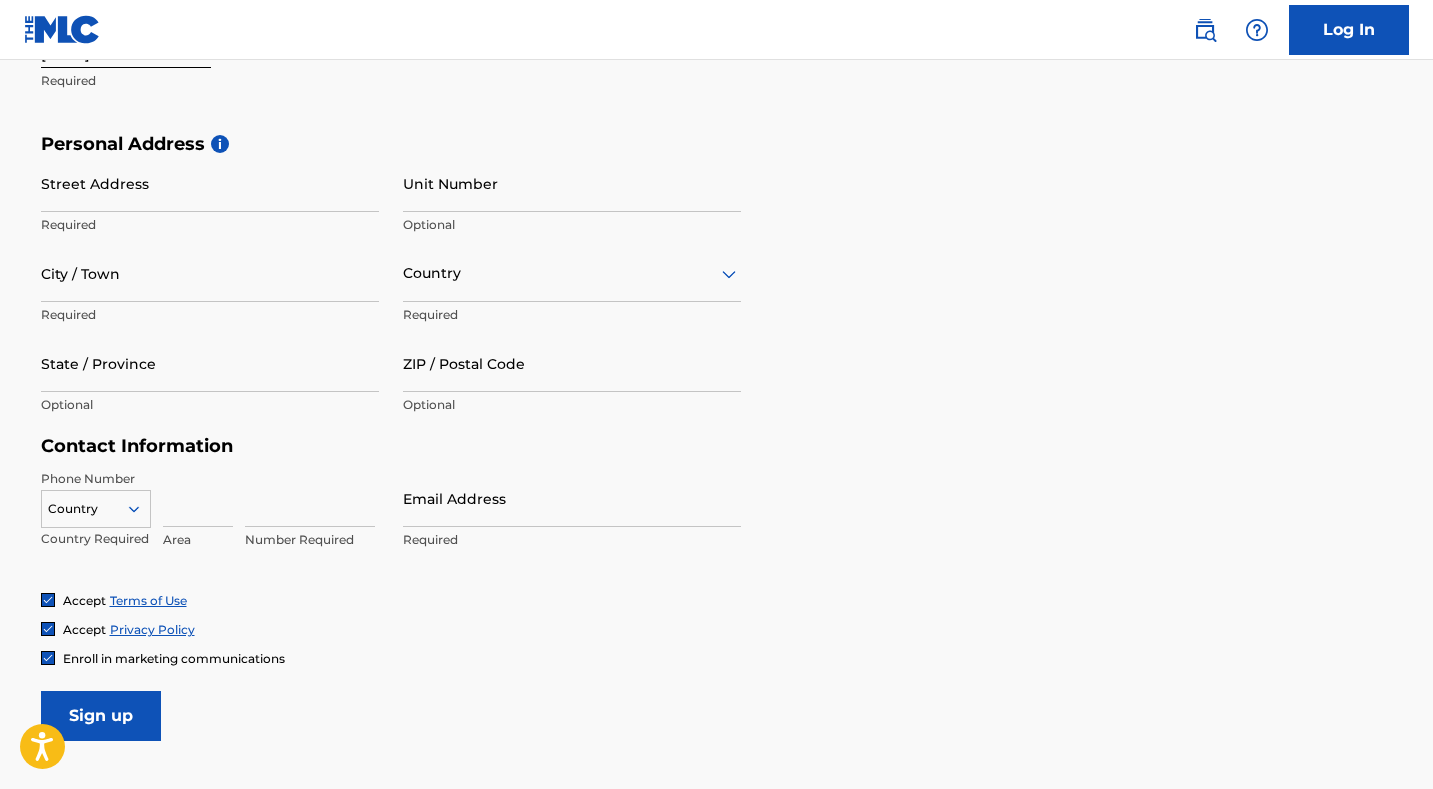 click on "Unit Number" at bounding box center [572, 183] 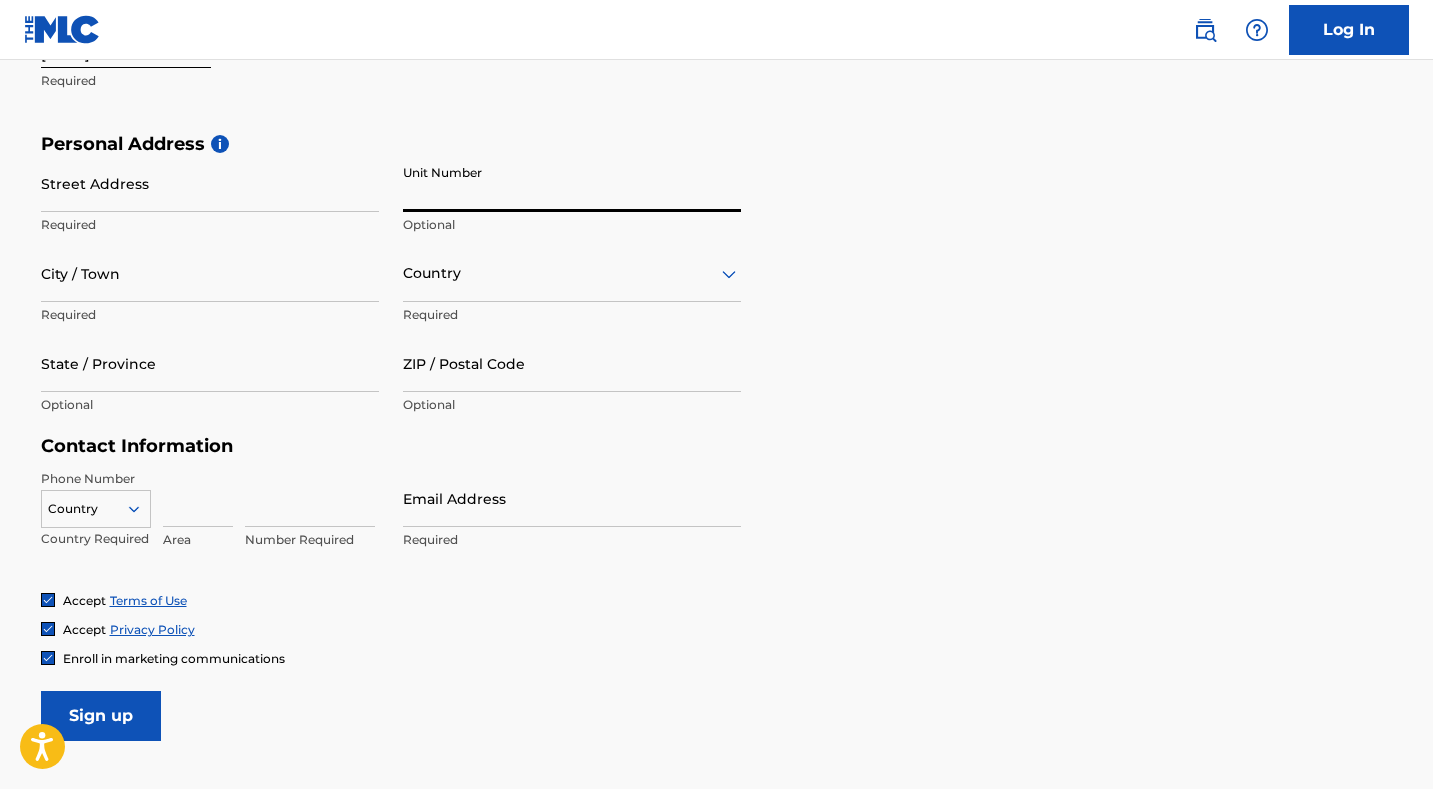 click on "Personal Address i Street Address Required Unit Number Optional City / Town Required Country Required State / Province Optional ZIP / Postal Code Optional" at bounding box center (717, 284) 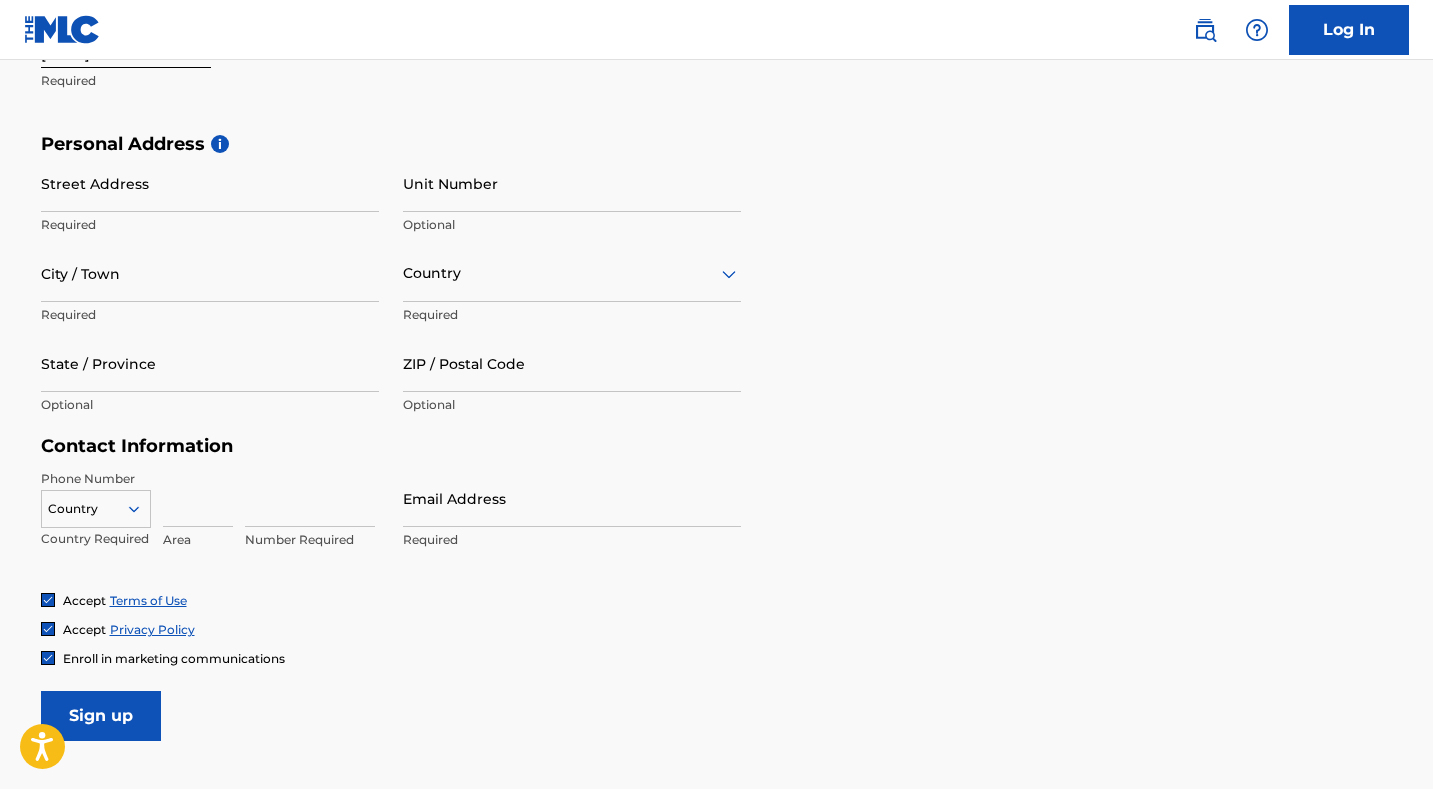 click 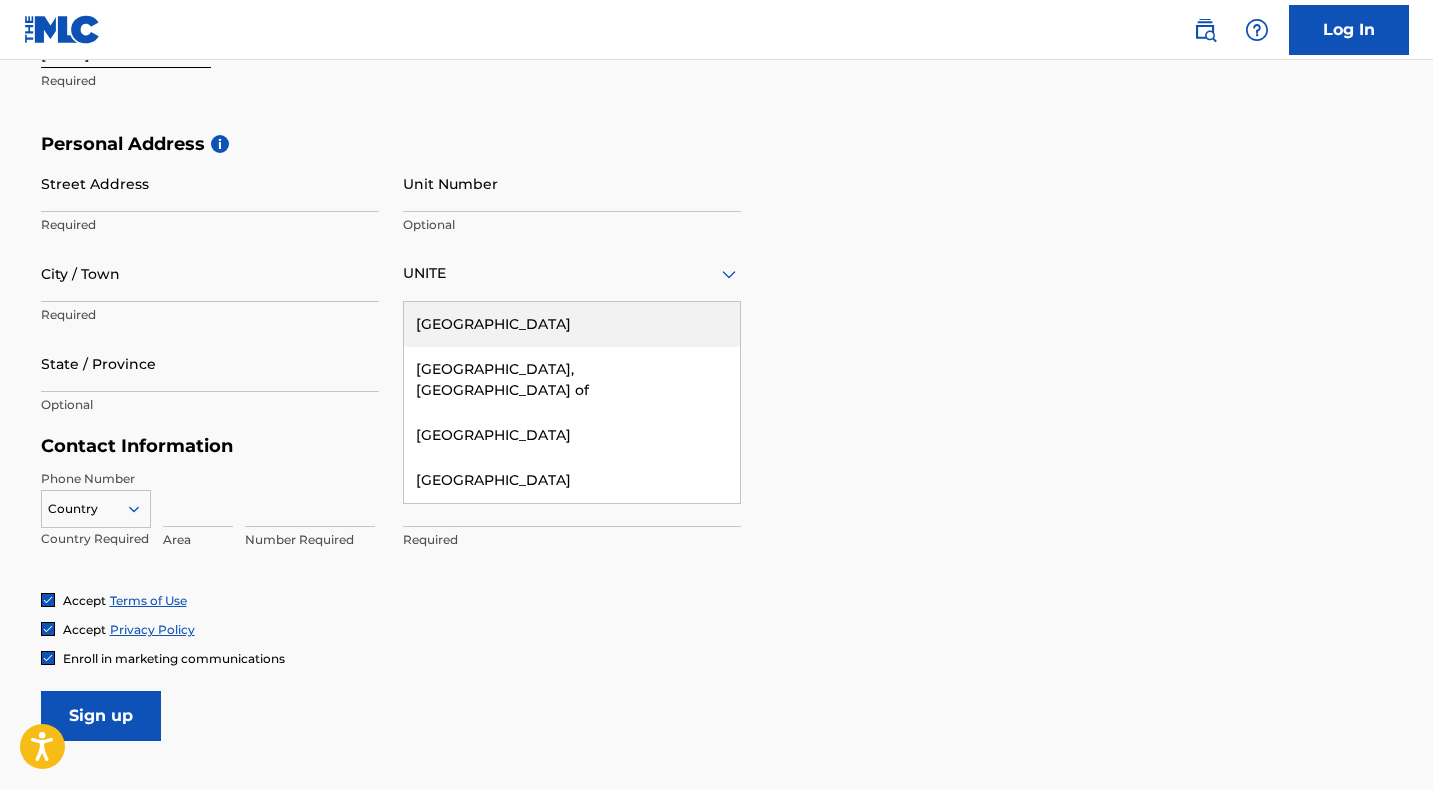 type on "UNITED" 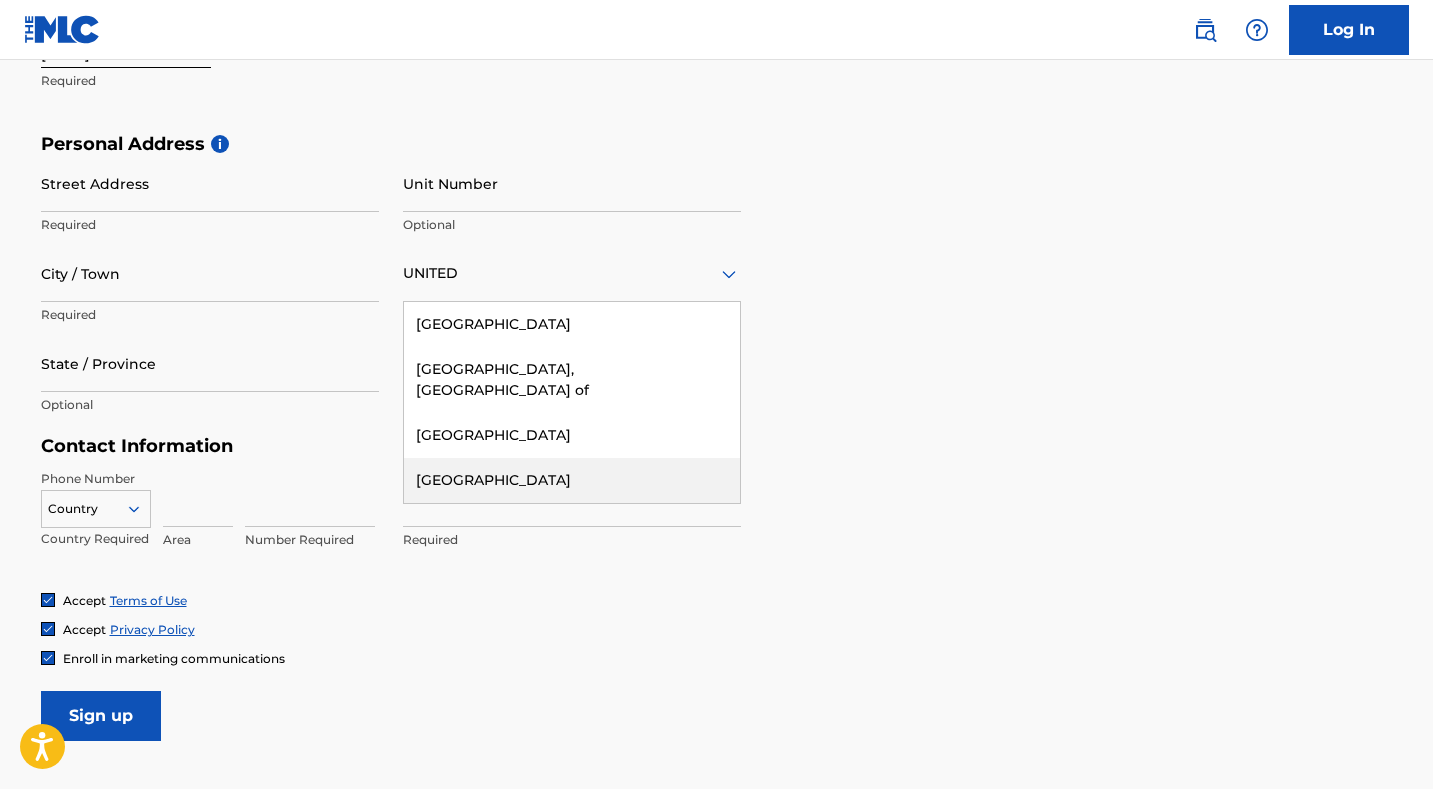 click on "[GEOGRAPHIC_DATA]" at bounding box center (572, 480) 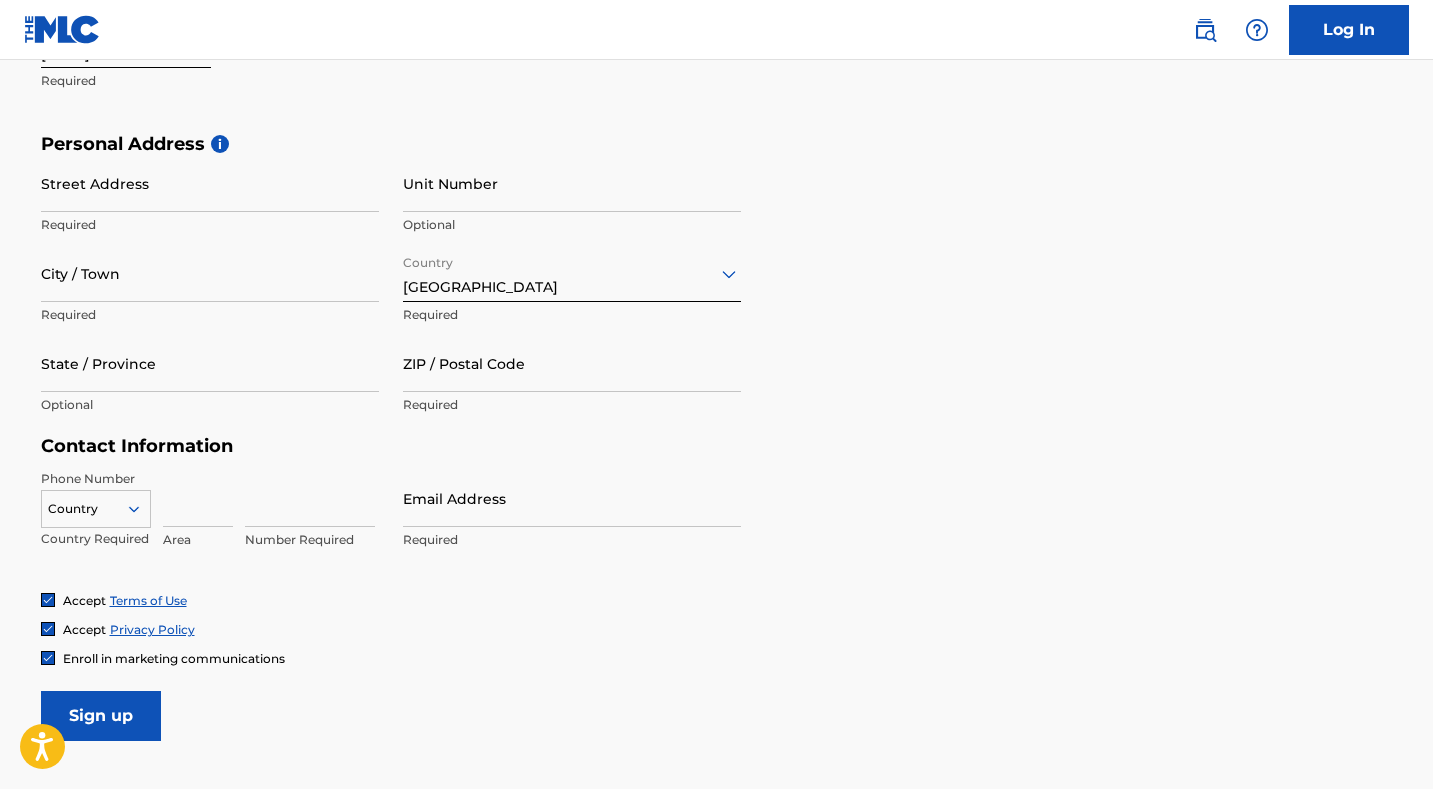 click on "City / Town" at bounding box center (210, 273) 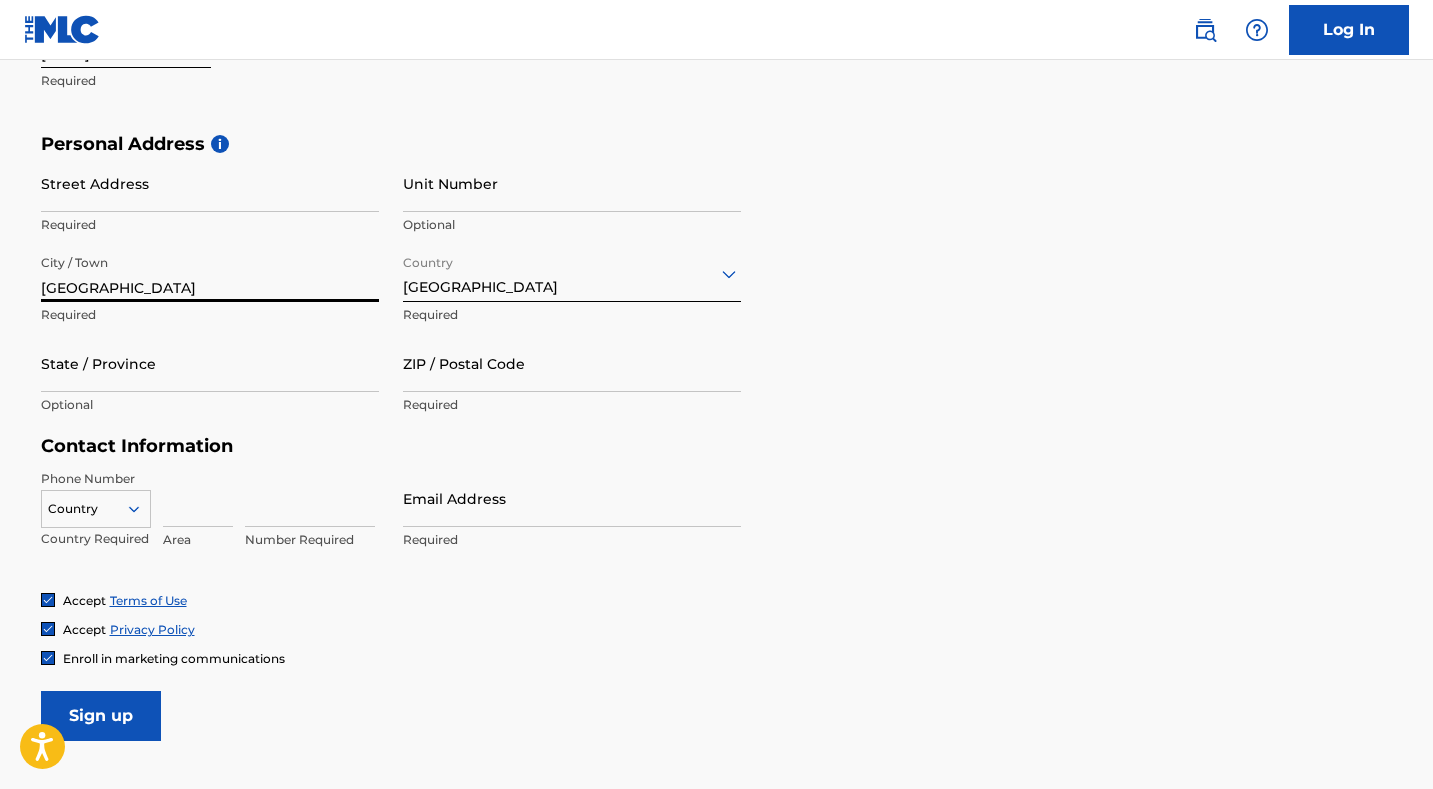 type on "[GEOGRAPHIC_DATA]" 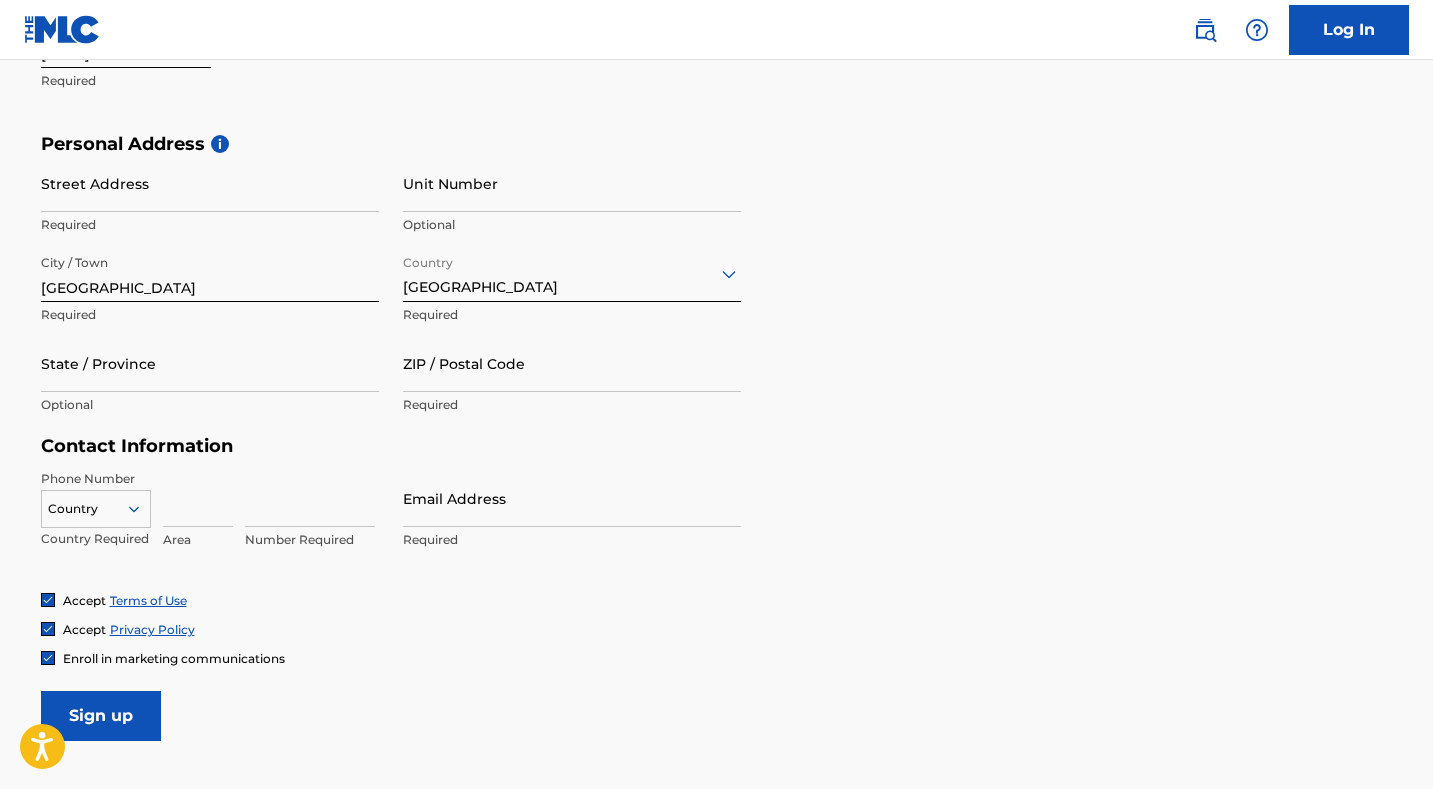 click on "Unit Number" at bounding box center [572, 183] 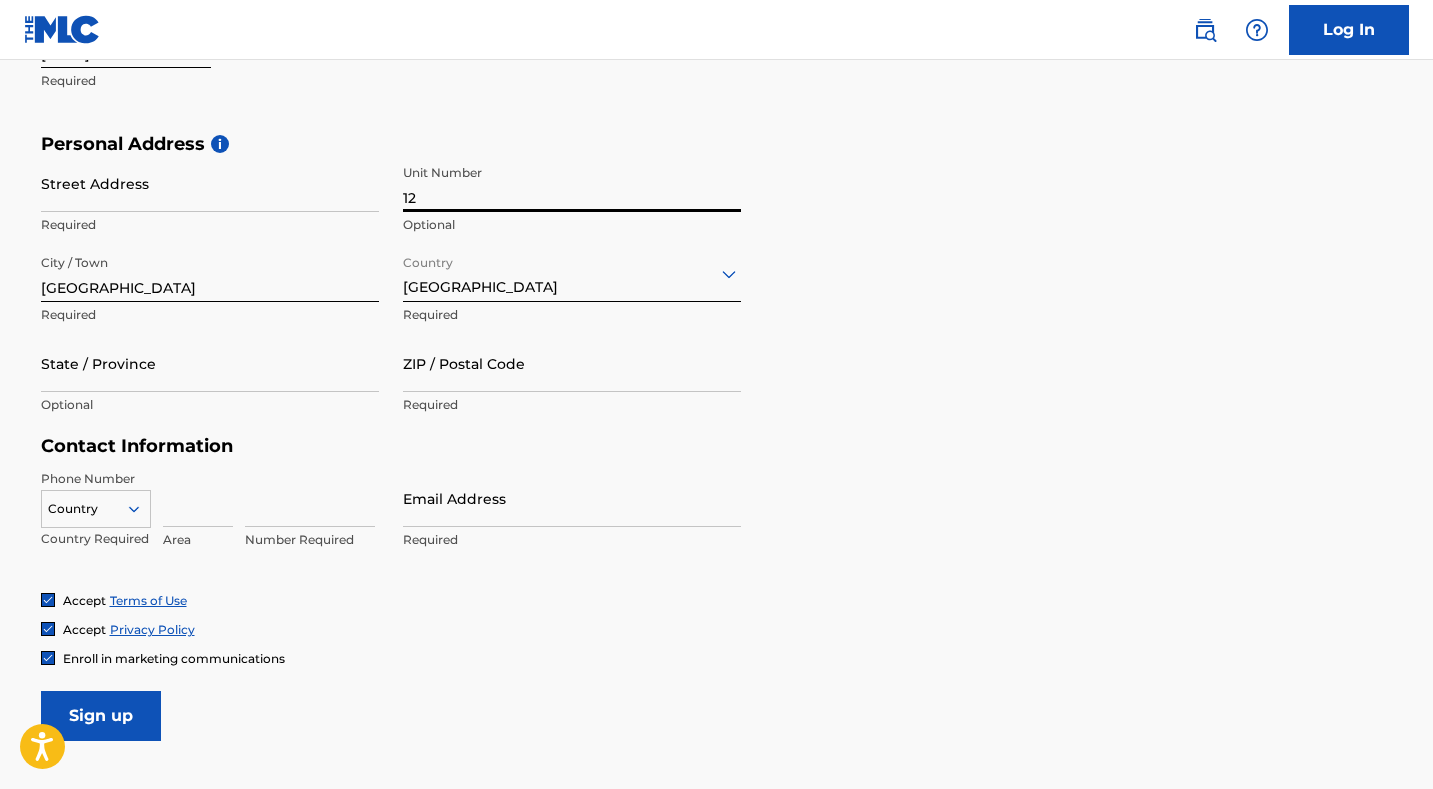 type on "12" 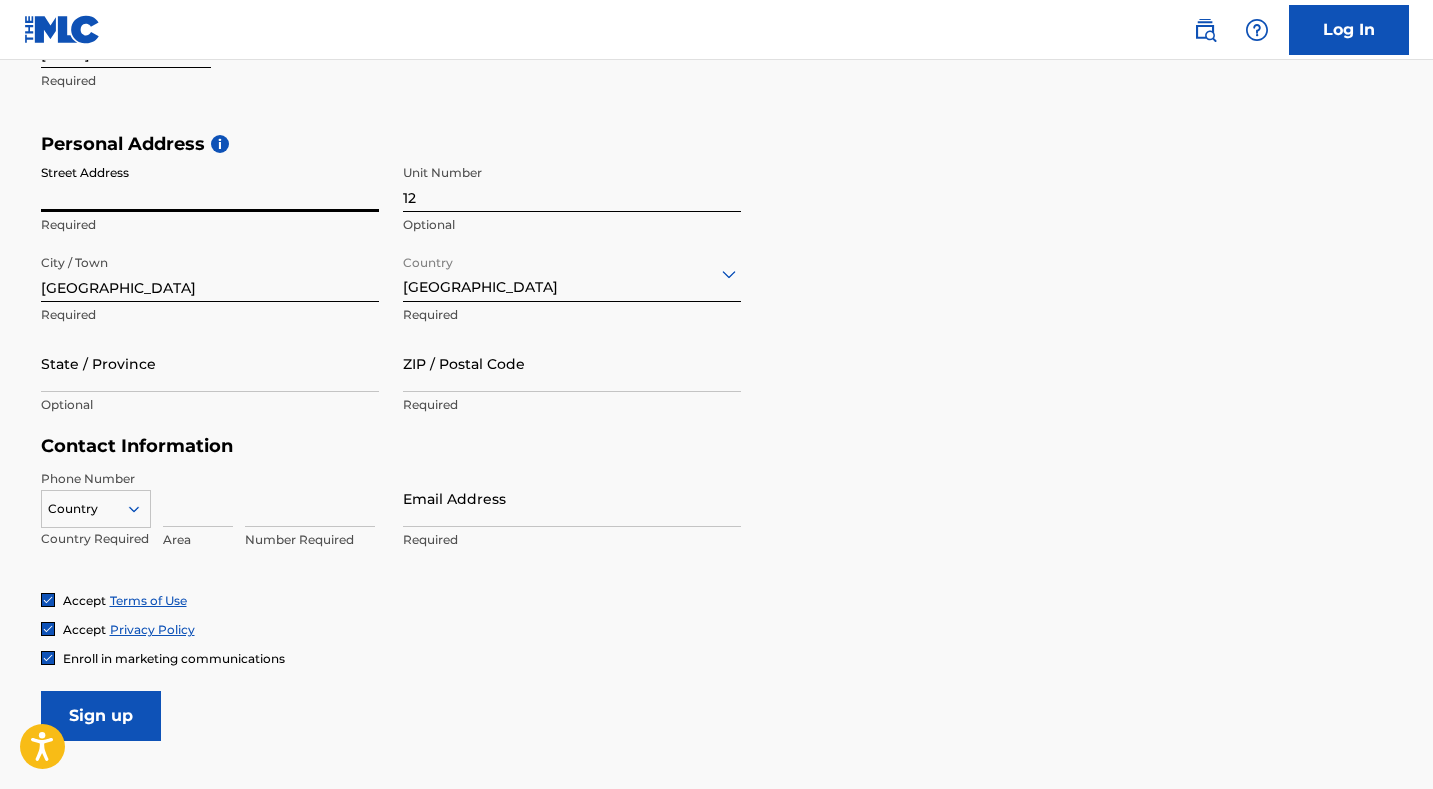 click on "Country" at bounding box center [96, 505] 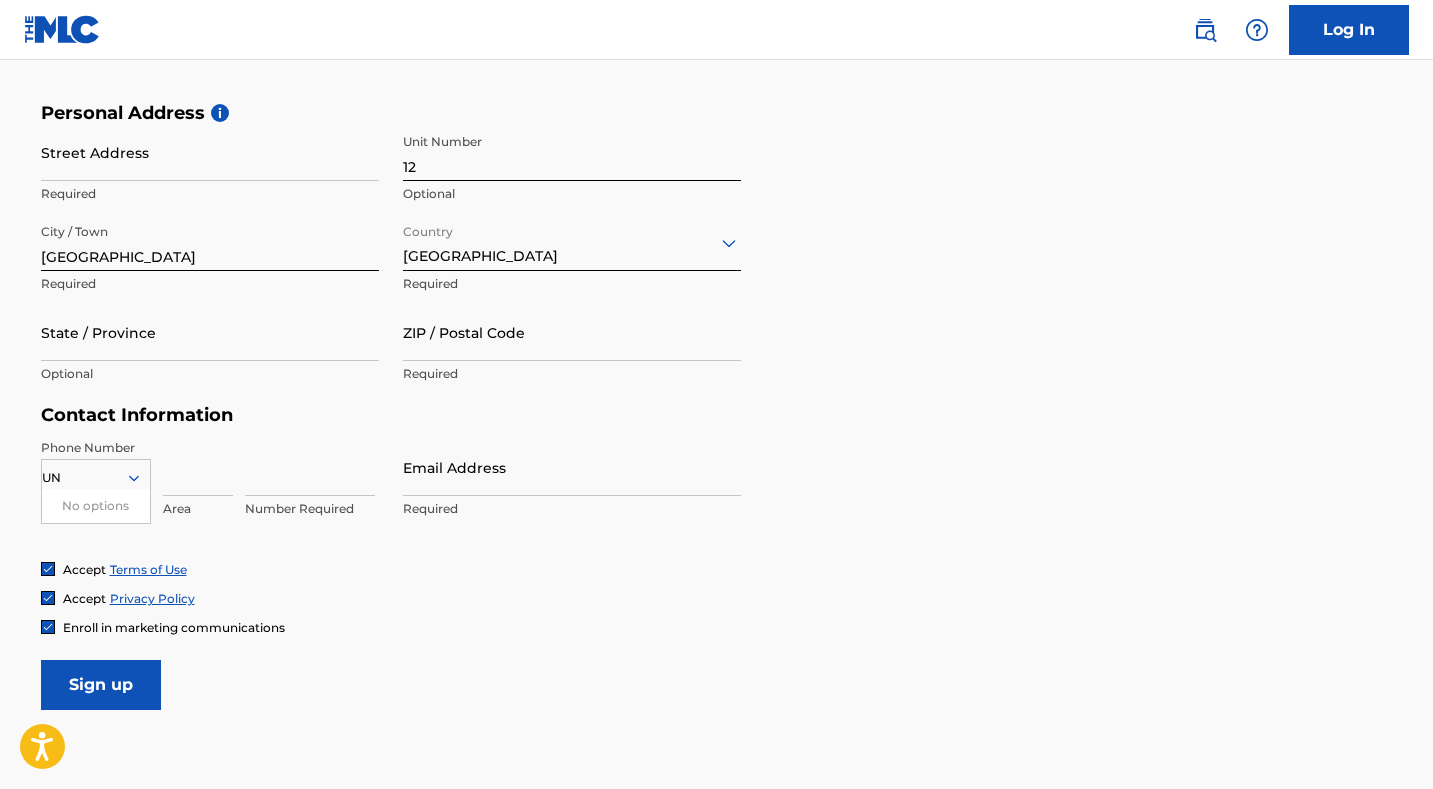 type on "U" 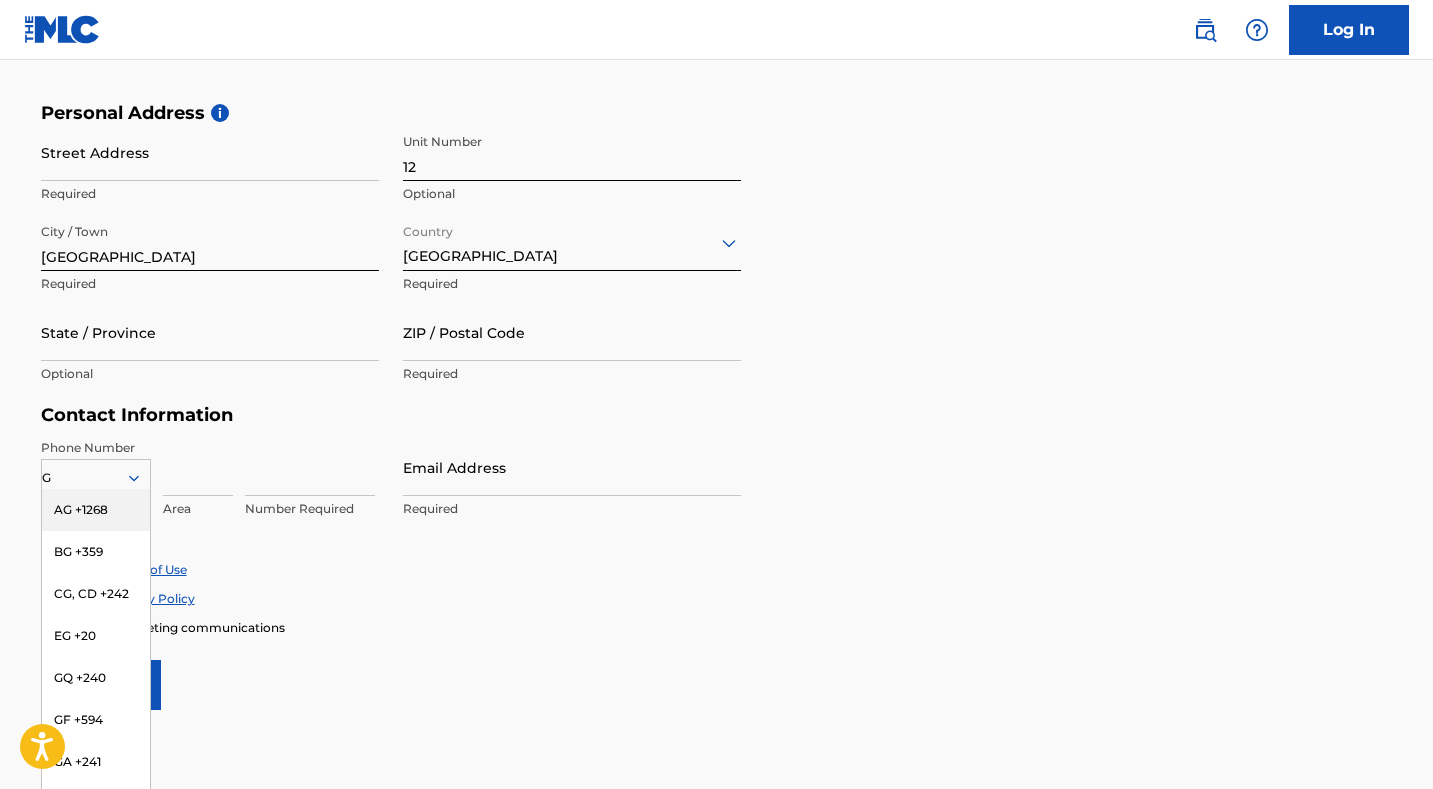 type on "GB" 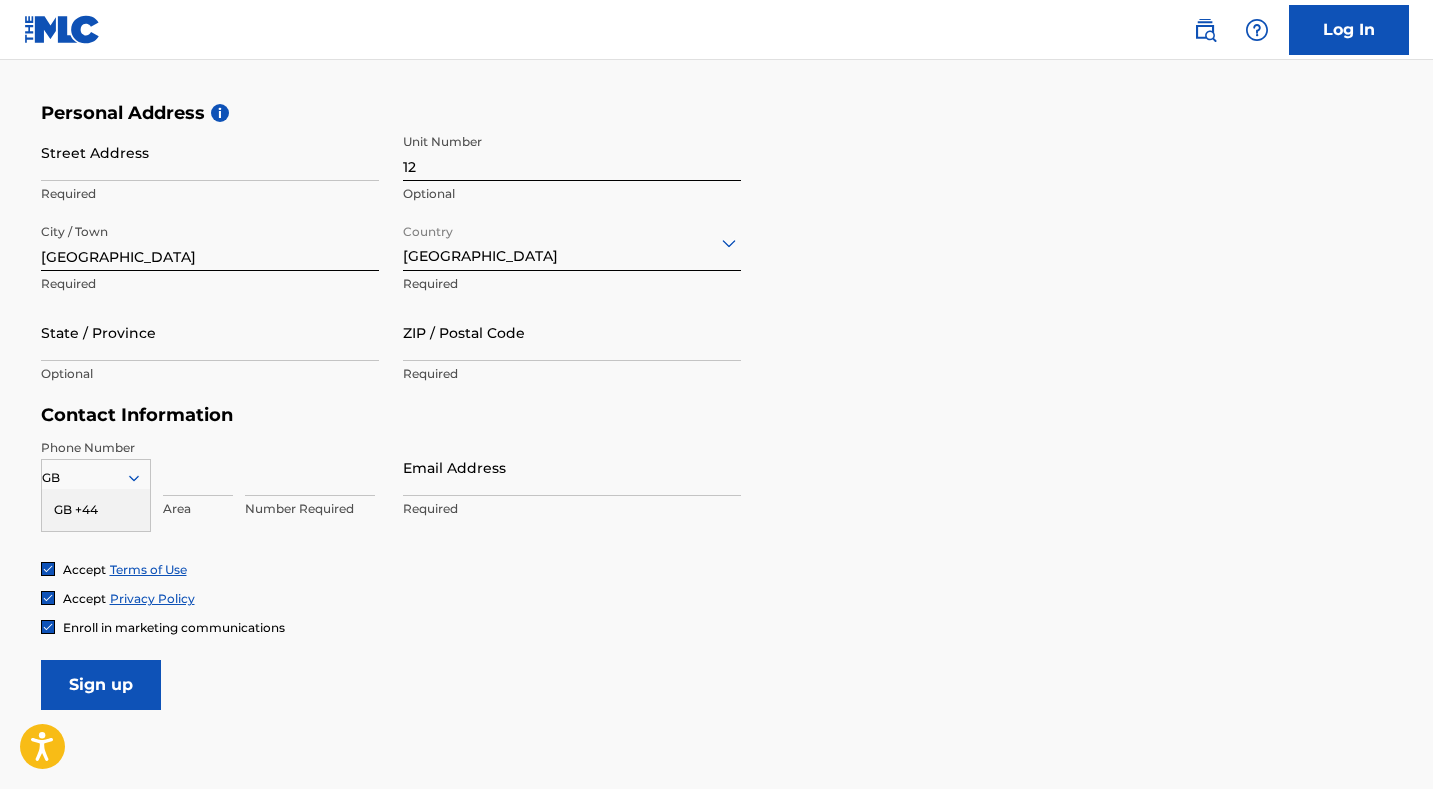 click on "GB +44" at bounding box center (96, 510) 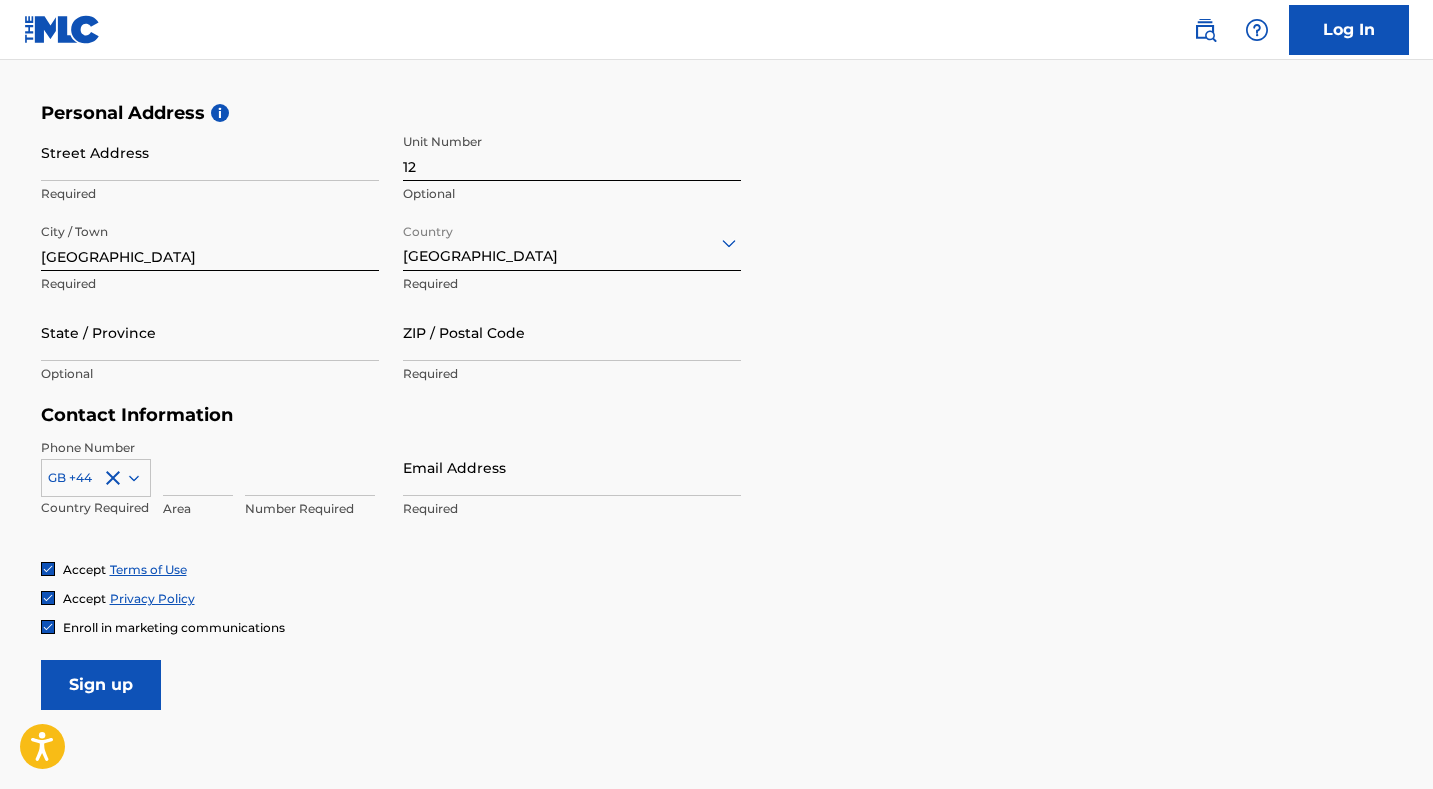 click on "Street Address" at bounding box center [210, 152] 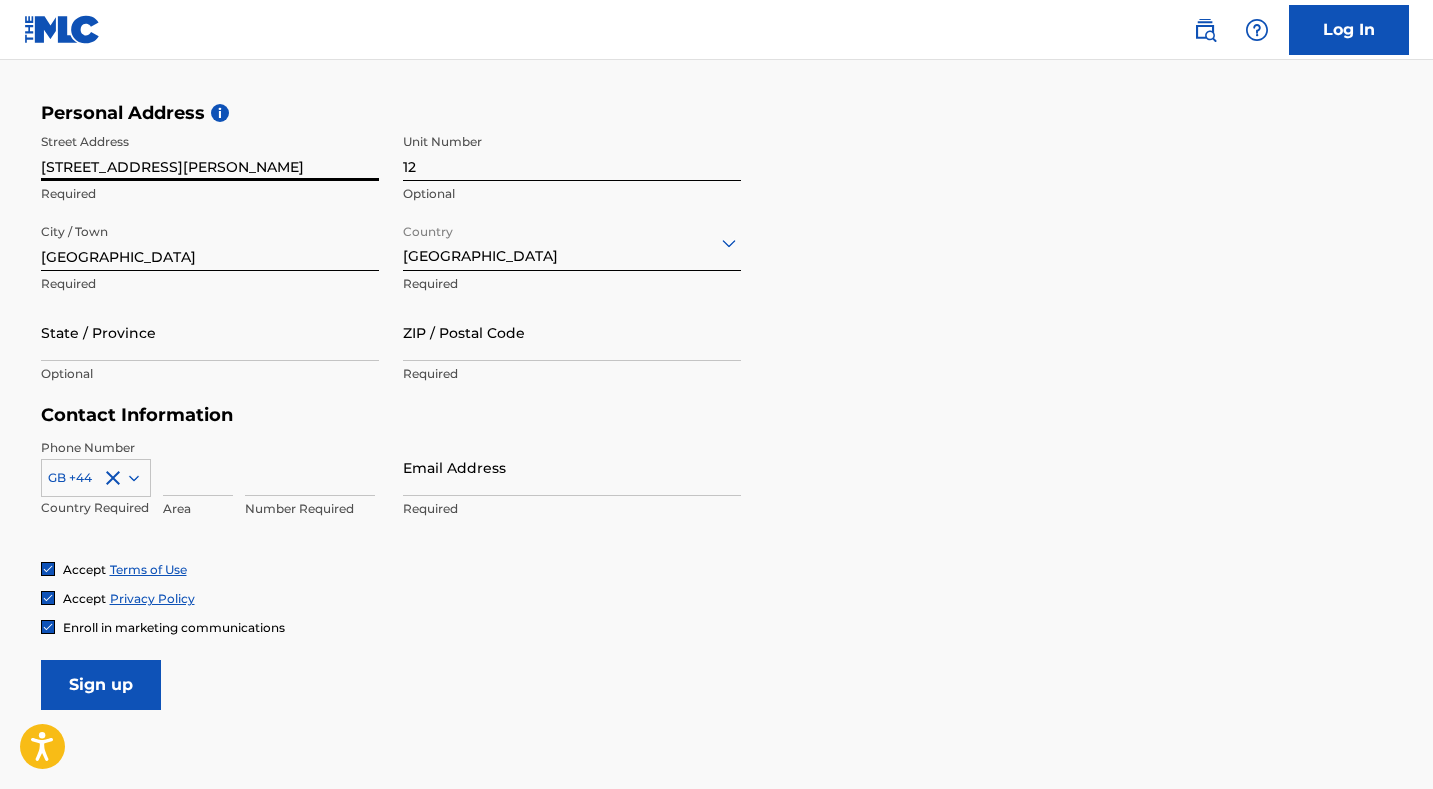 type on "[STREET_ADDRESS][PERSON_NAME]" 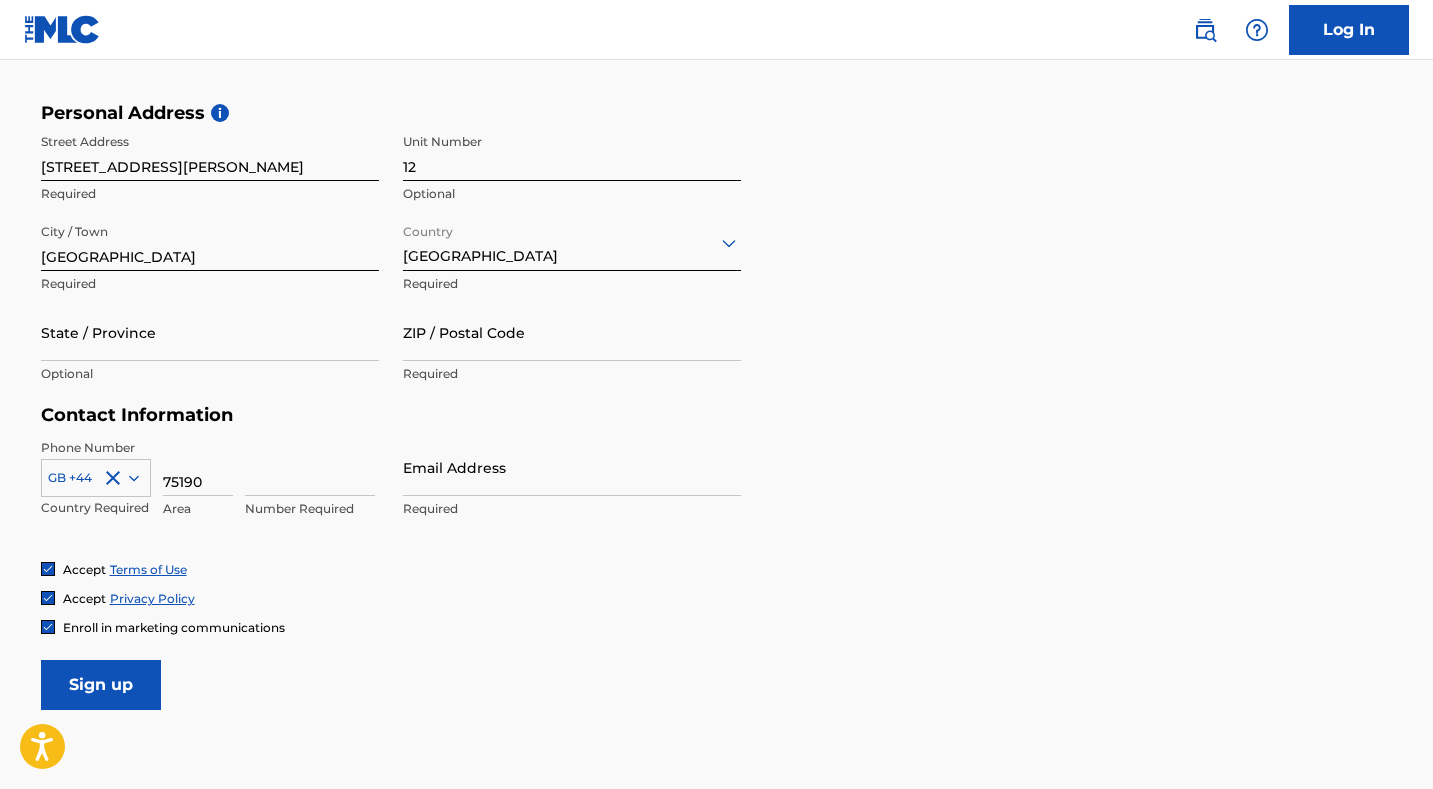 click at bounding box center [310, 467] 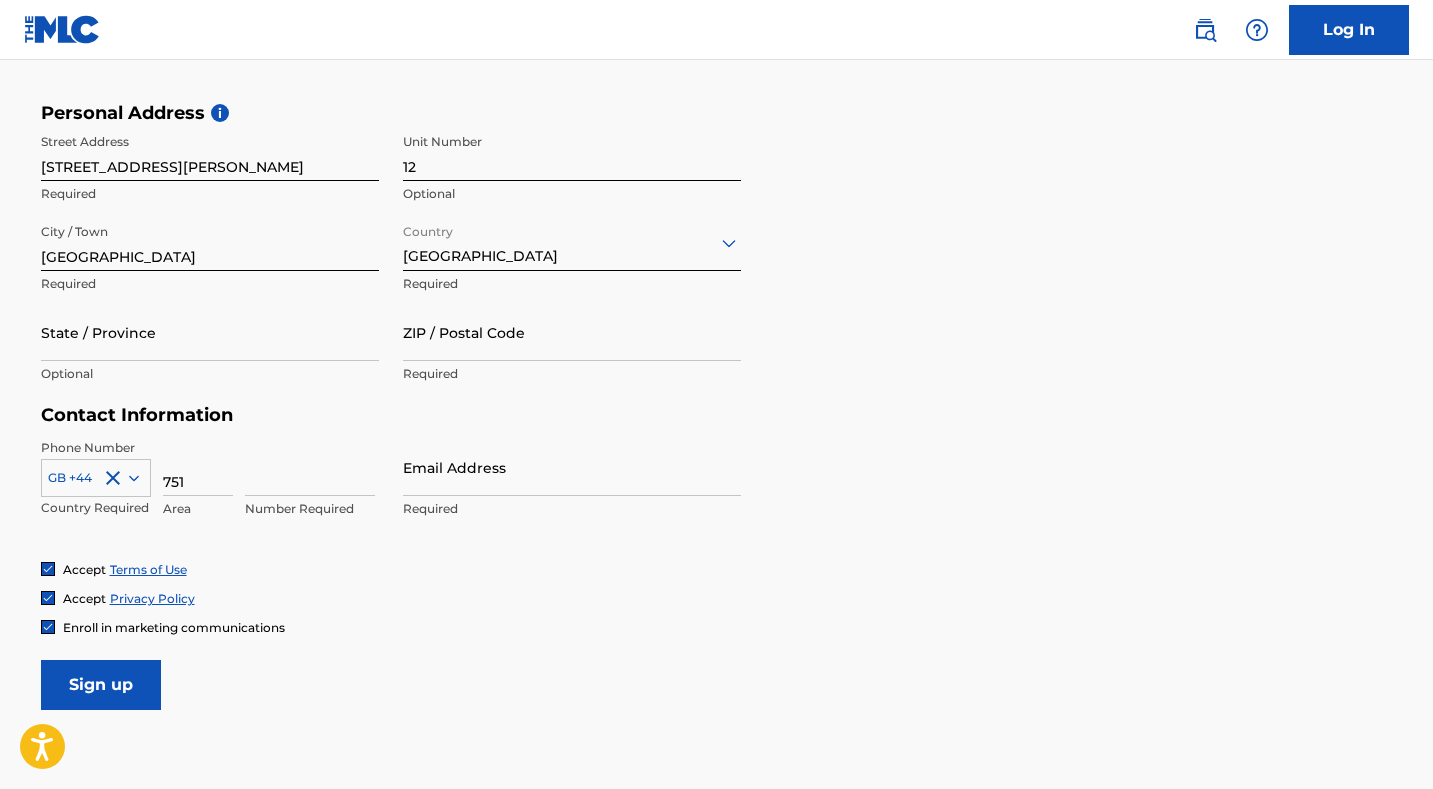 type on "751" 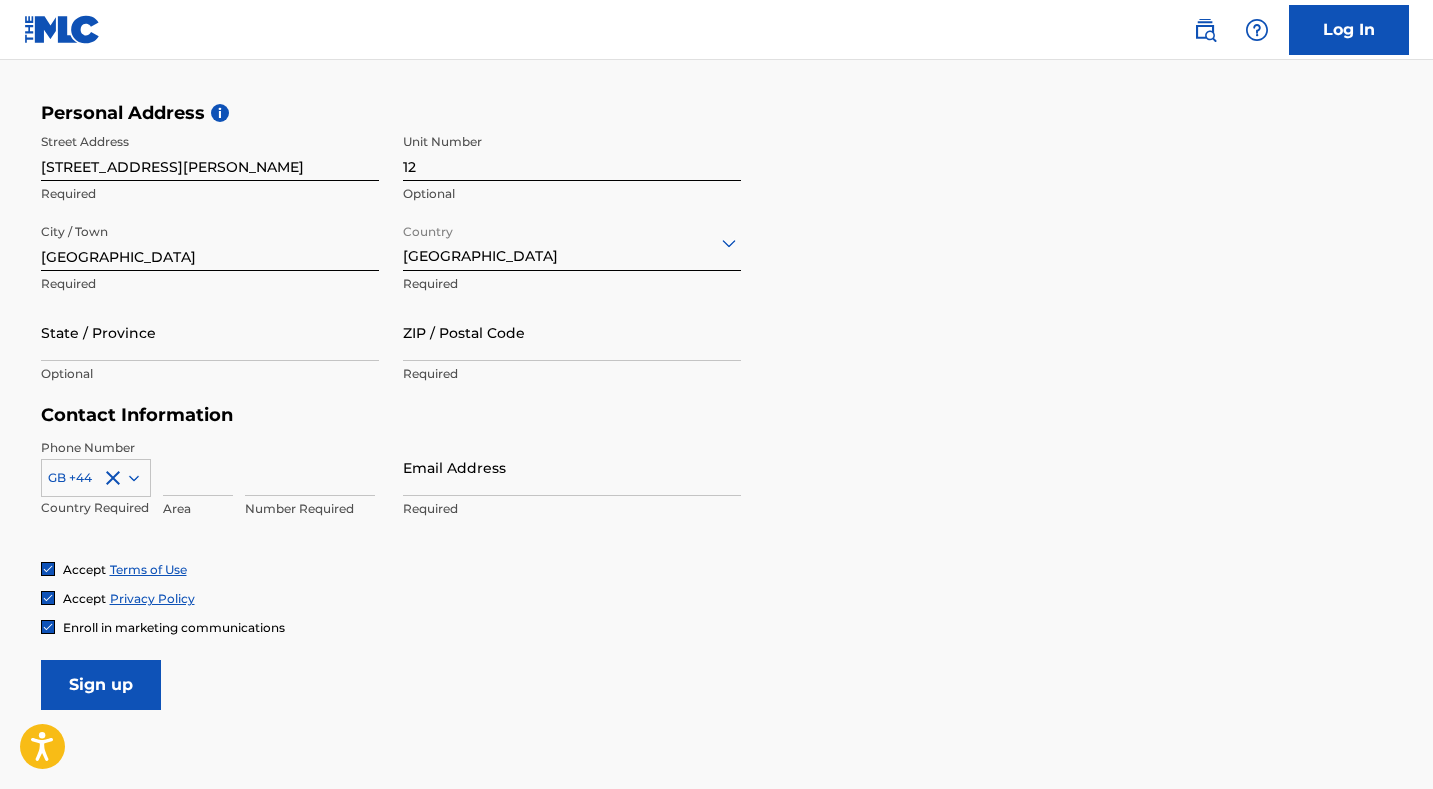 type 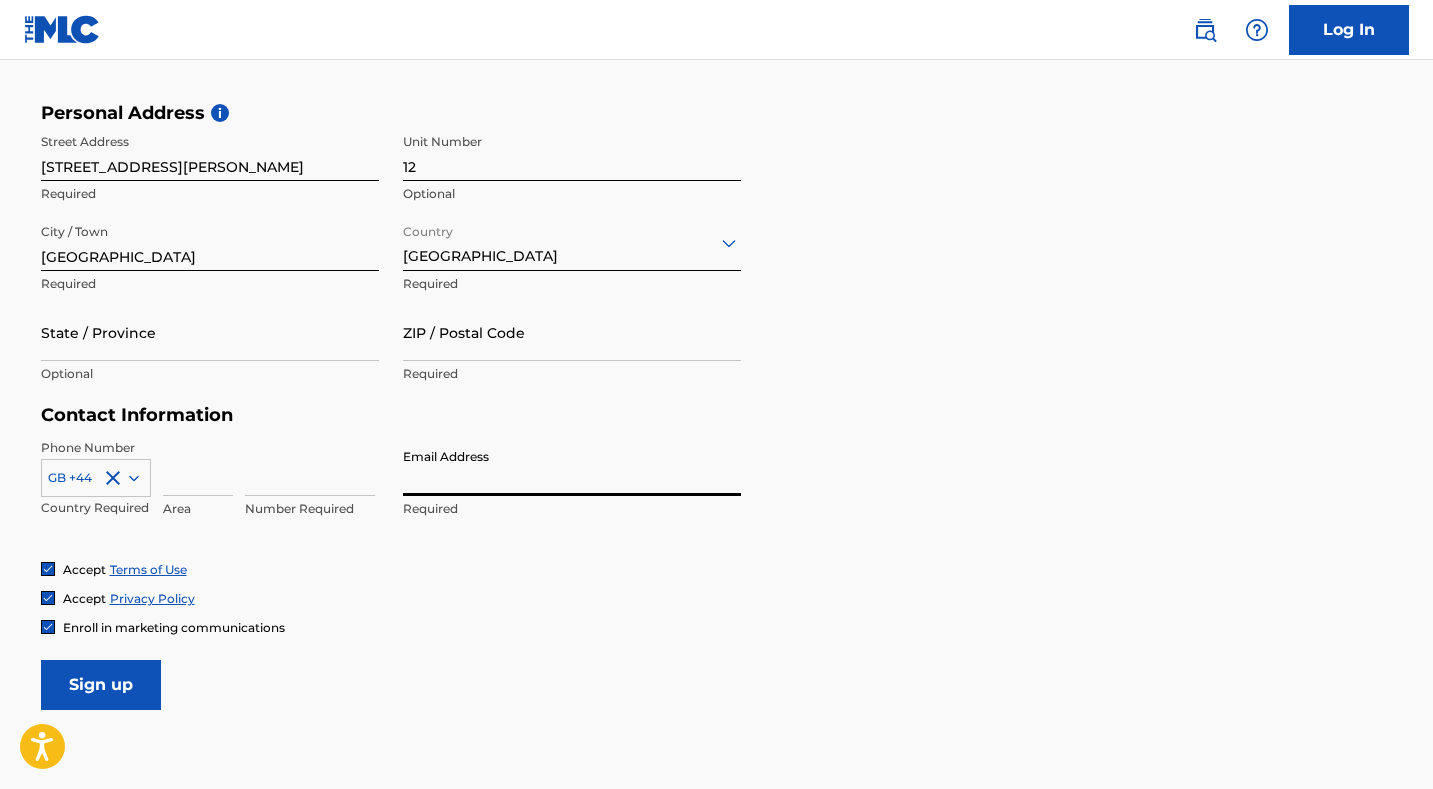 click on "Email Address" at bounding box center (572, 467) 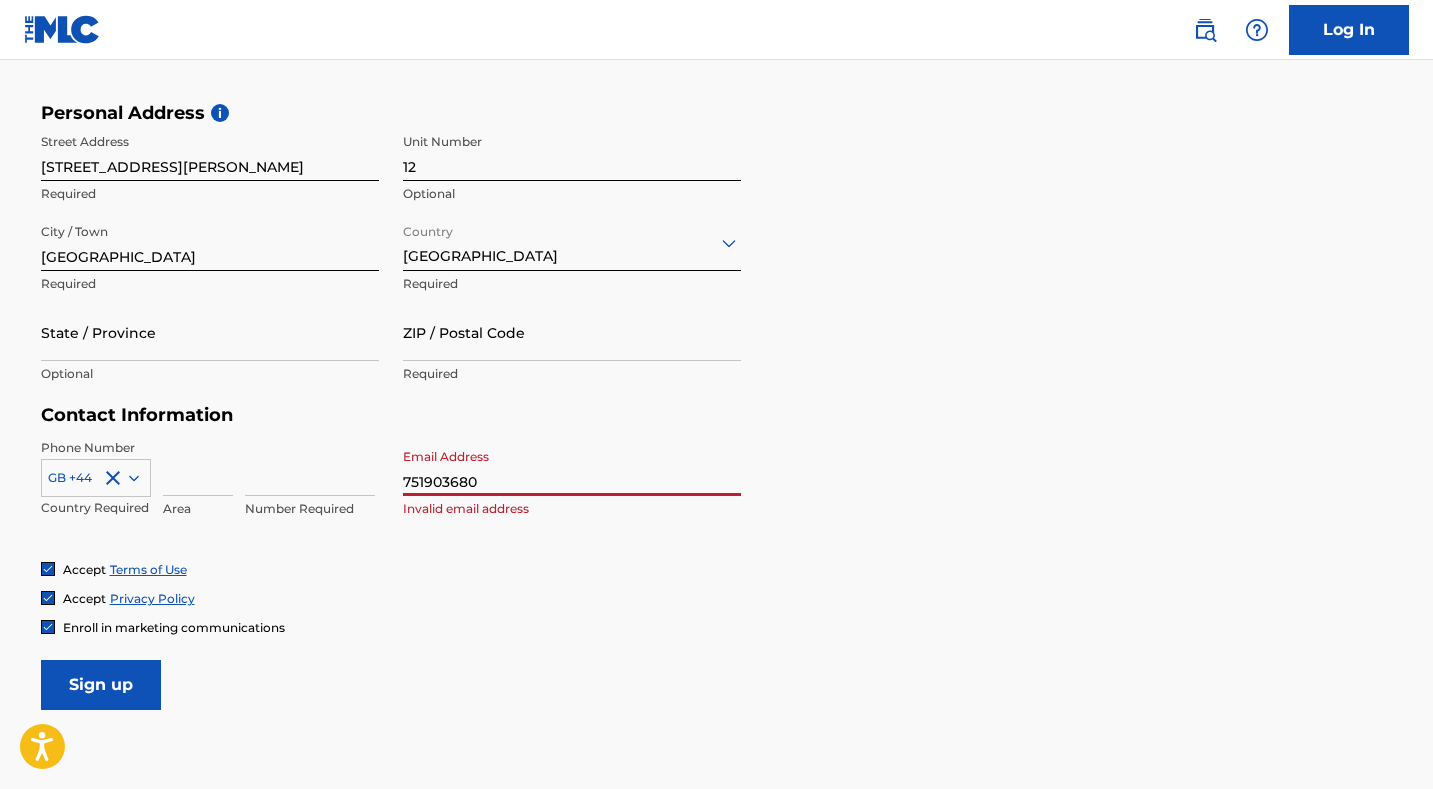 type on "7519036803" 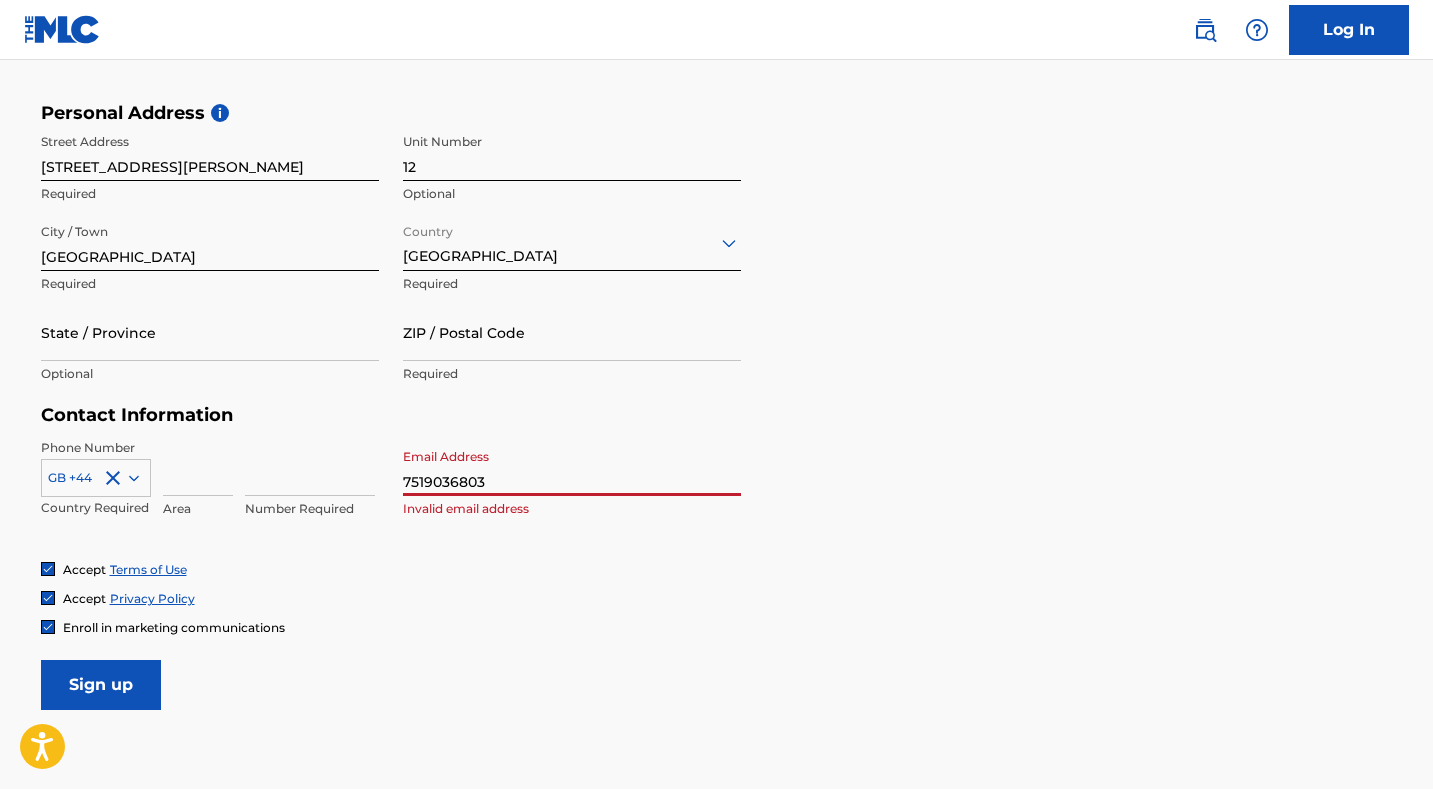 click on "7519036803" at bounding box center [572, 467] 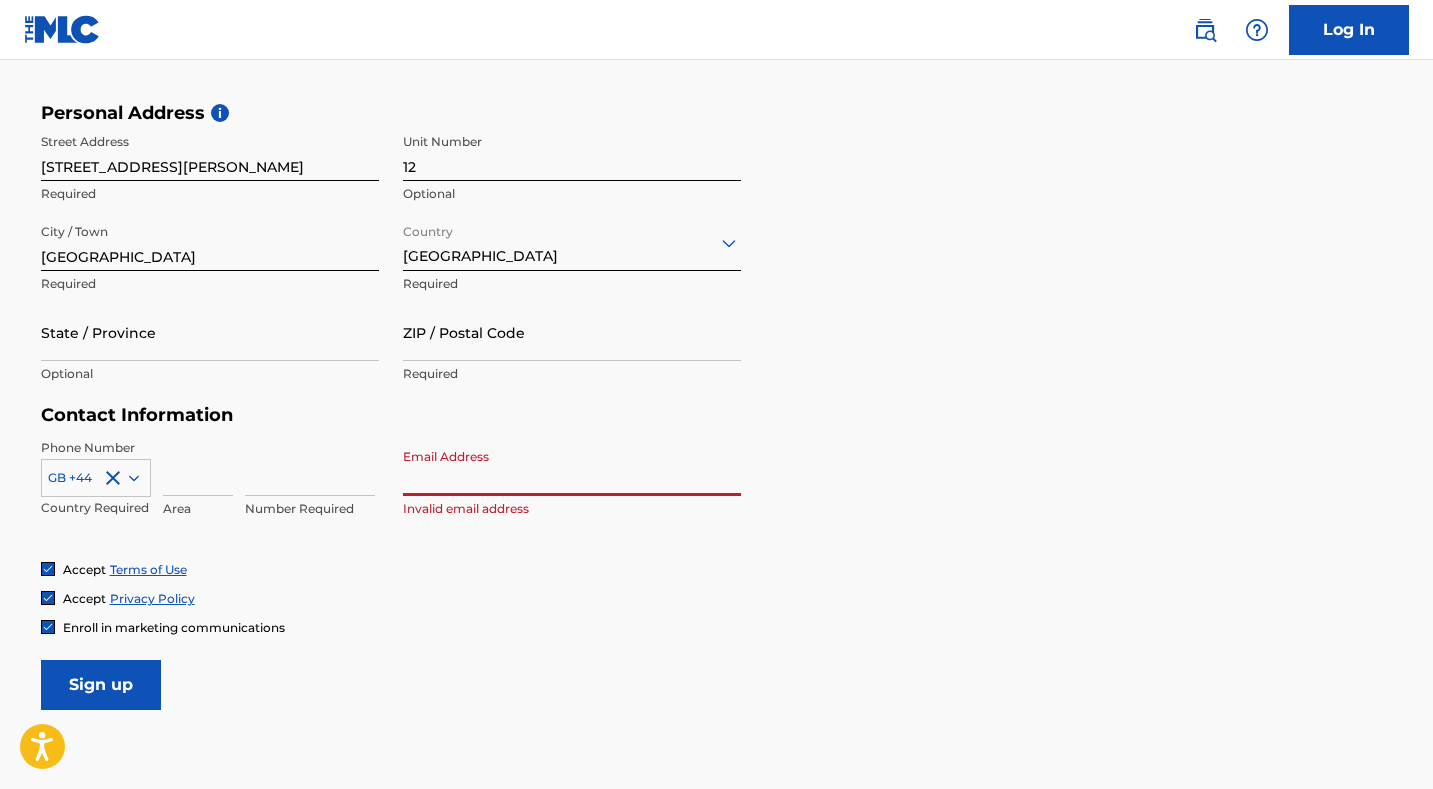 click at bounding box center [310, 467] 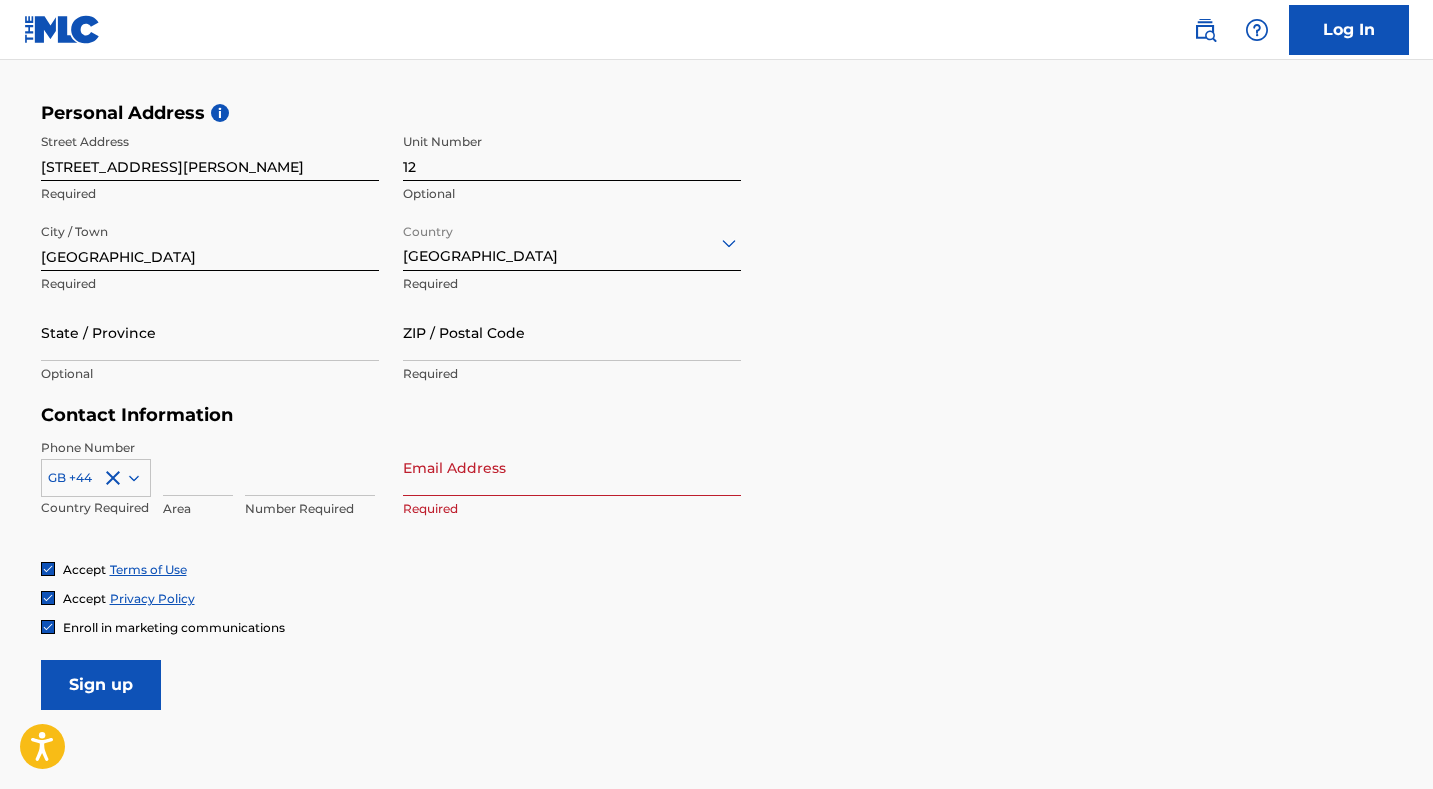 paste on "7519036803" 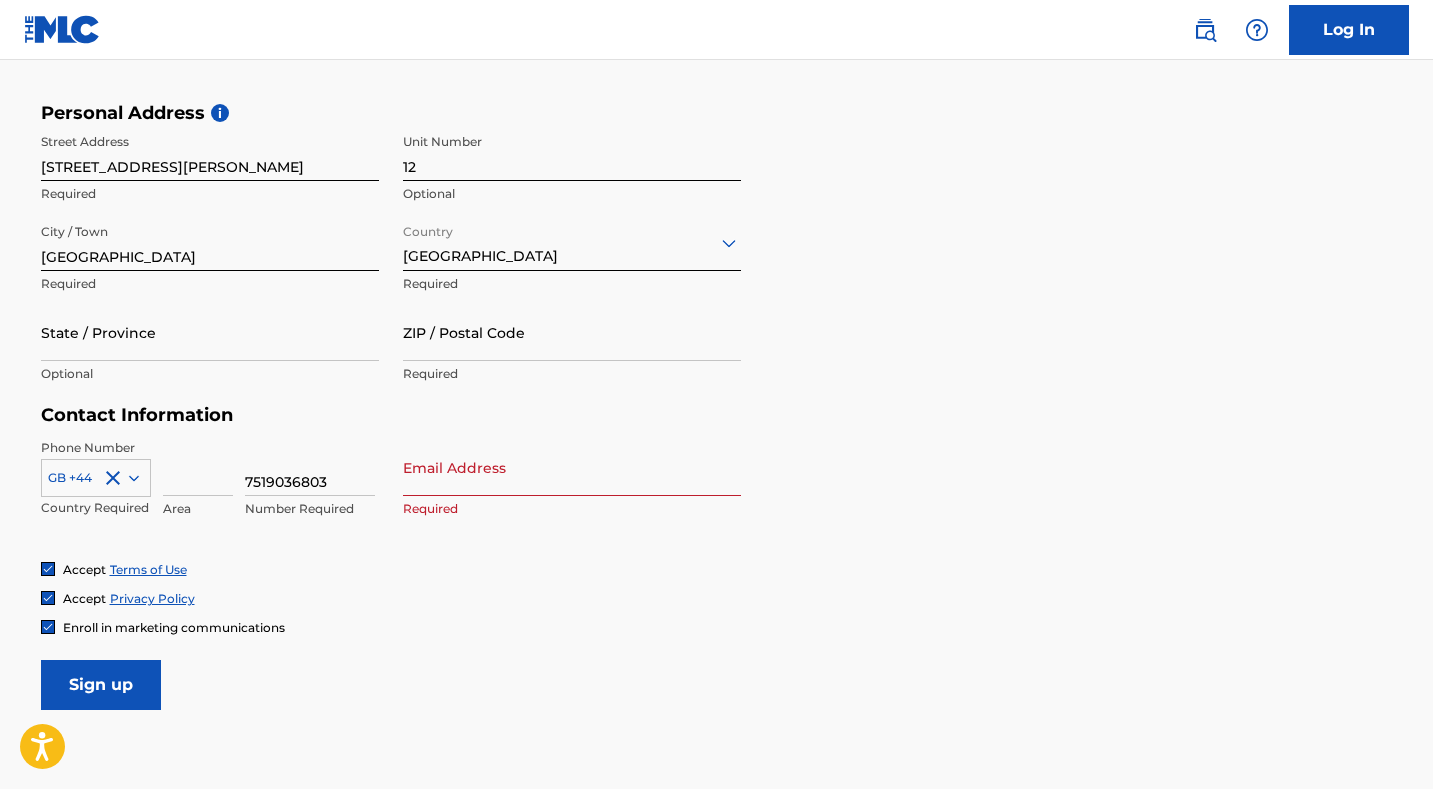 type on "7519036803" 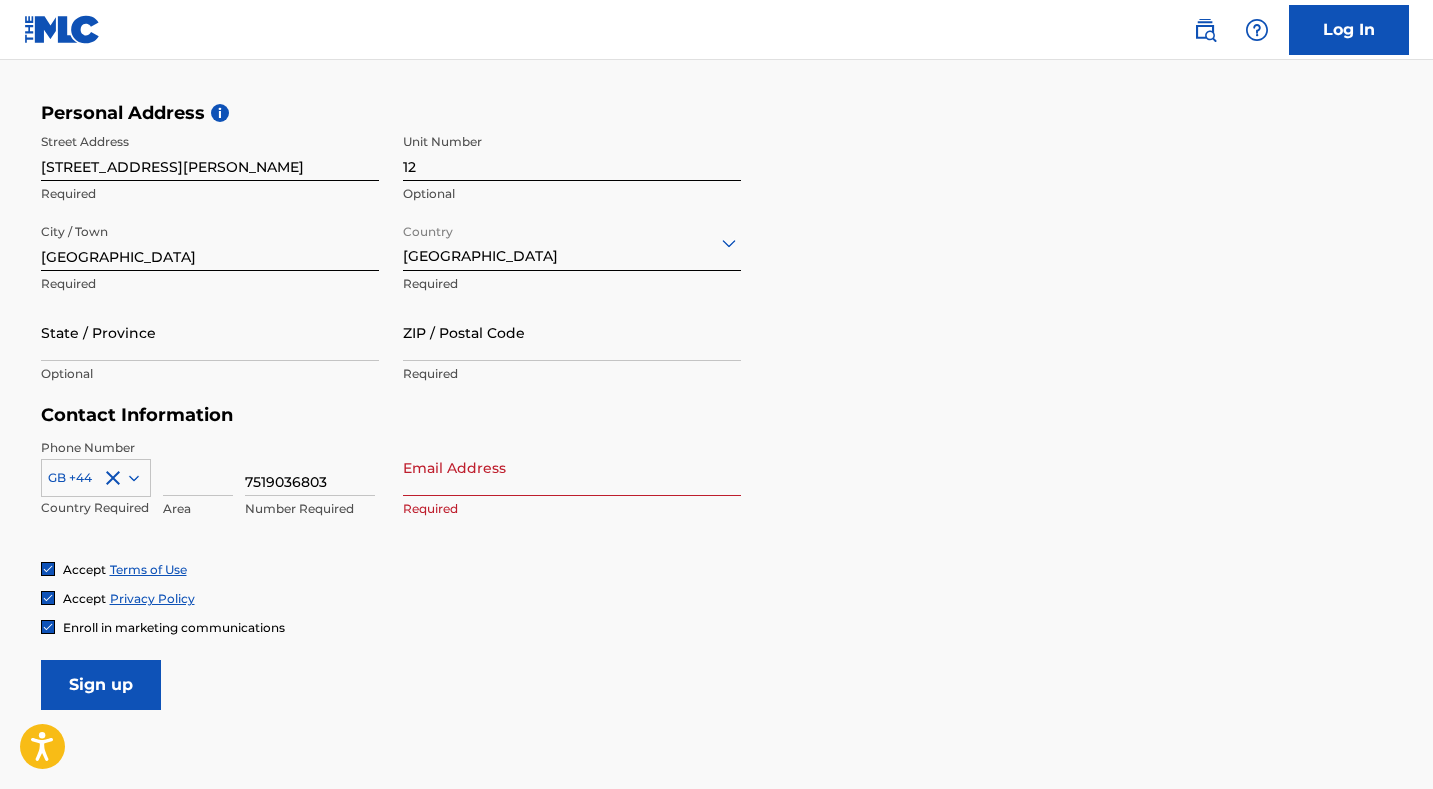 click on "Email Address" at bounding box center [572, 467] 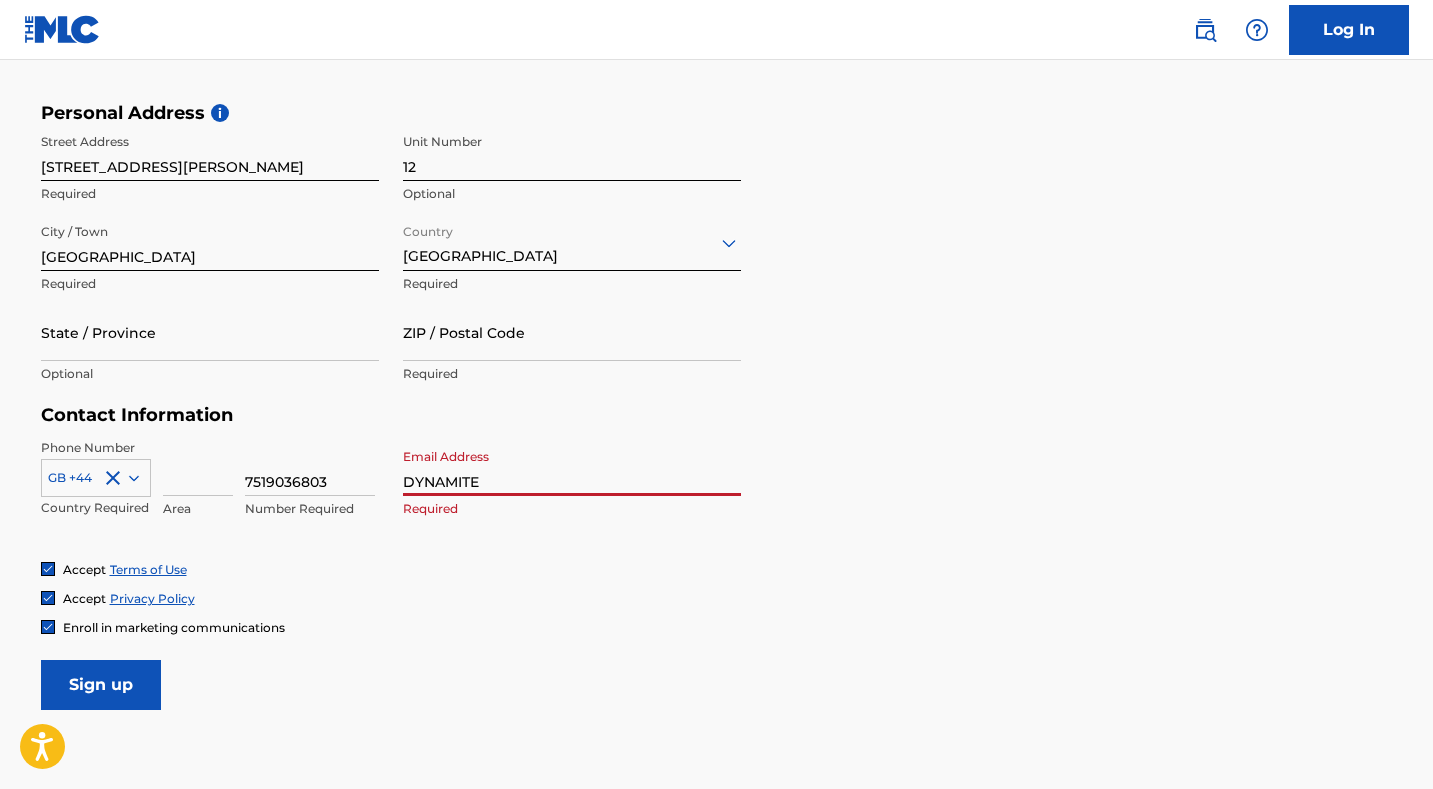 type on "DYNAMITET" 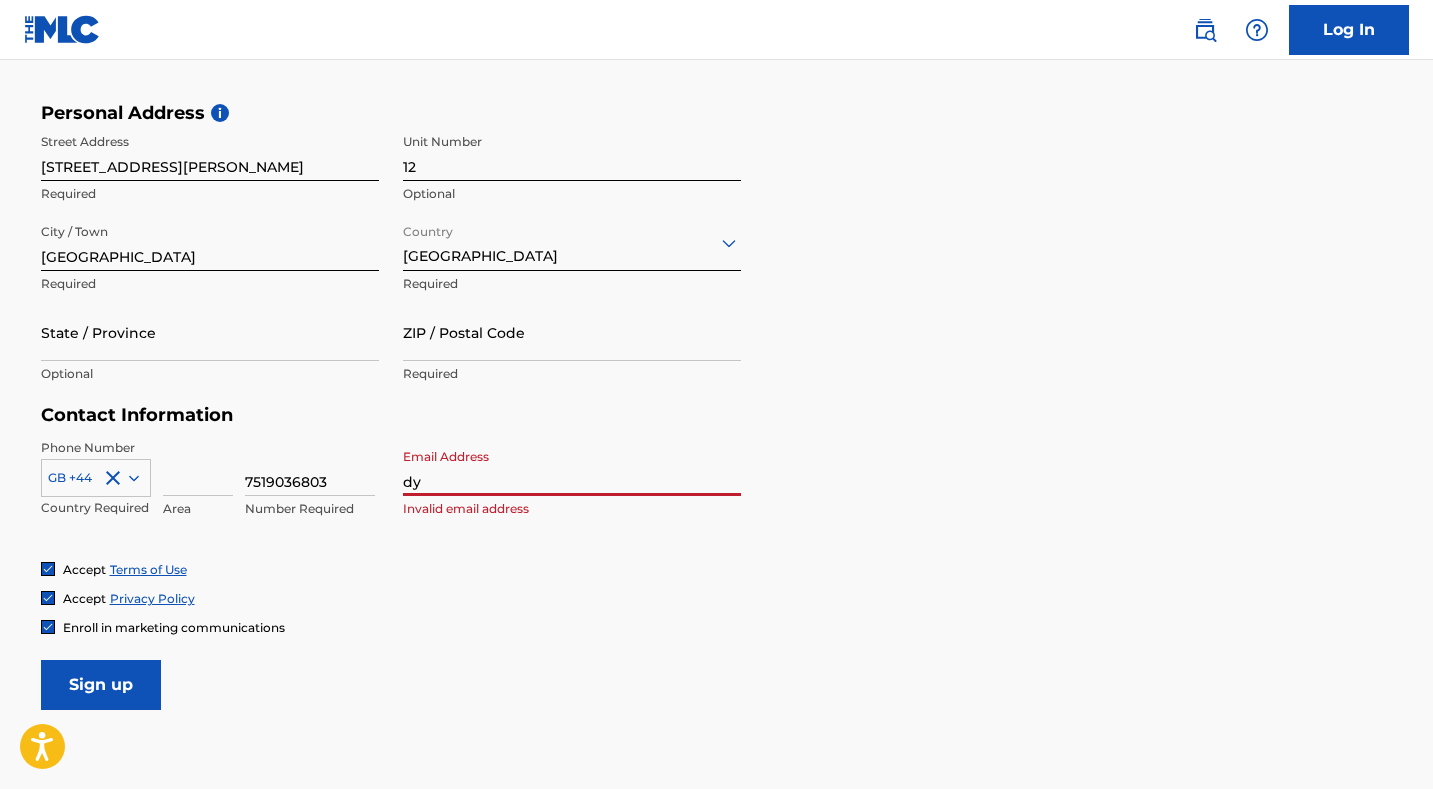 type on "d" 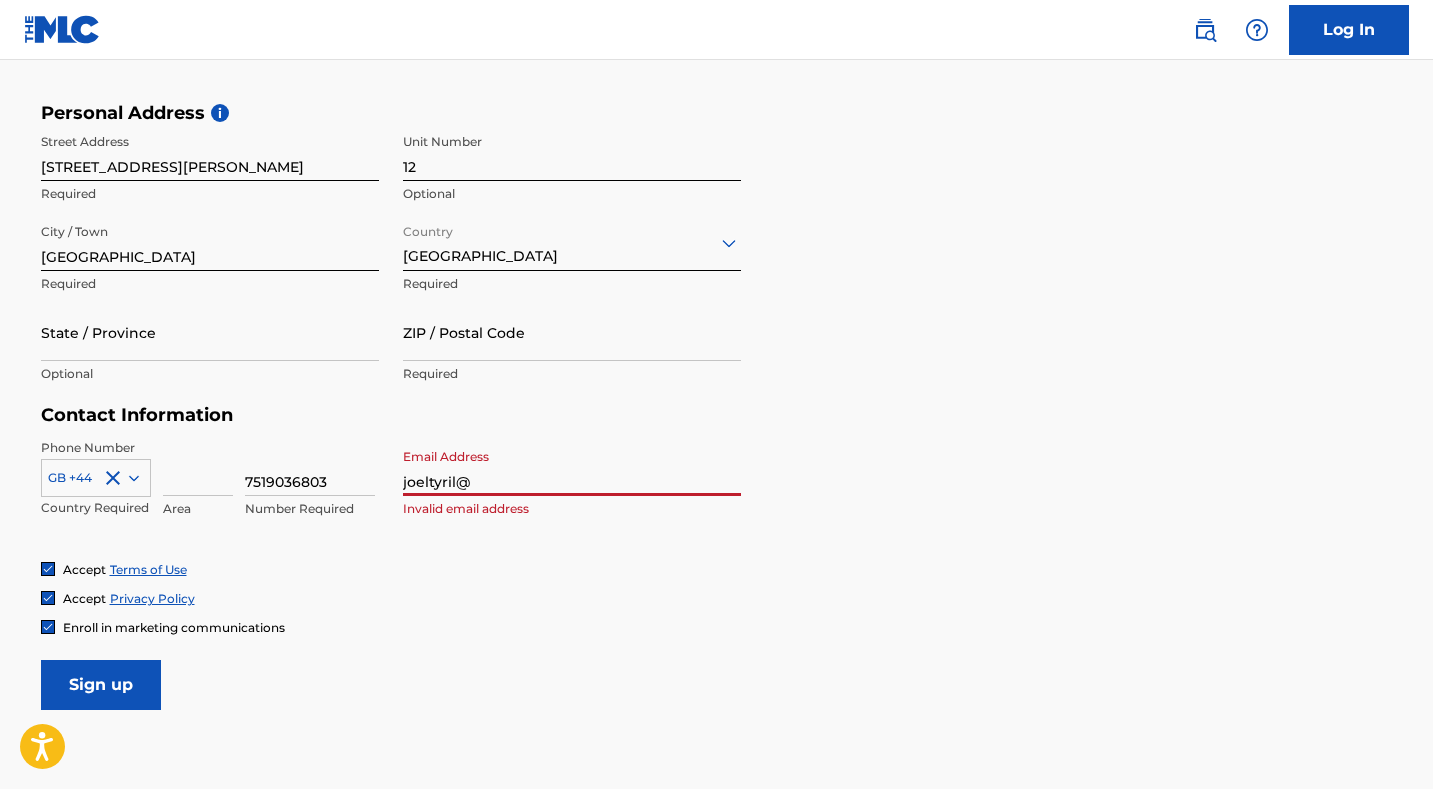 type on "joeltyril@g" 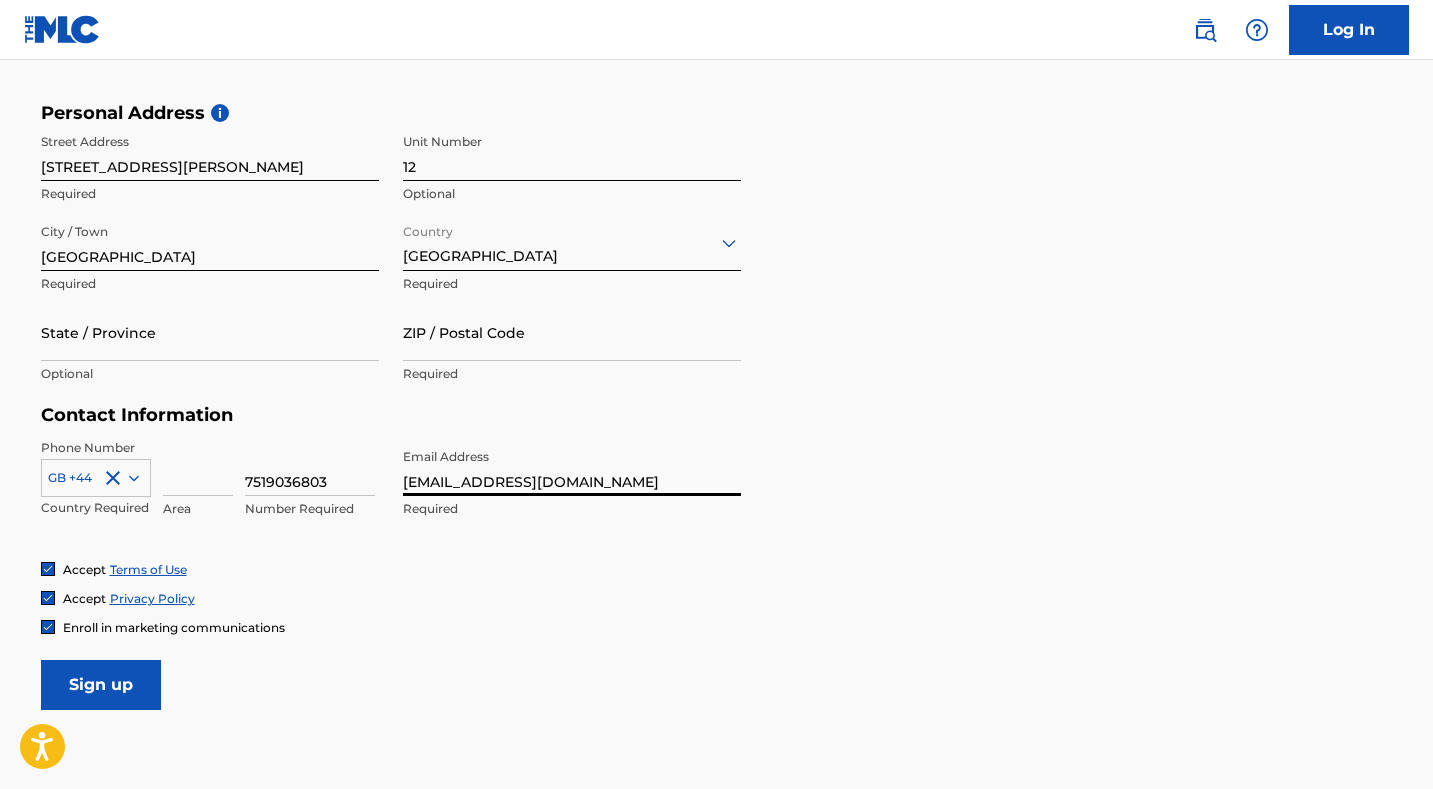 type on "[EMAIL_ADDRESS][DOMAIN_NAME]" 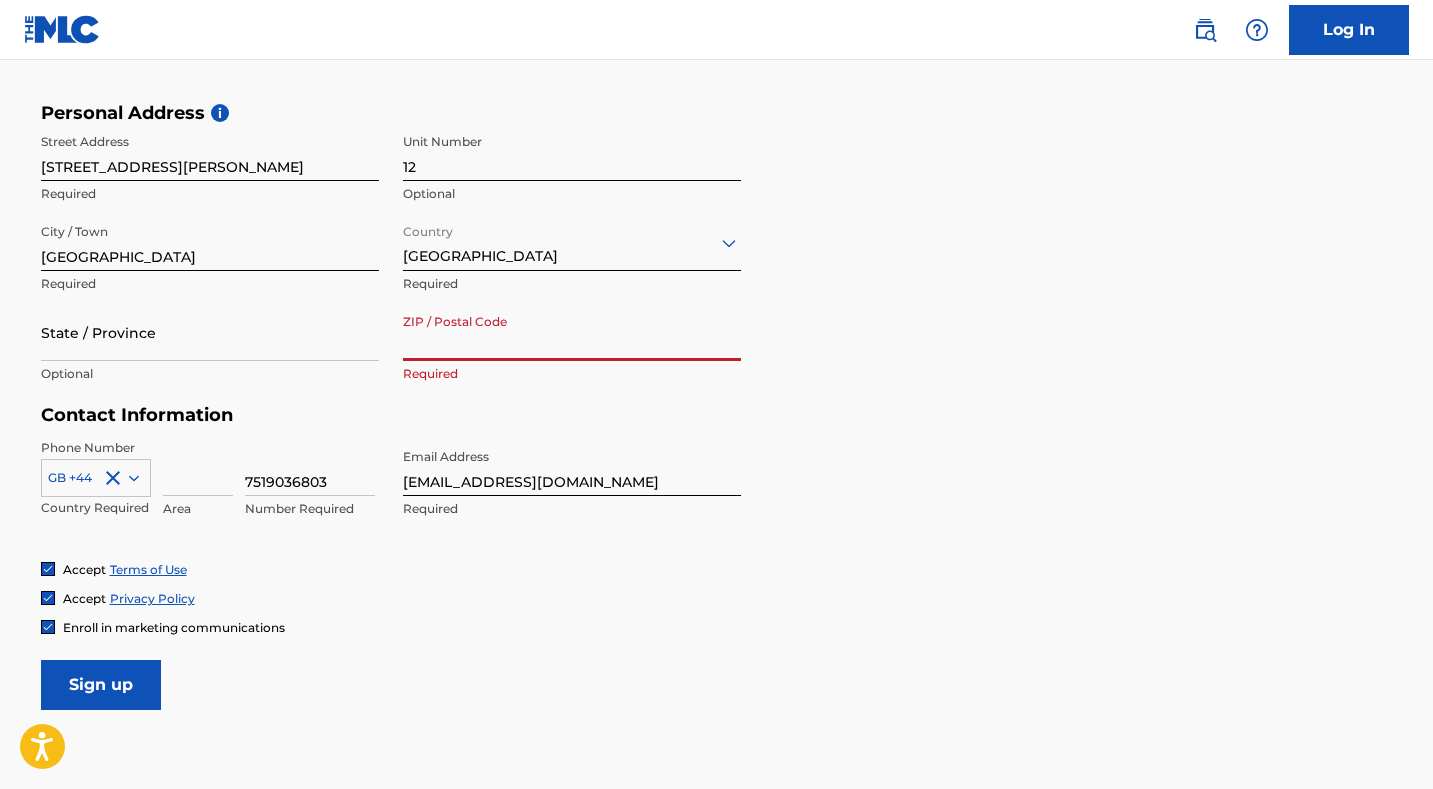 click on "ZIP / Postal Code" at bounding box center [572, 332] 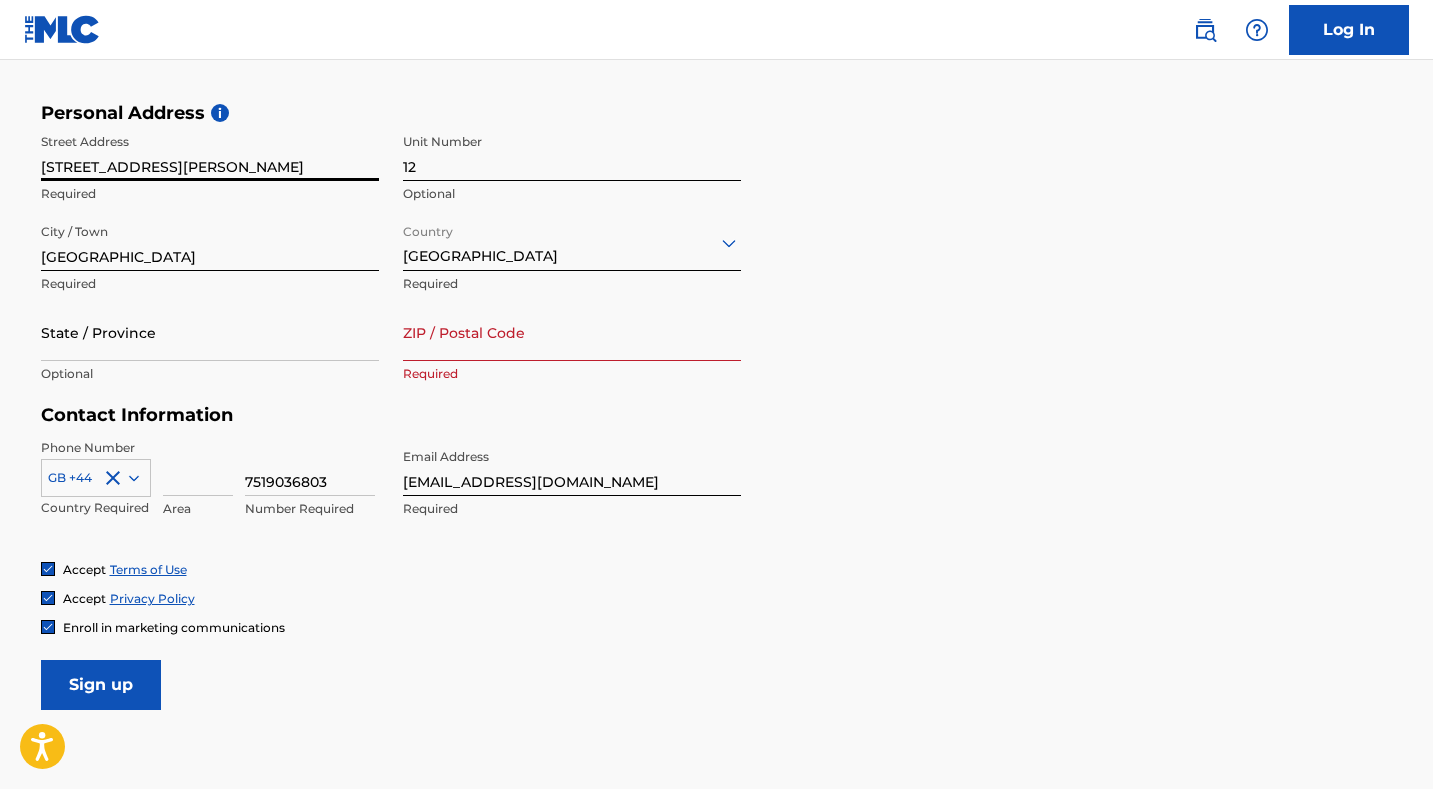 drag, startPoint x: 230, startPoint y: 168, endPoint x: 340, endPoint y: 171, distance: 110.0409 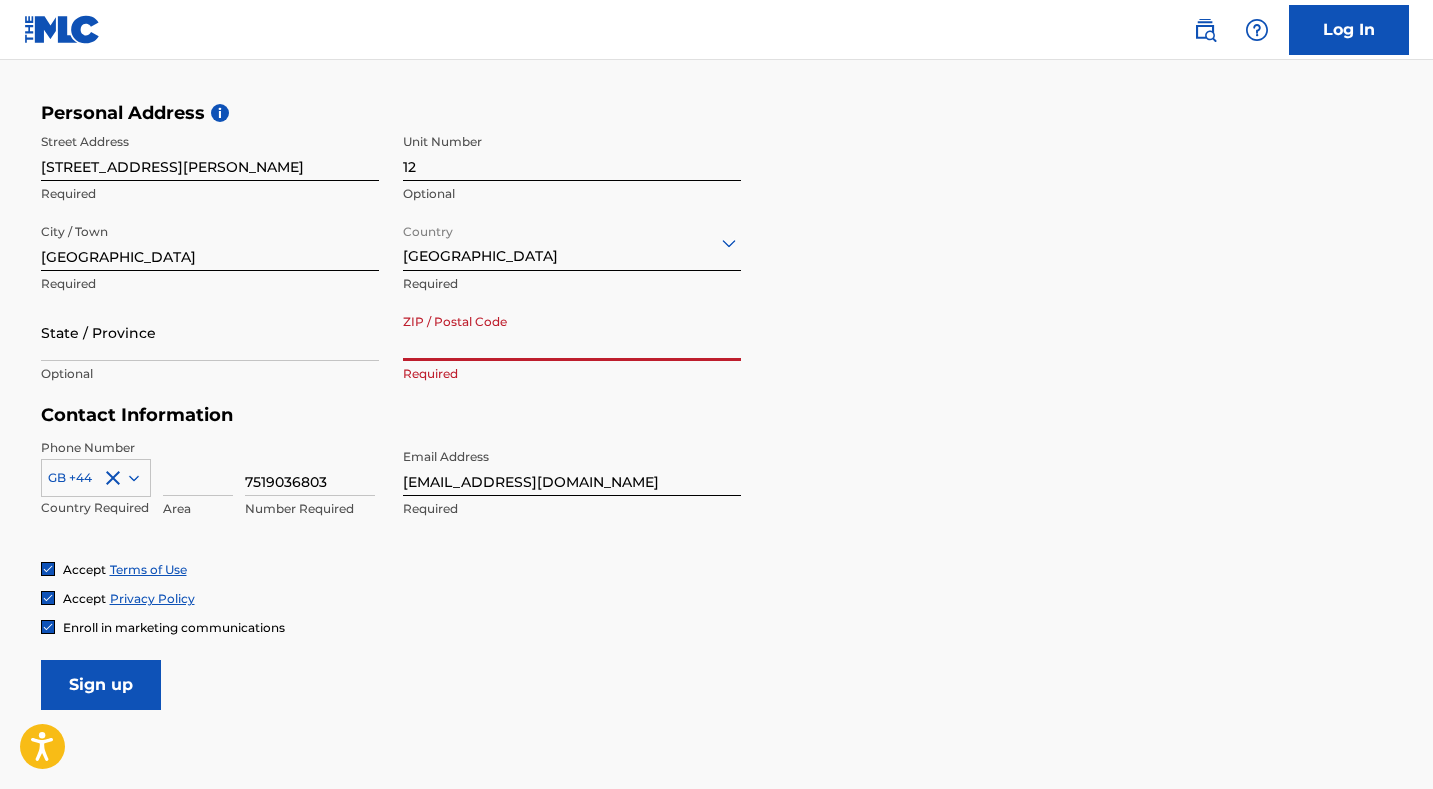 paste on "BL9 5AR" 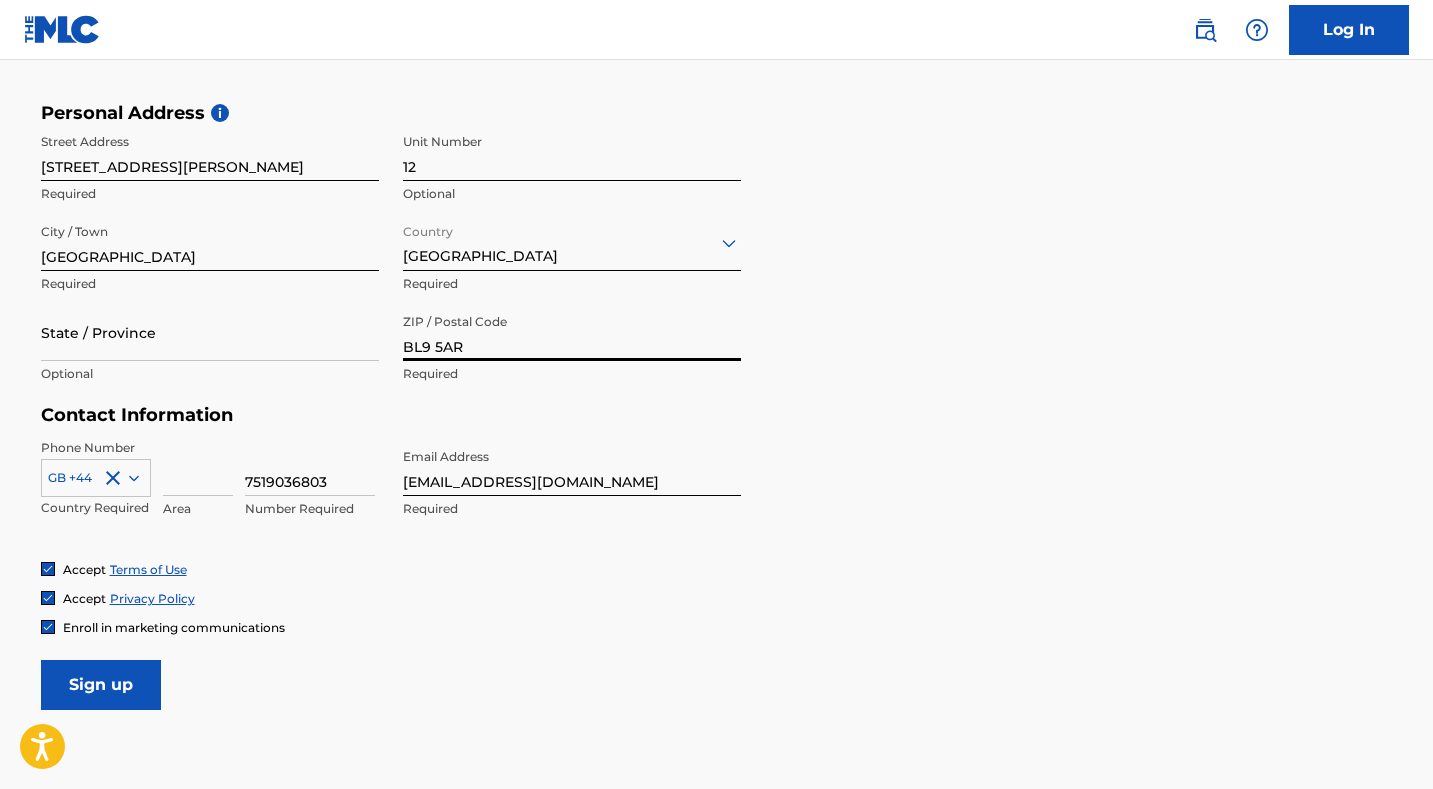 type on "BL9 5AR" 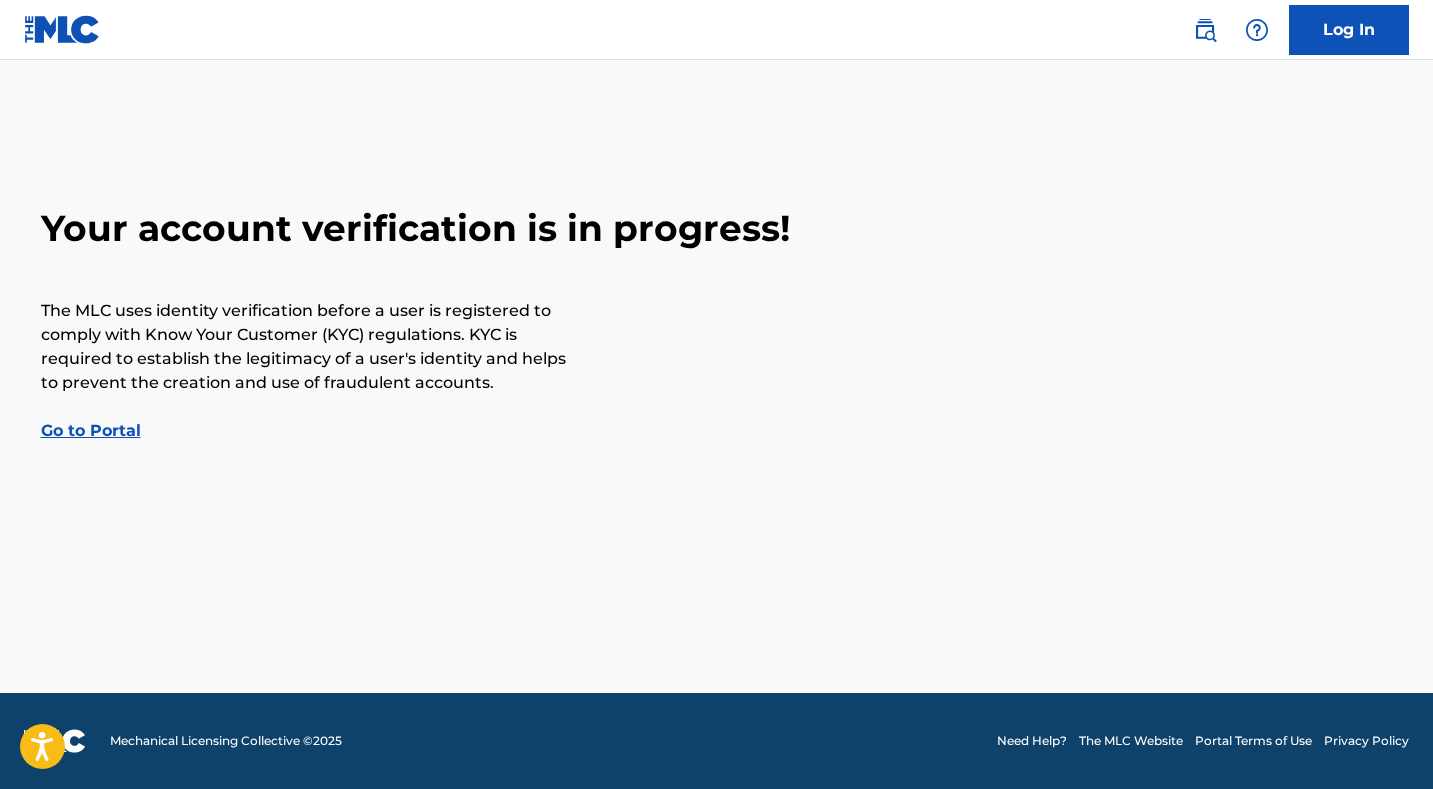 scroll, scrollTop: 0, scrollLeft: 0, axis: both 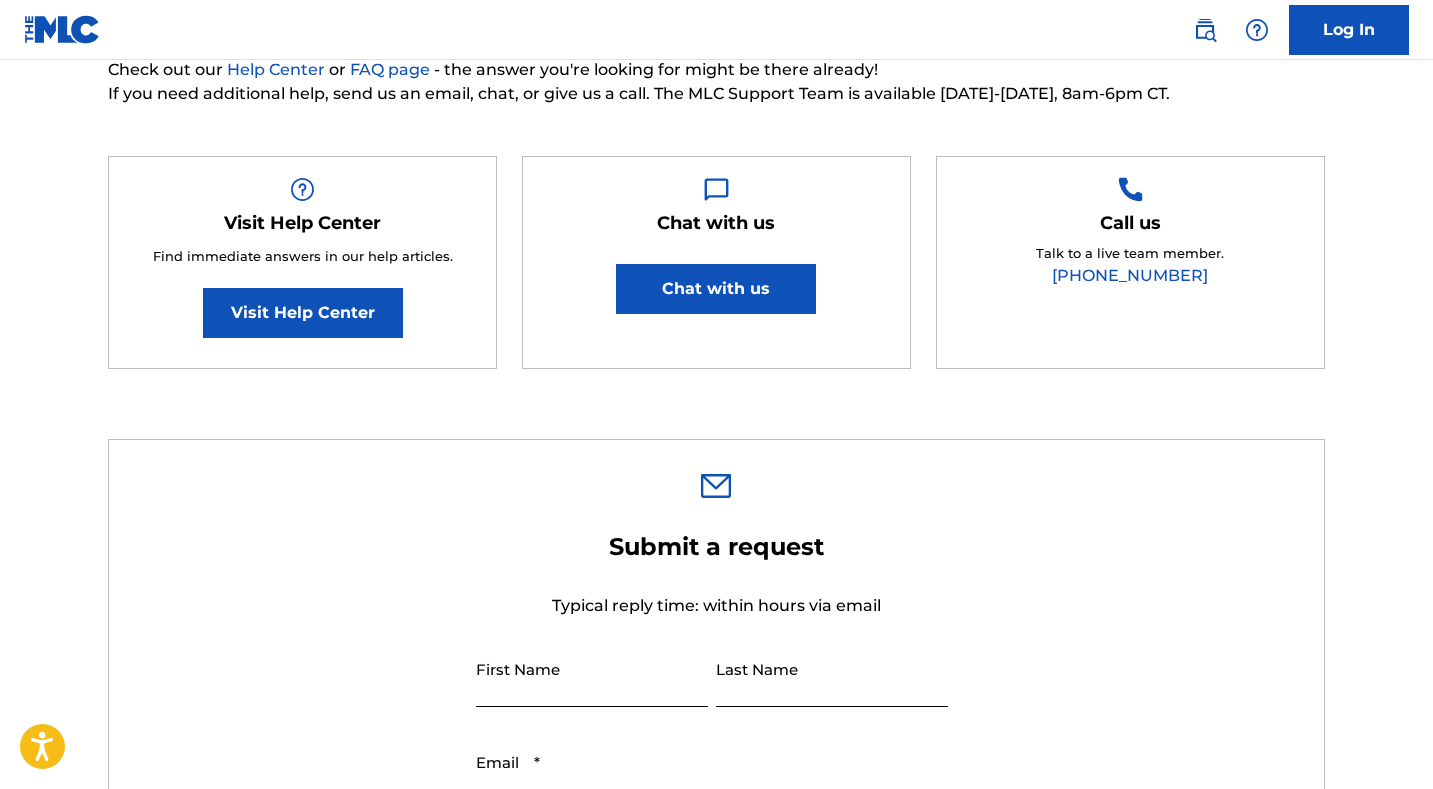 click on "Chat with us" at bounding box center [716, 289] 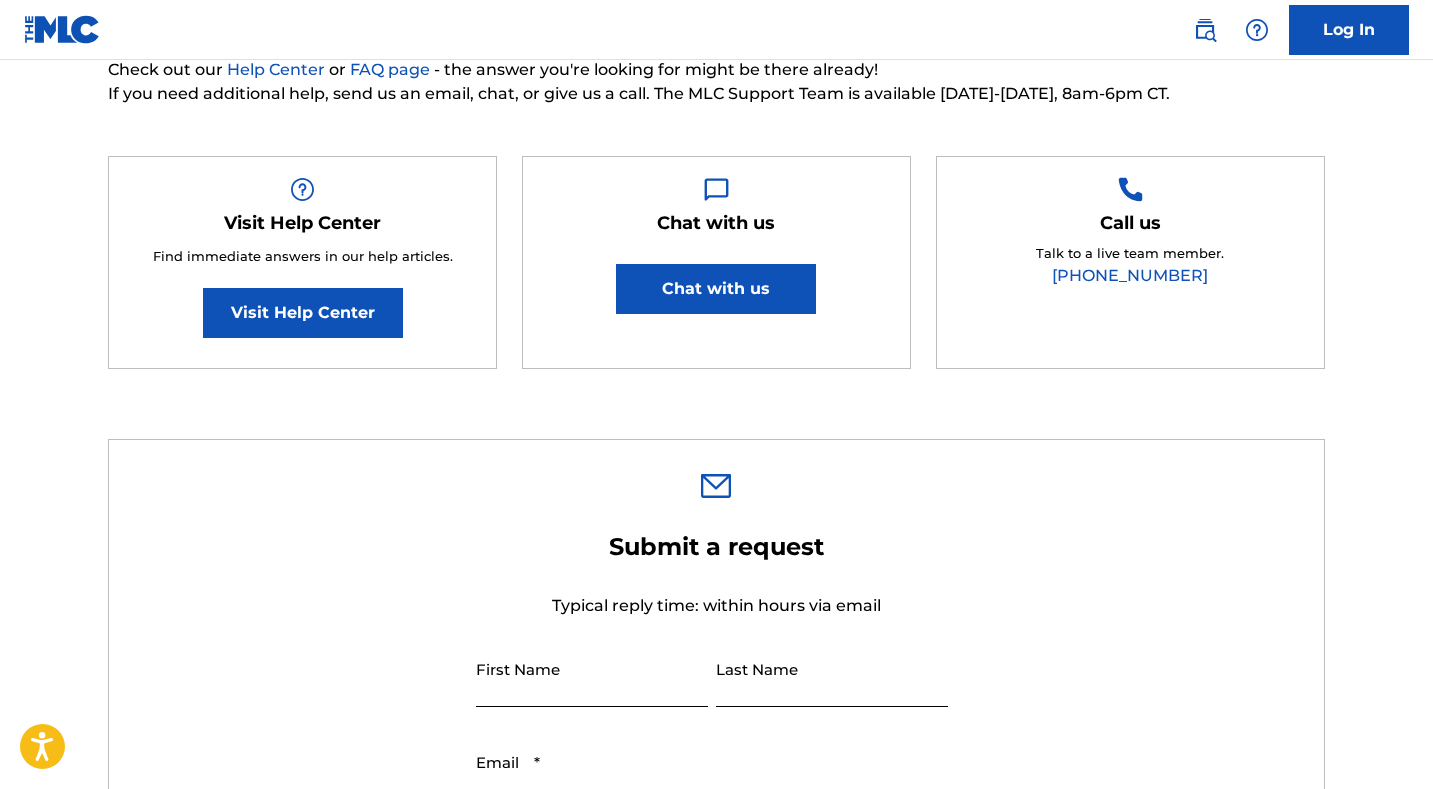 click on "Chat with us" at bounding box center (716, 289) 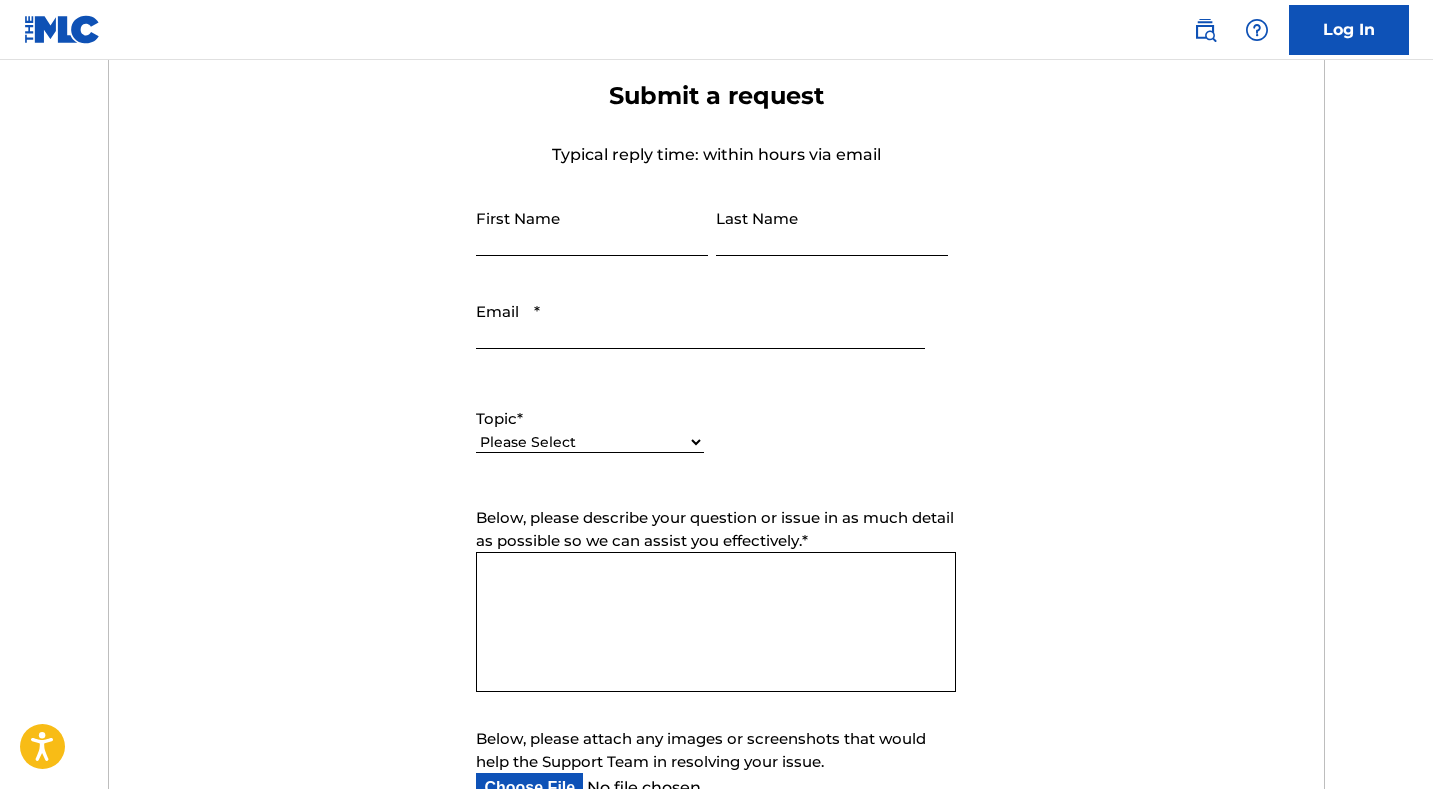 scroll, scrollTop: 711, scrollLeft: 0, axis: vertical 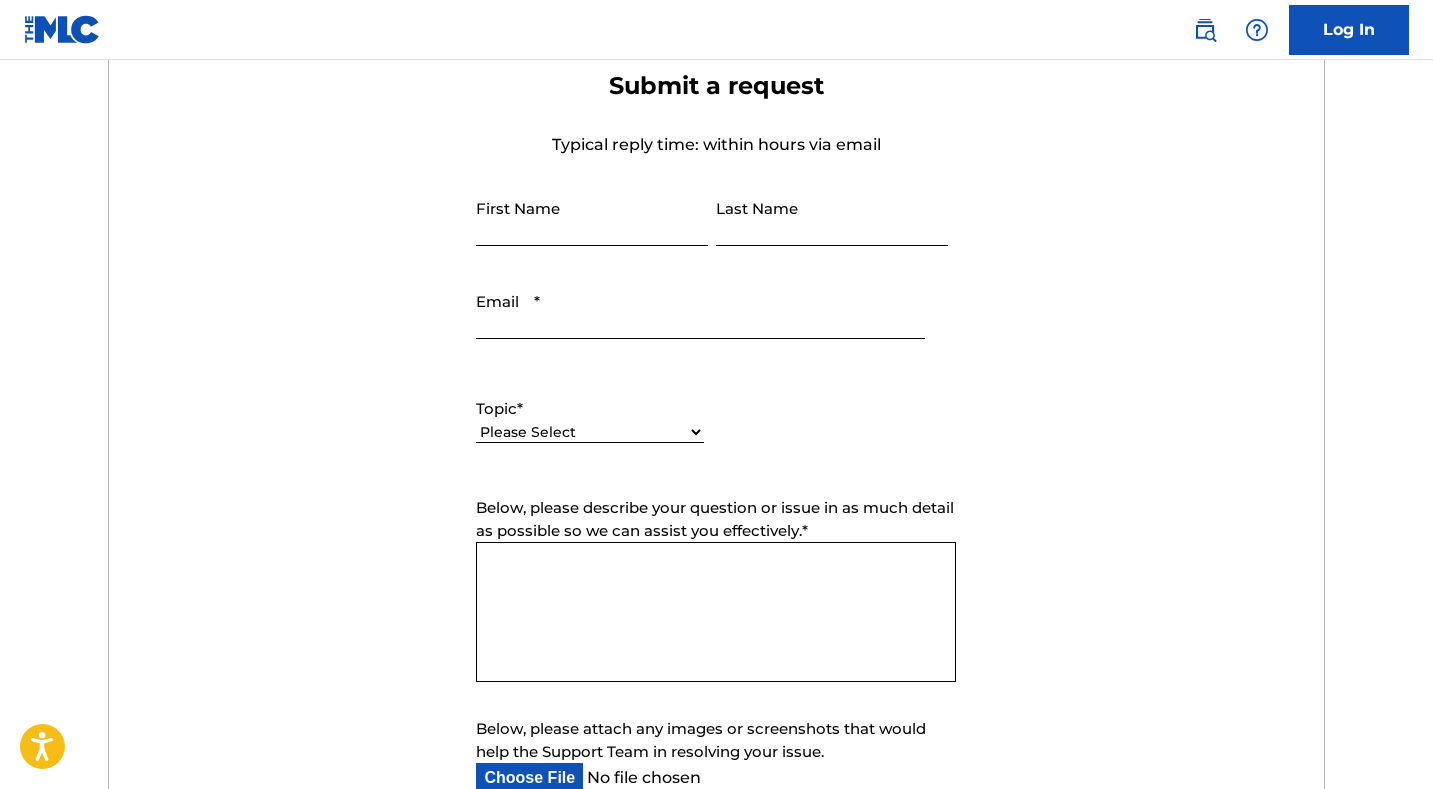 click on "Please Select I need help with my account I need help with managing my catalog I need help with the Public Search I need help with information about The MLC I need help with payment I need help with DQI" at bounding box center (590, 432) 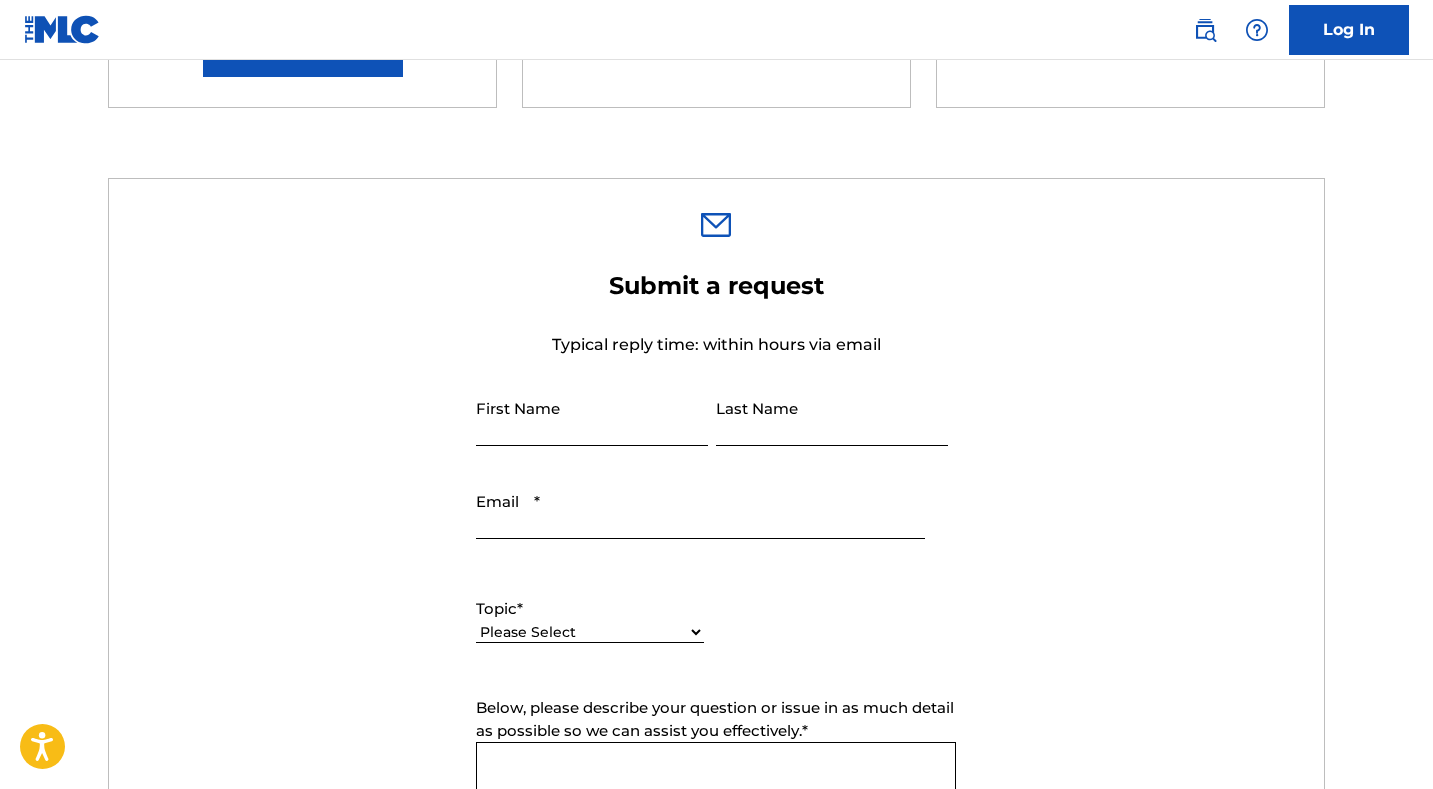 scroll, scrollTop: 0, scrollLeft: 0, axis: both 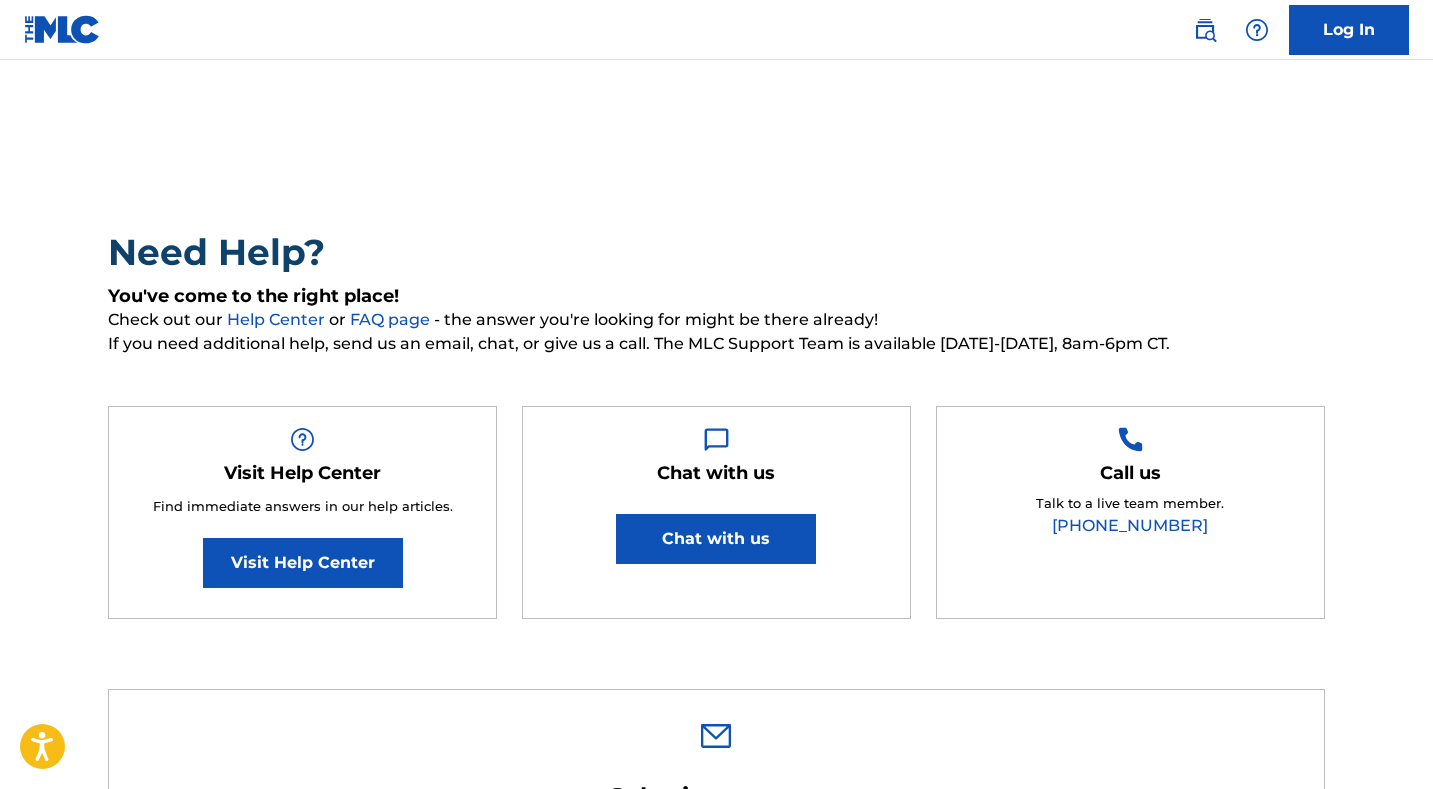 click at bounding box center (62, 29) 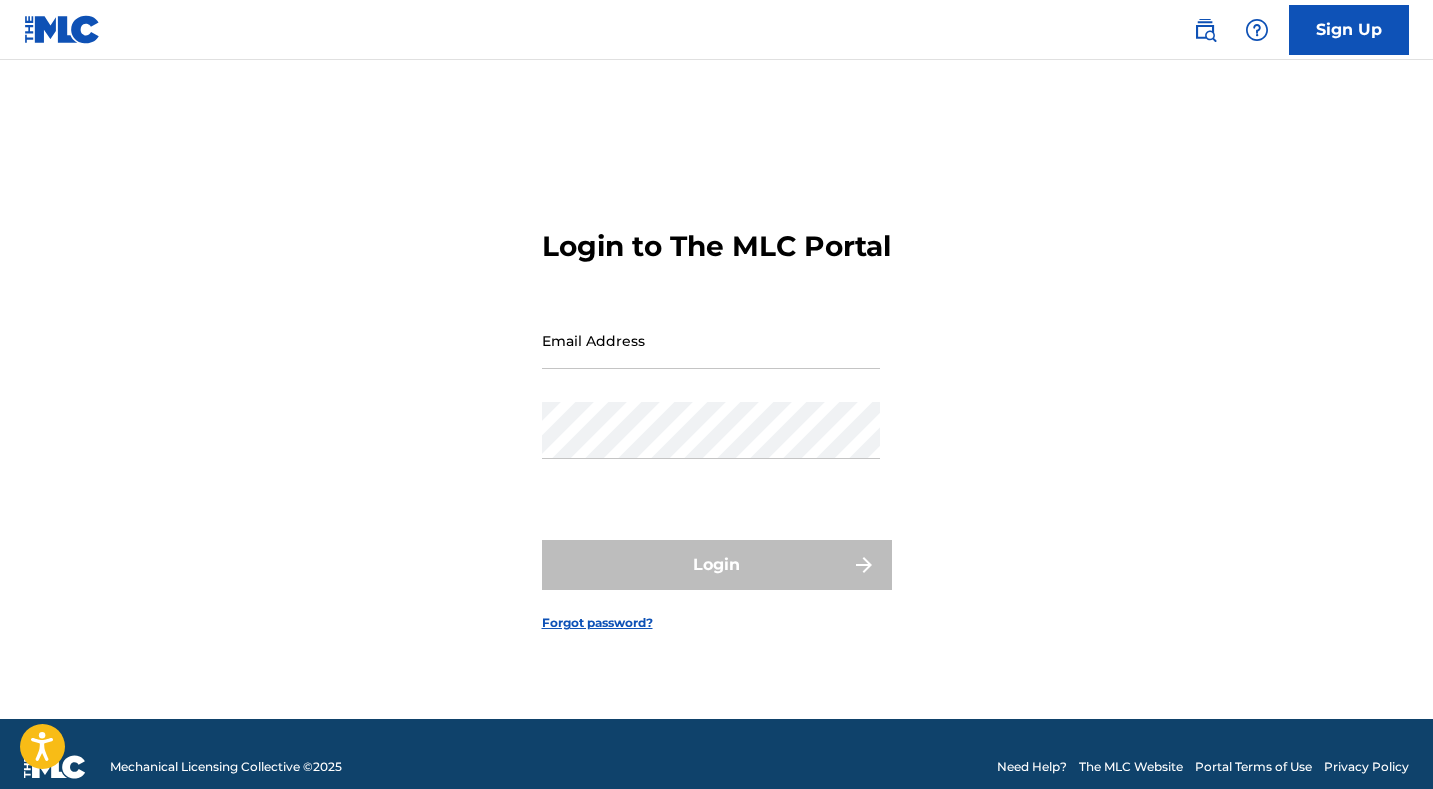 click at bounding box center [62, 29] 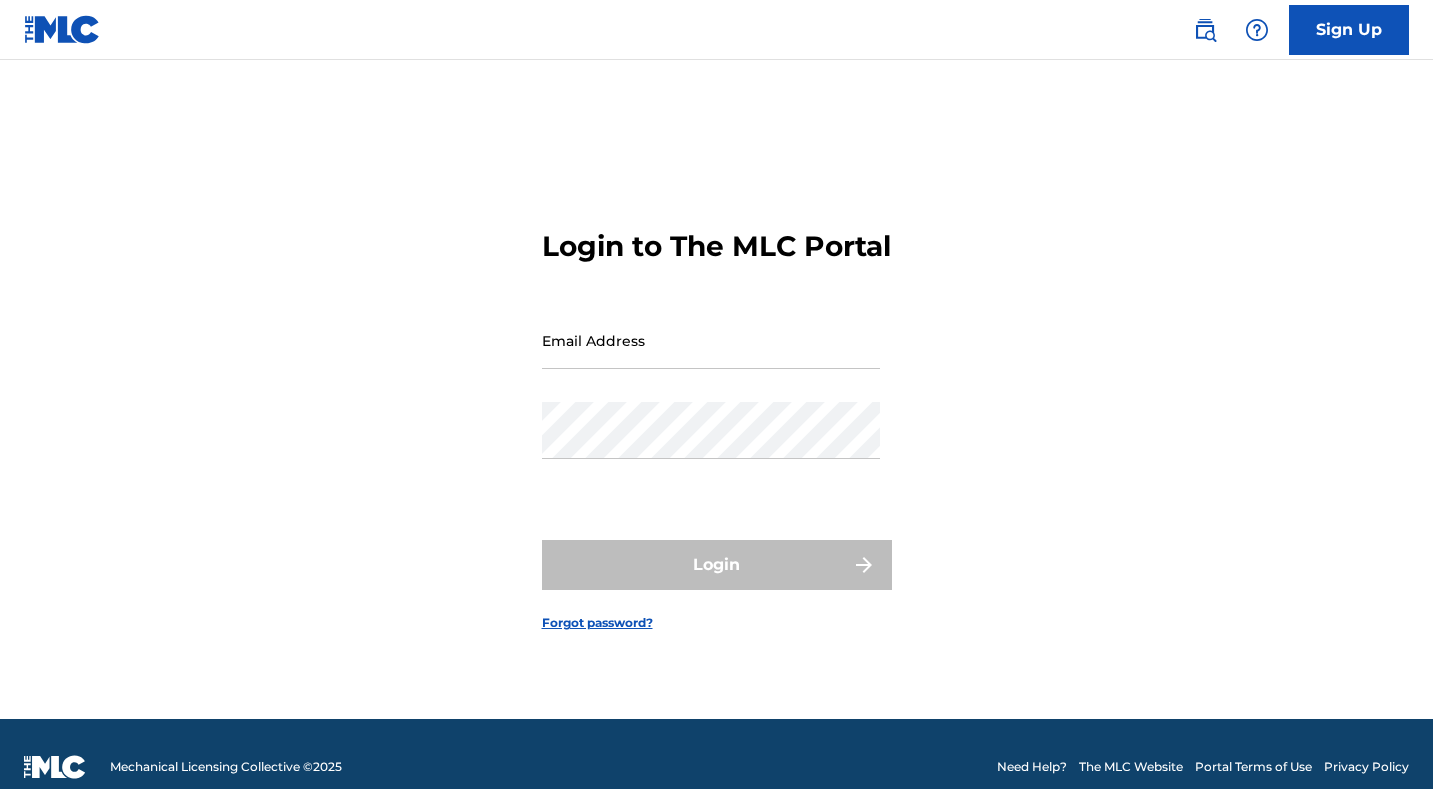 scroll, scrollTop: 0, scrollLeft: 0, axis: both 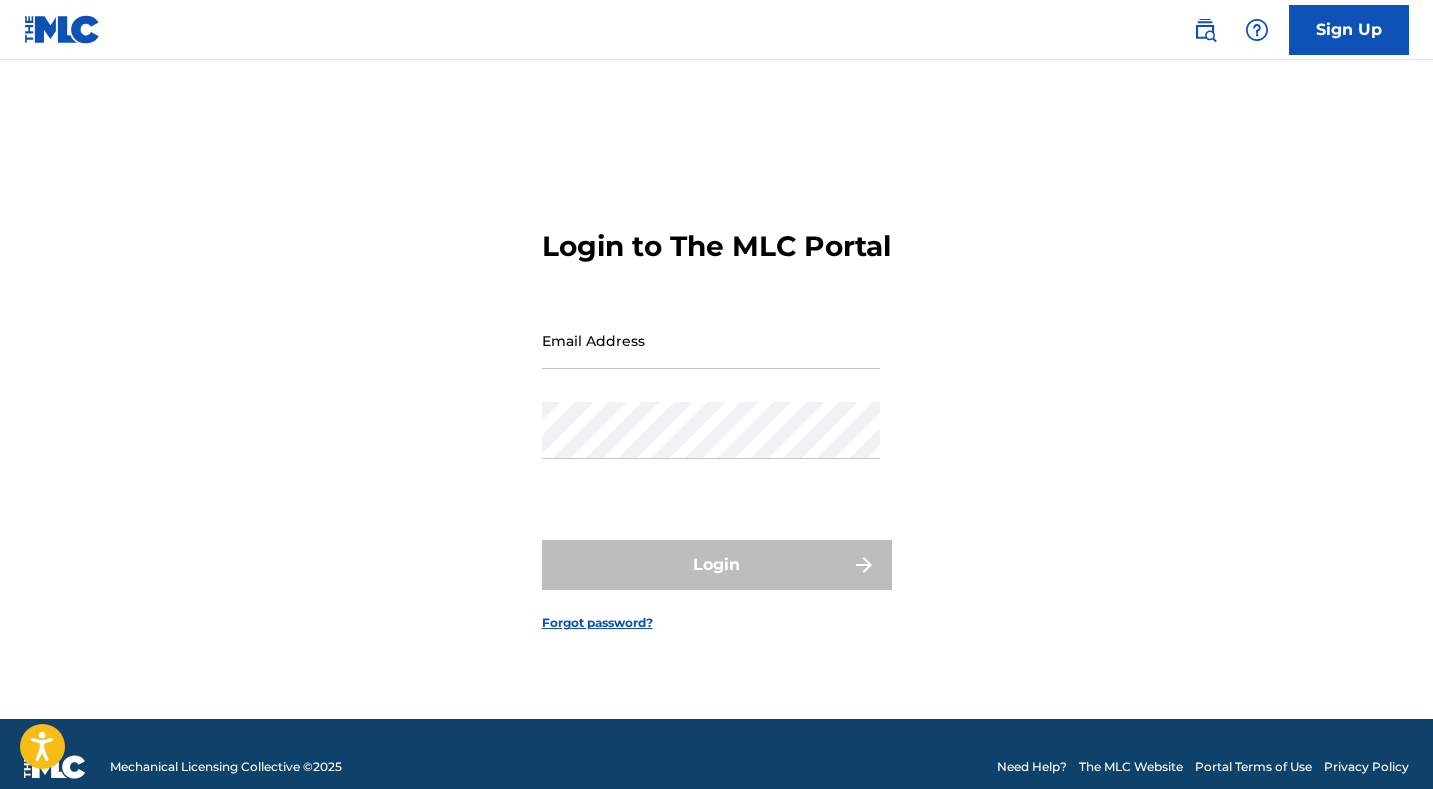 click on "Email Address" at bounding box center [711, 340] 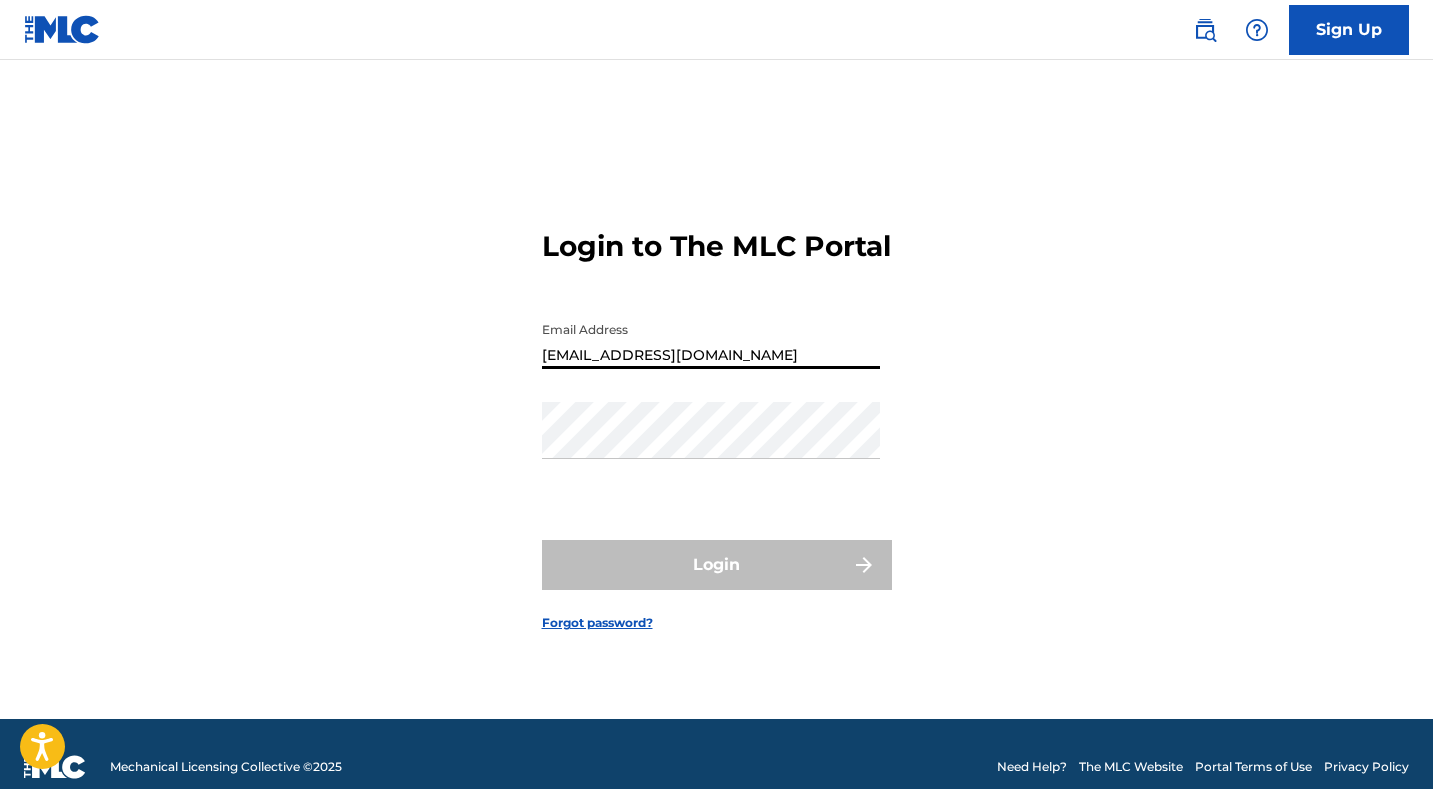 type on "[EMAIL_ADDRESS][DOMAIN_NAME]" 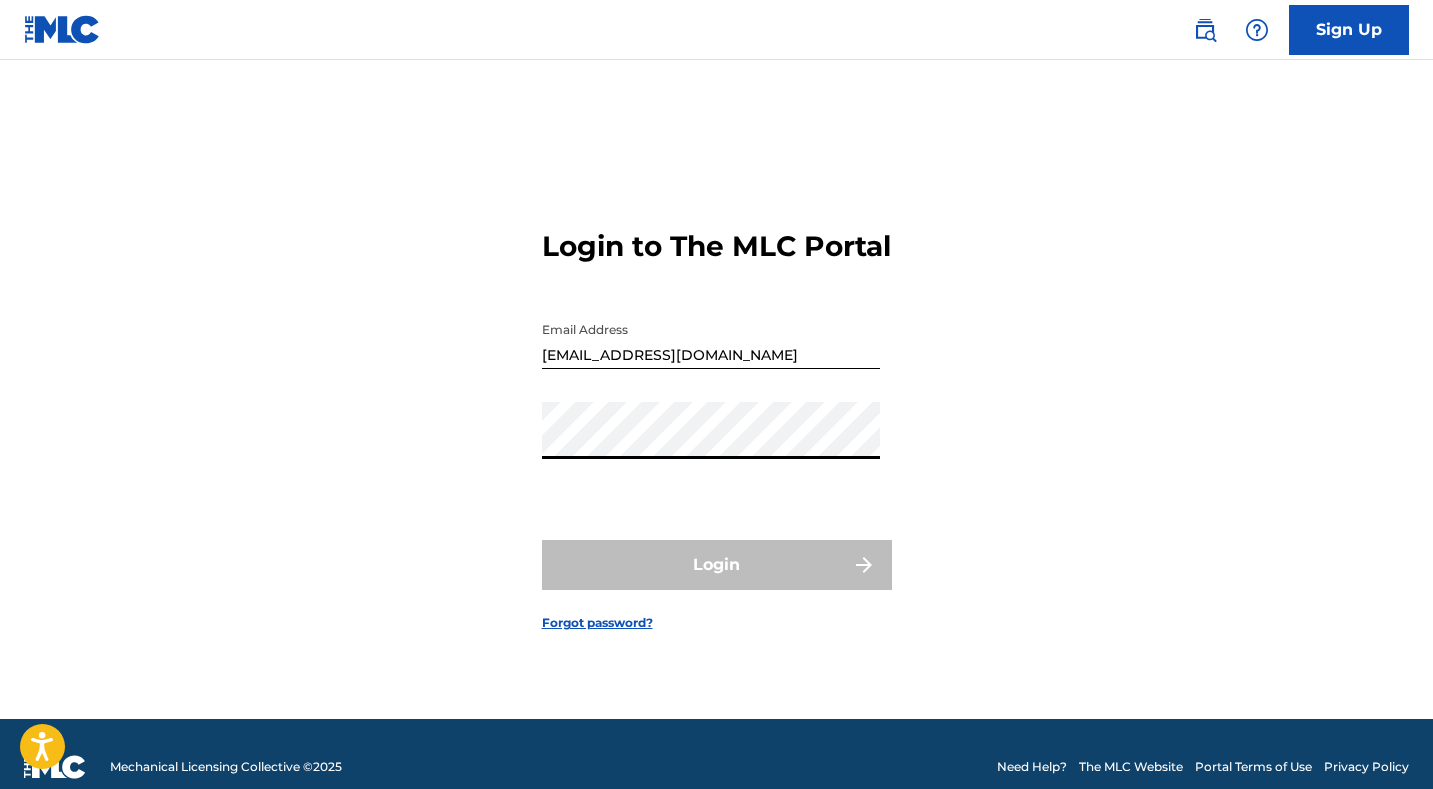 click on "[EMAIL_ADDRESS][DOMAIN_NAME]" at bounding box center (711, 340) 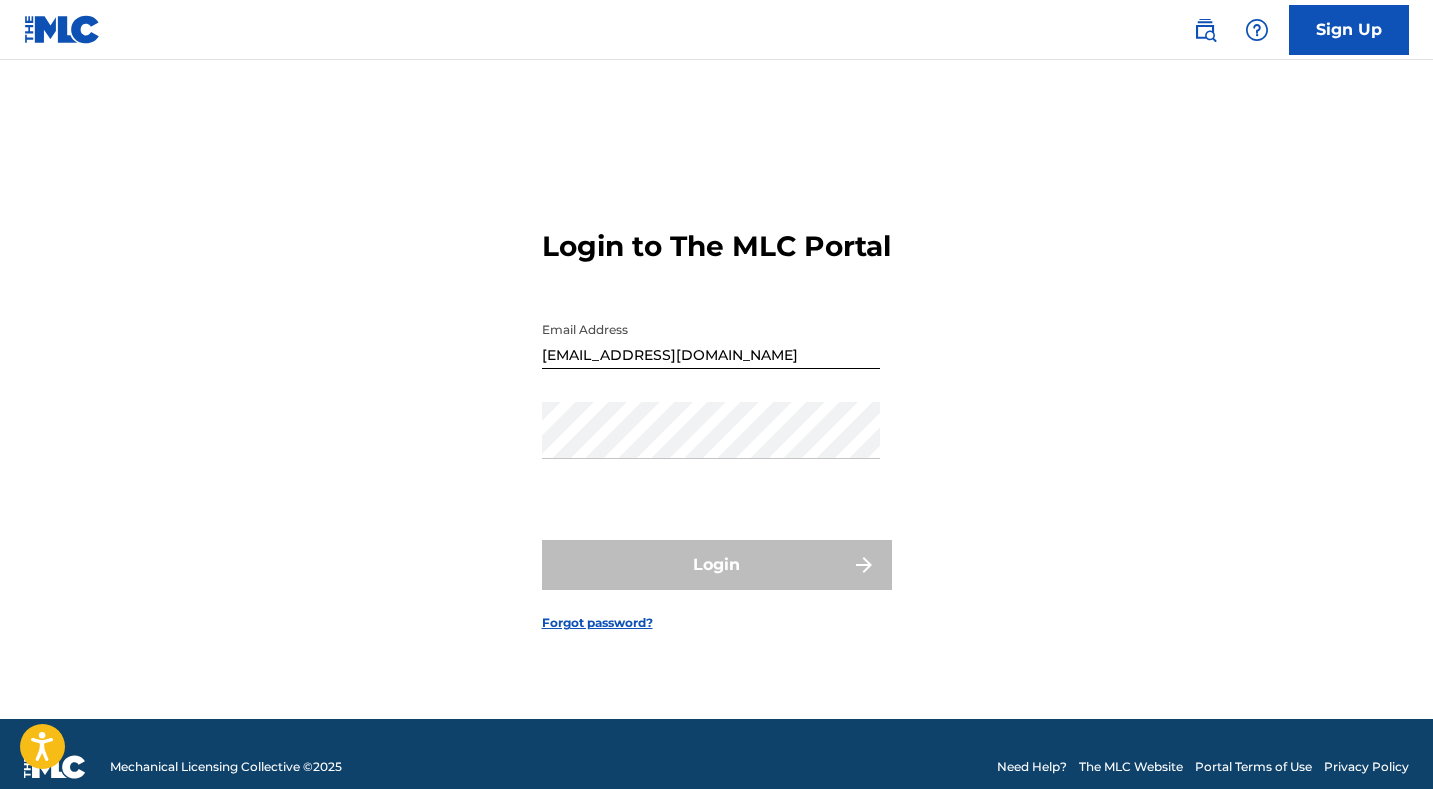 click on "Forgot password?" at bounding box center [597, 623] 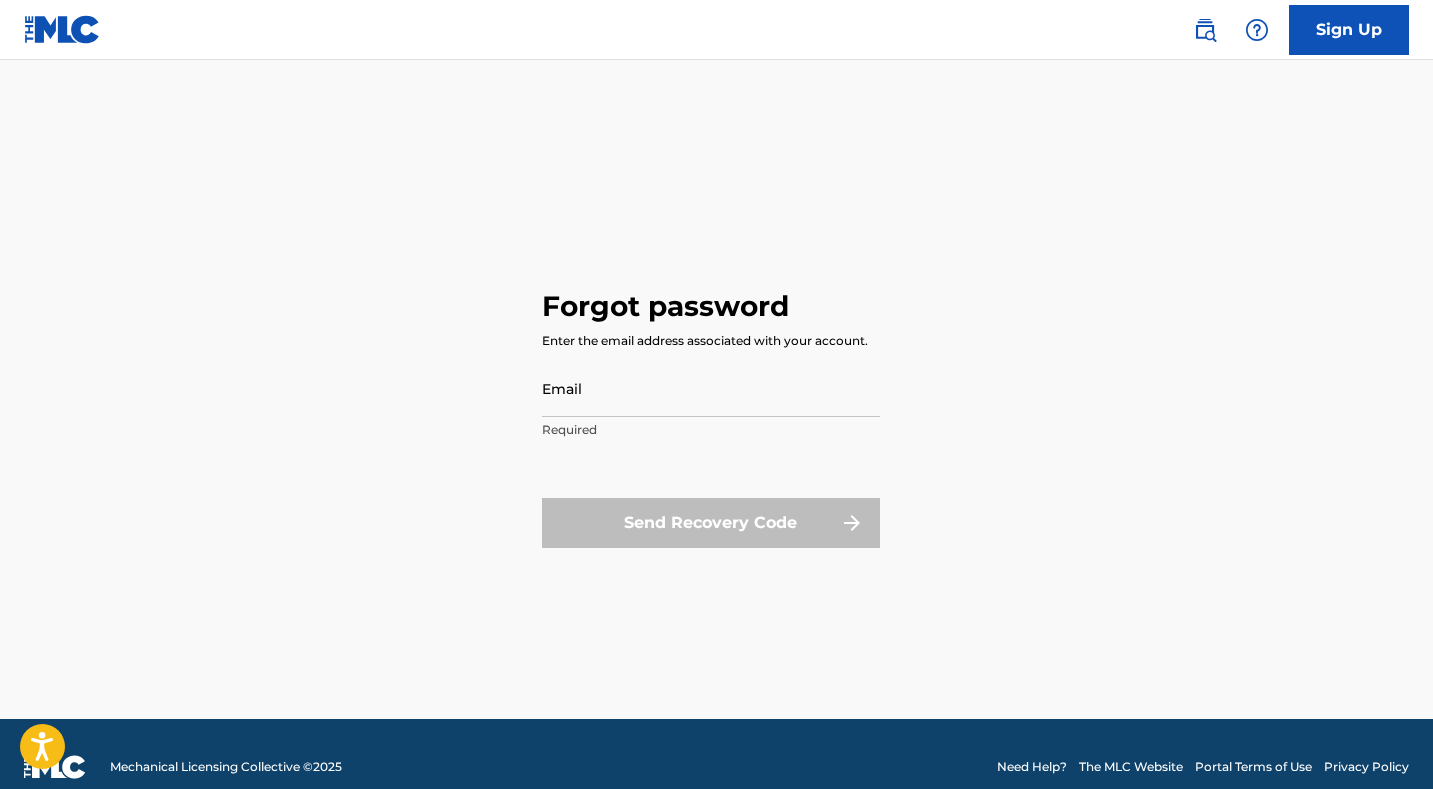 click on "Forgot password Enter the email address associated with your account. Email Required Send Recovery Code" at bounding box center [716, 389] 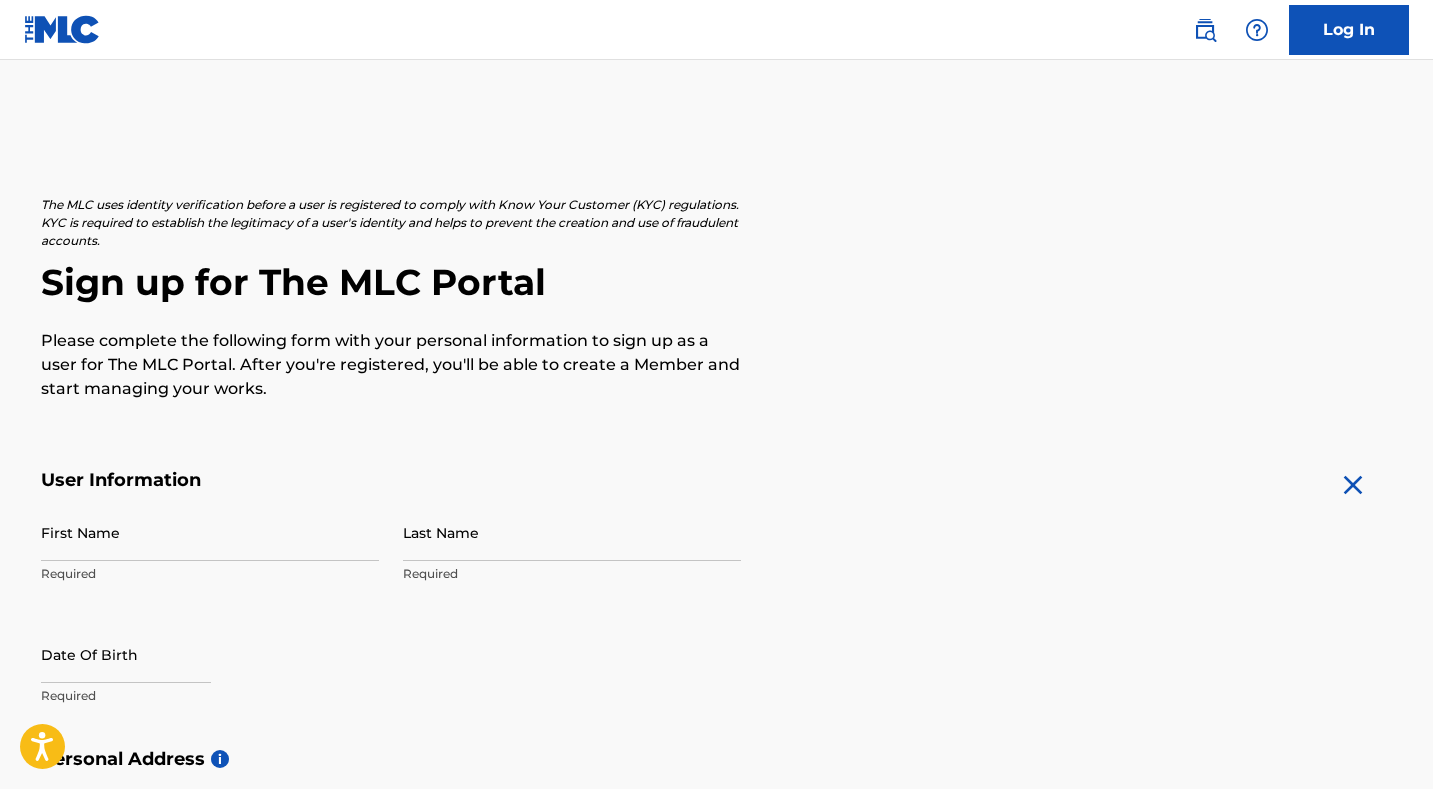 click on "First Name" at bounding box center (210, 532) 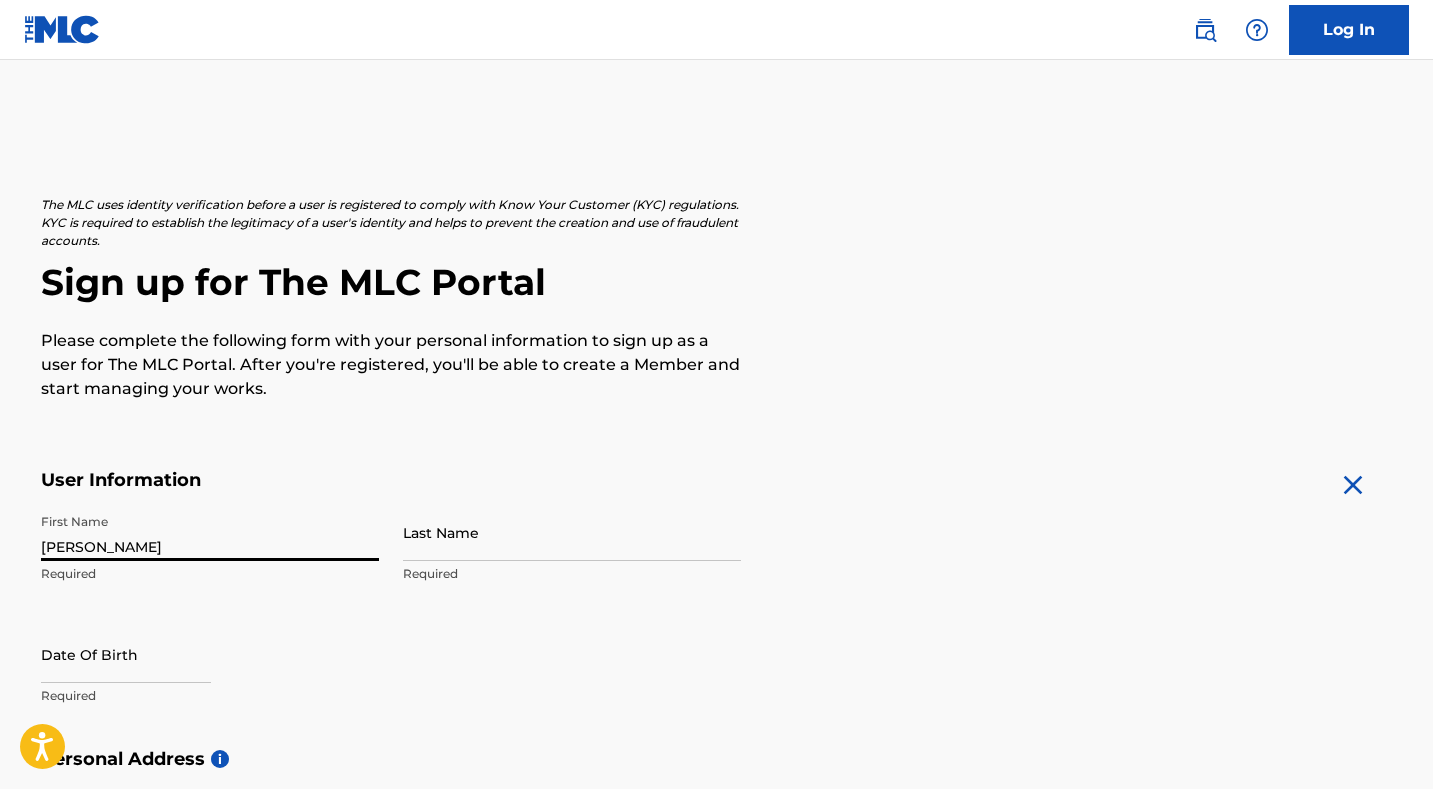type on "[PERSON_NAME]" 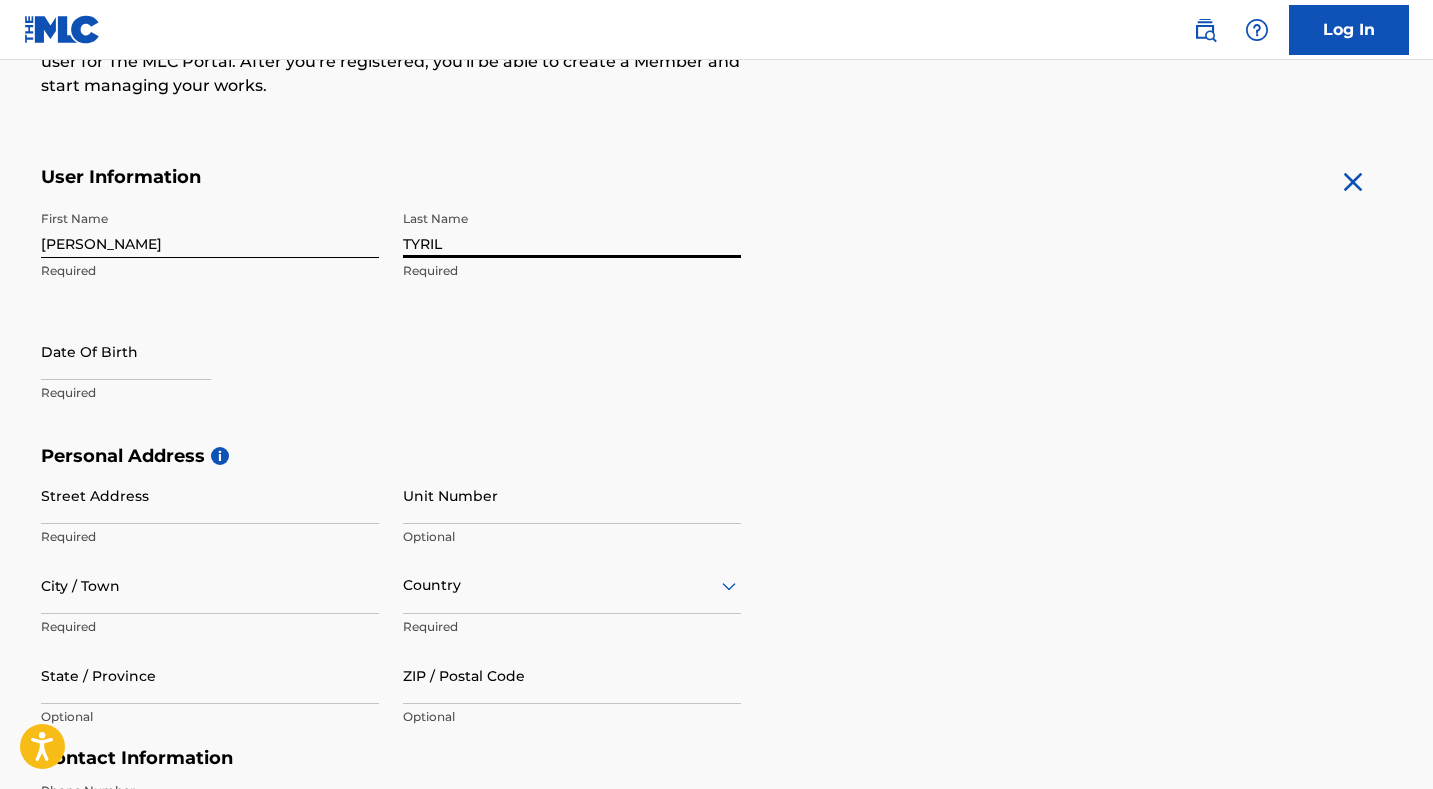 scroll, scrollTop: 312, scrollLeft: 0, axis: vertical 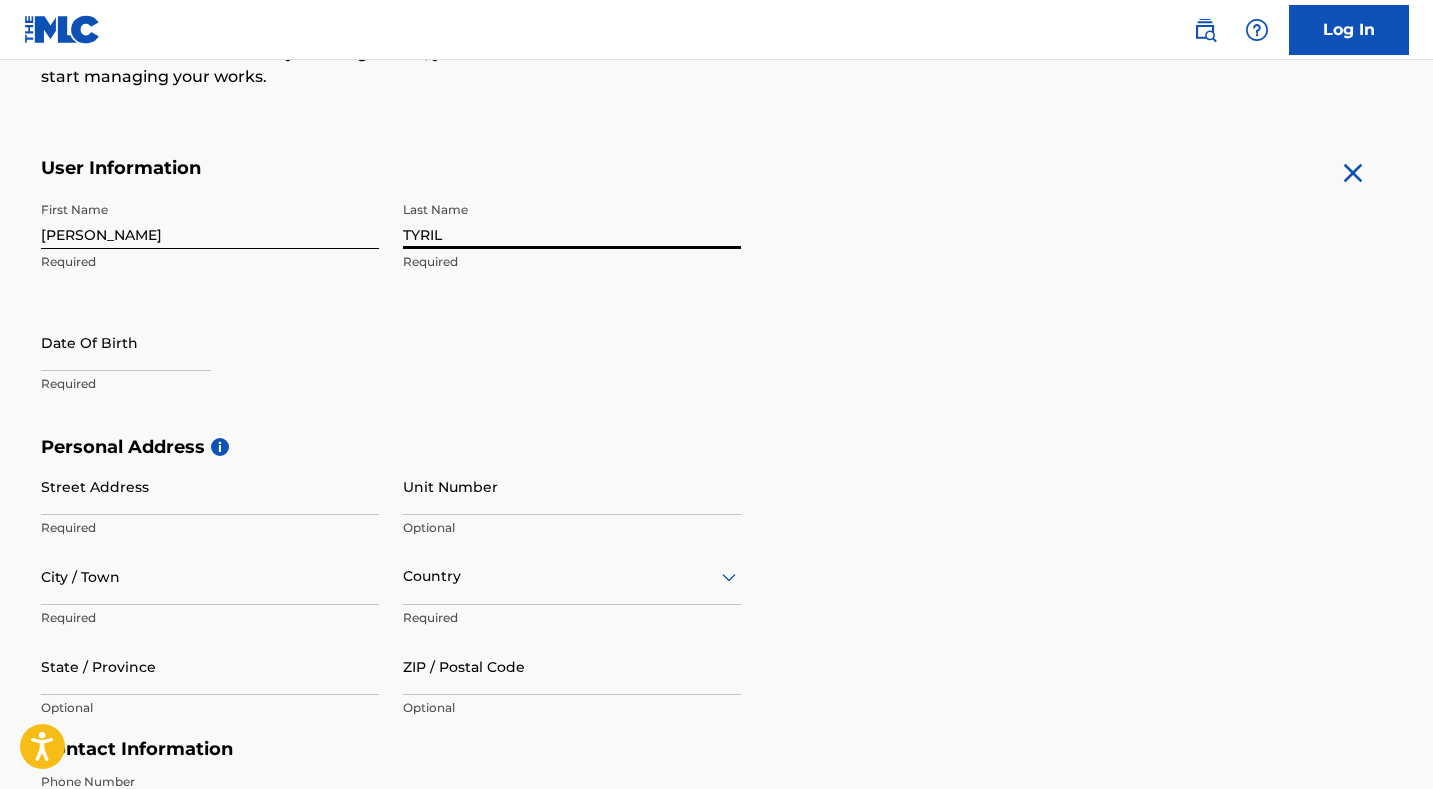 type on "TYRIL" 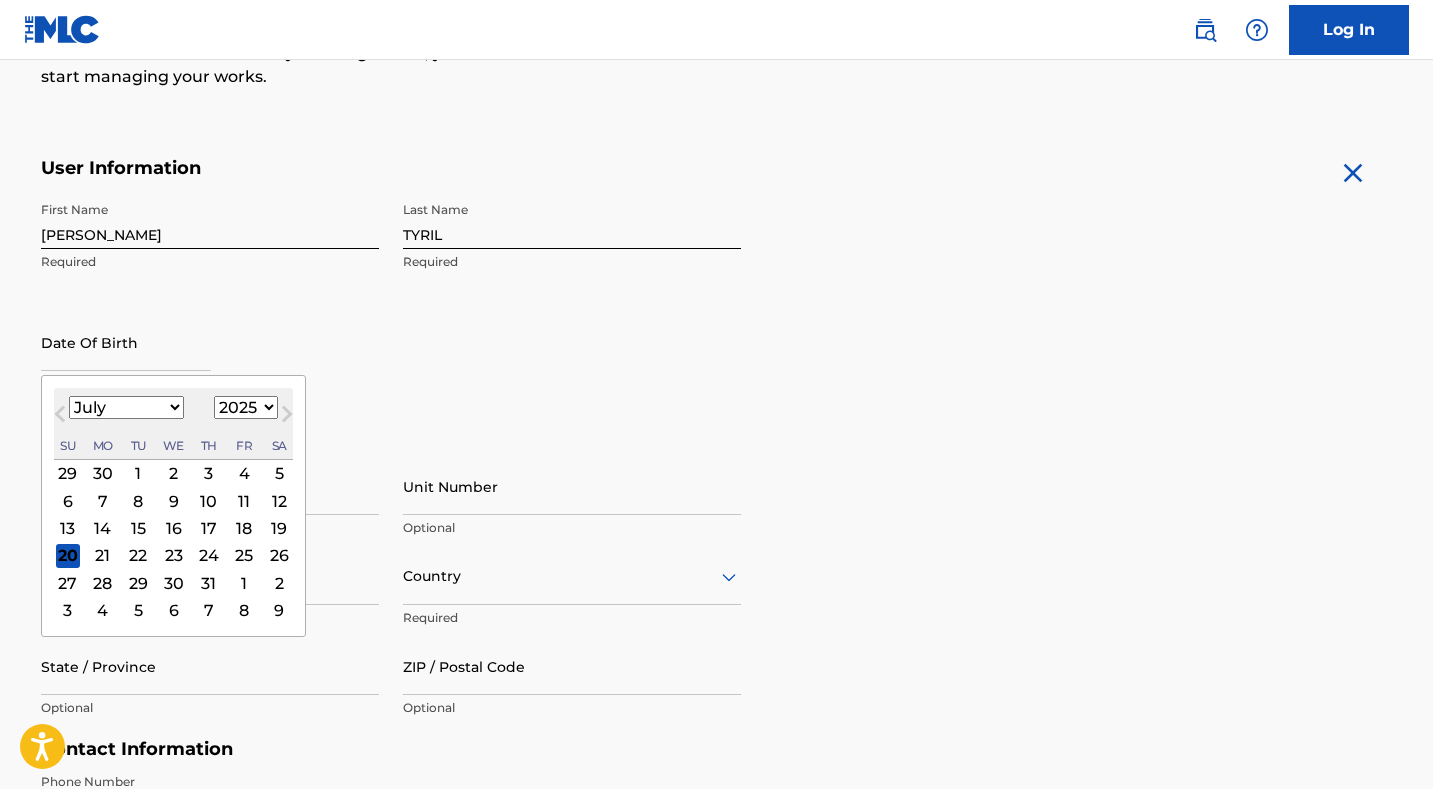 click on "1899 1900 1901 1902 1903 1904 1905 1906 1907 1908 1909 1910 1911 1912 1913 1914 1915 1916 1917 1918 1919 1920 1921 1922 1923 1924 1925 1926 1927 1928 1929 1930 1931 1932 1933 1934 1935 1936 1937 1938 1939 1940 1941 1942 1943 1944 1945 1946 1947 1948 1949 1950 1951 1952 1953 1954 1955 1956 1957 1958 1959 1960 1961 1962 1963 1964 1965 1966 1967 1968 1969 1970 1971 1972 1973 1974 1975 1976 1977 1978 1979 1980 1981 1982 1983 1984 1985 1986 1987 1988 1989 1990 1991 1992 1993 1994 1995 1996 1997 1998 1999 2000 2001 2002 2003 2004 2005 2006 2007 2008 2009 2010 2011 2012 2013 2014 2015 2016 2017 2018 2019 2020 2021 2022 2023 2024 2025 2026 2027 2028 2029 2030 2031 2032 2033 2034 2035 2036 2037 2038 2039 2040 2041 2042 2043 2044 2045 2046 2047 2048 2049 2050 2051 2052 2053 2054 2055 2056 2057 2058 2059 2060 2061 2062 2063 2064 2065 2066 2067 2068 2069 2070 2071 2072 2073 2074 2075 2076 2077 2078 2079 2080 2081 2082 2083 2084 2085 2086 2087 2088 2089 2090 2091 2092 2093 2094 2095 2096 2097 2098 2099 2100" at bounding box center (246, 407) 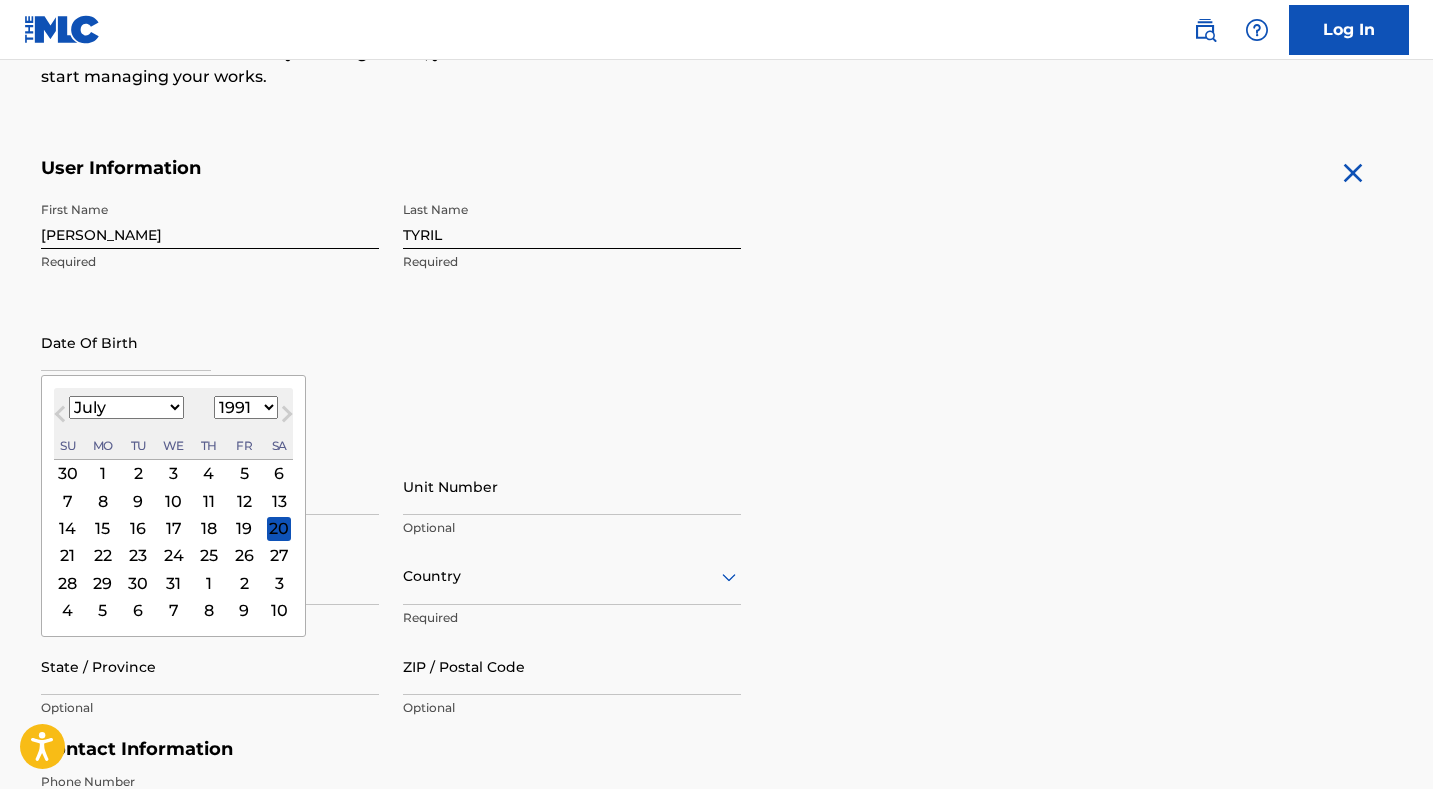 click on "January February March April May June July August September October November December" at bounding box center [126, 407] 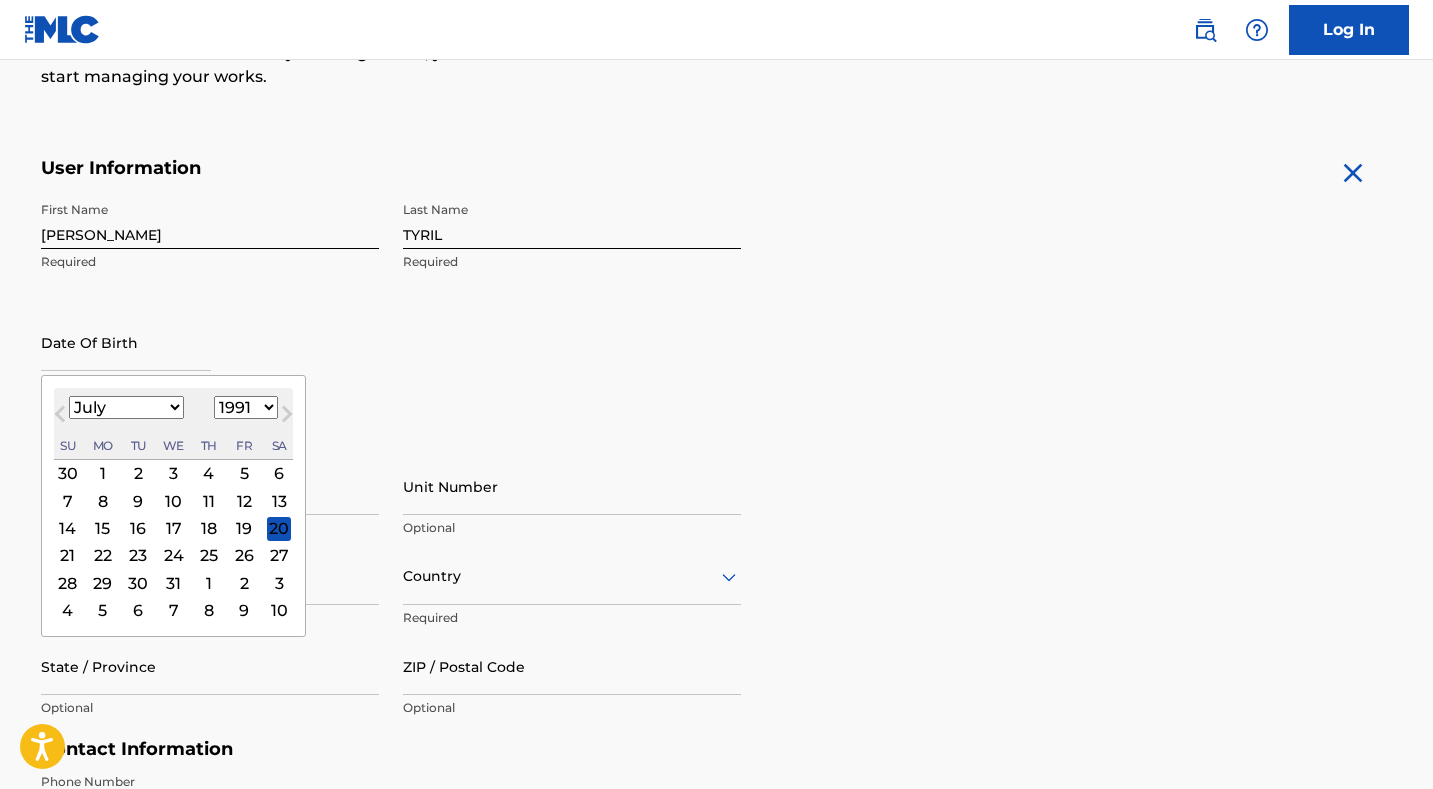 select on "0" 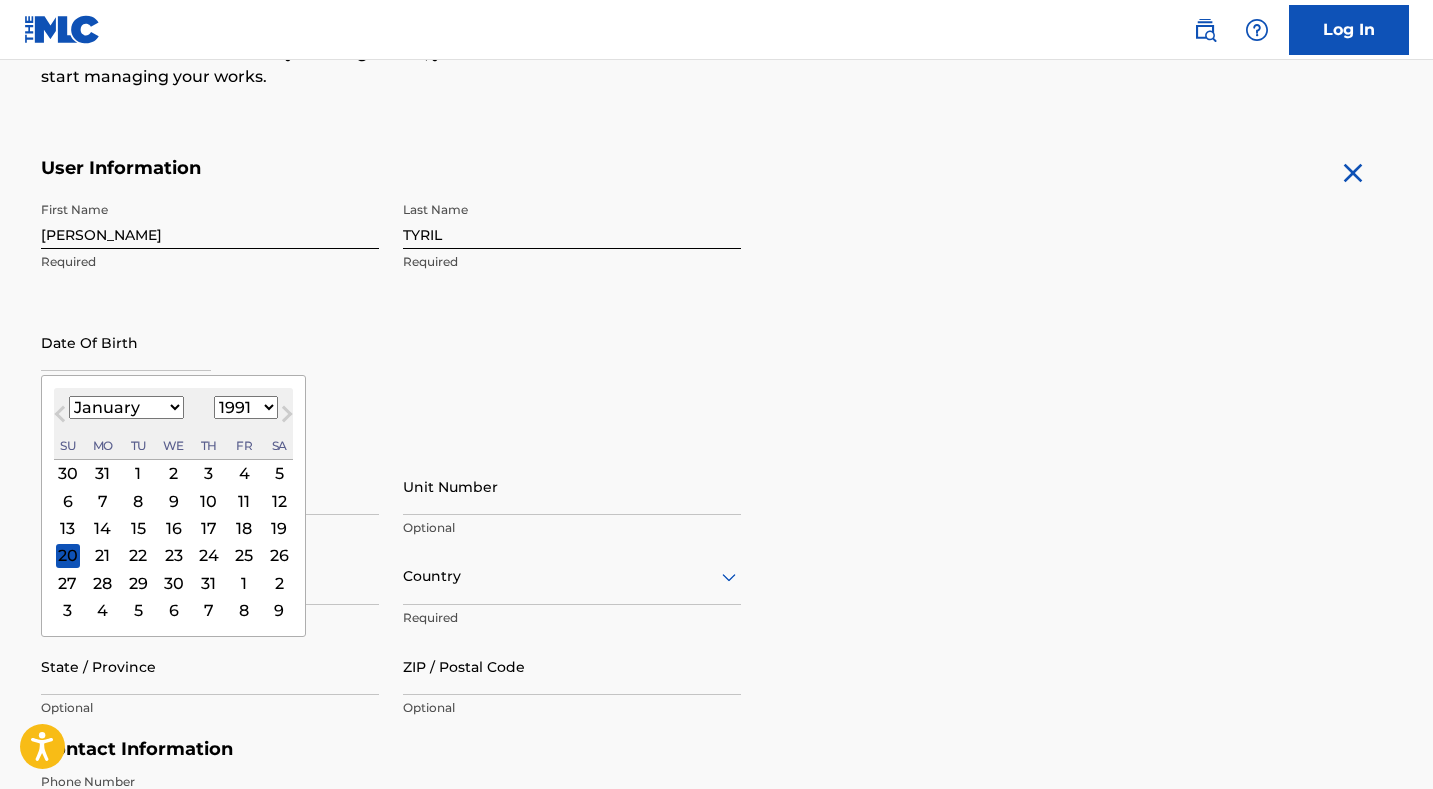 click on "11" at bounding box center (244, 501) 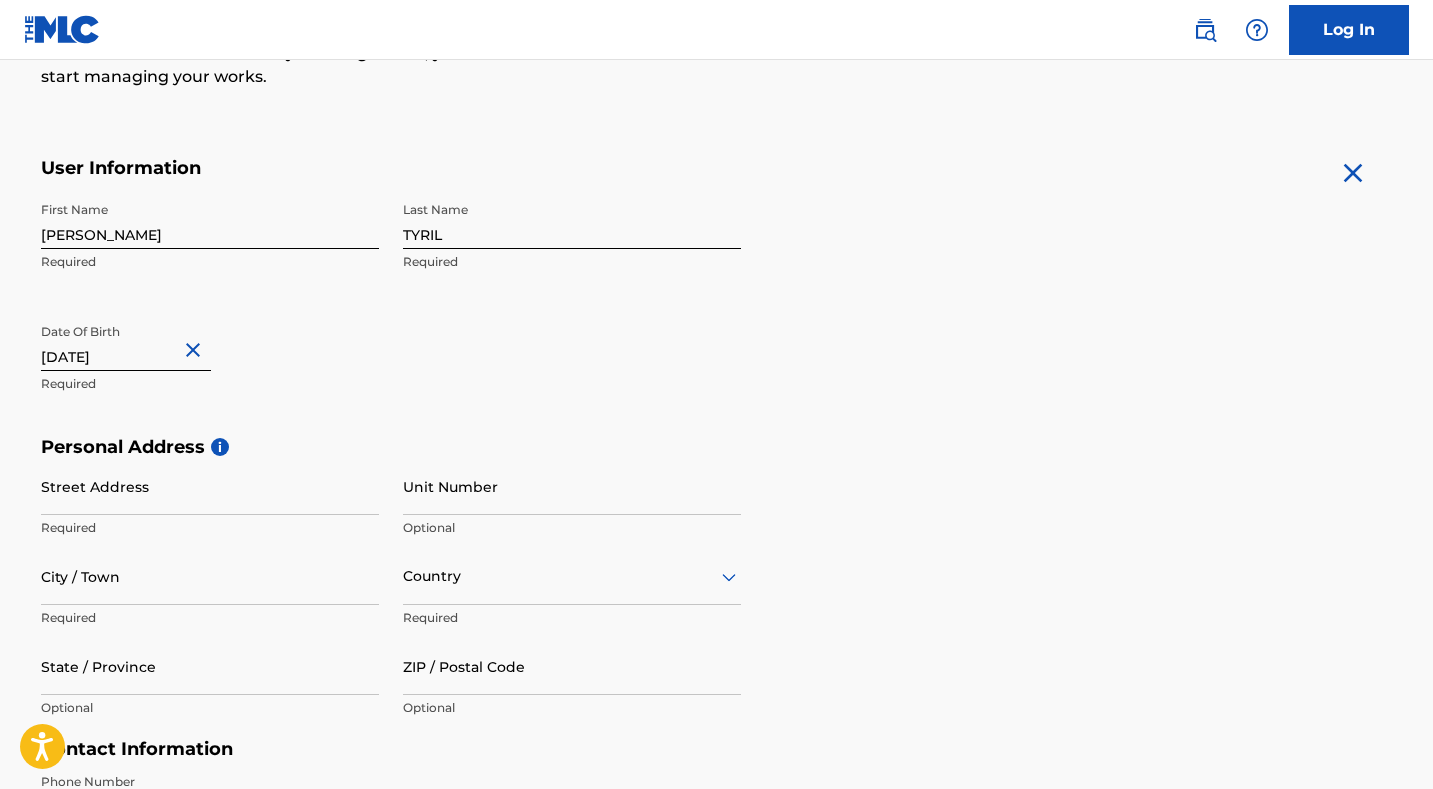 scroll, scrollTop: 580, scrollLeft: 0, axis: vertical 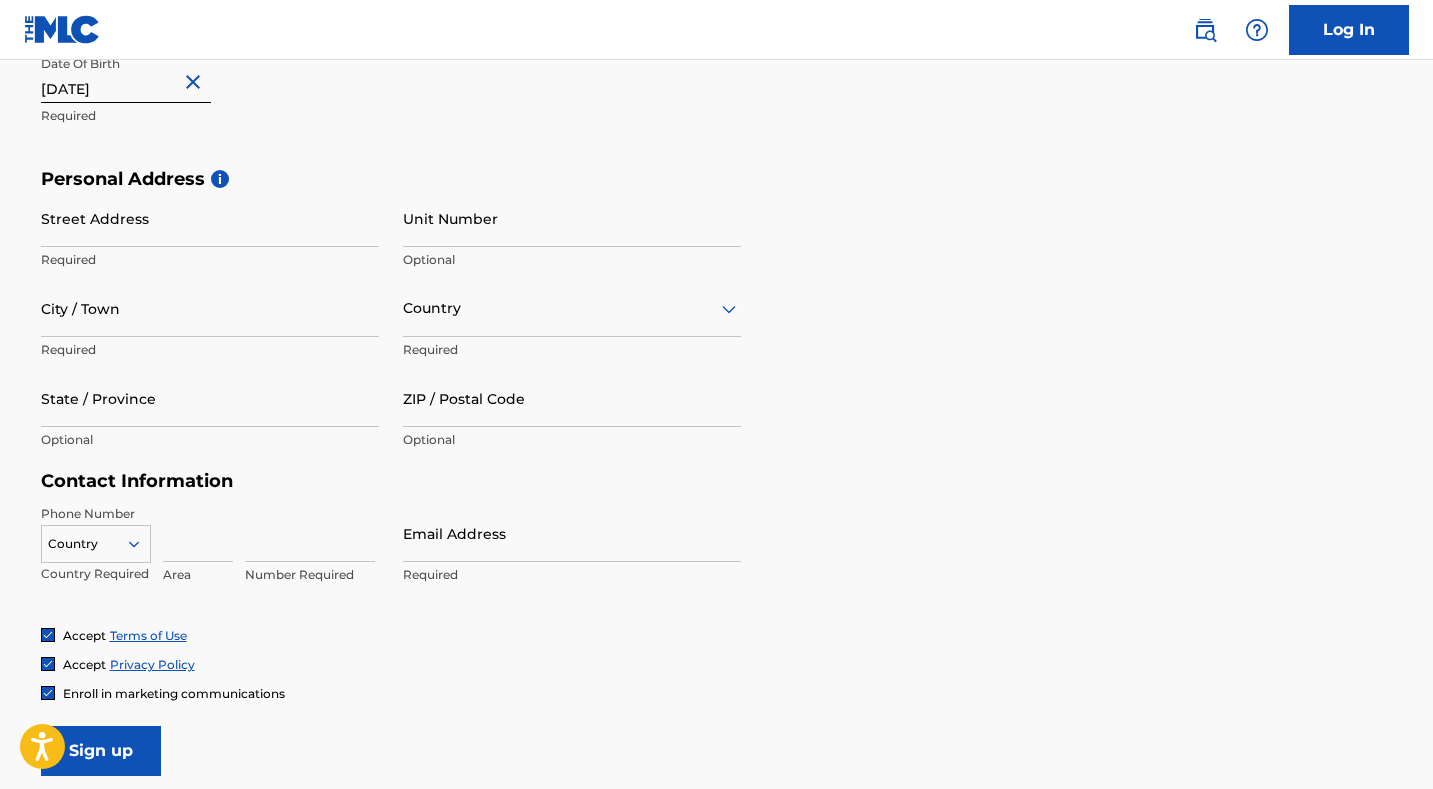 click on "City / Town" at bounding box center (210, 308) 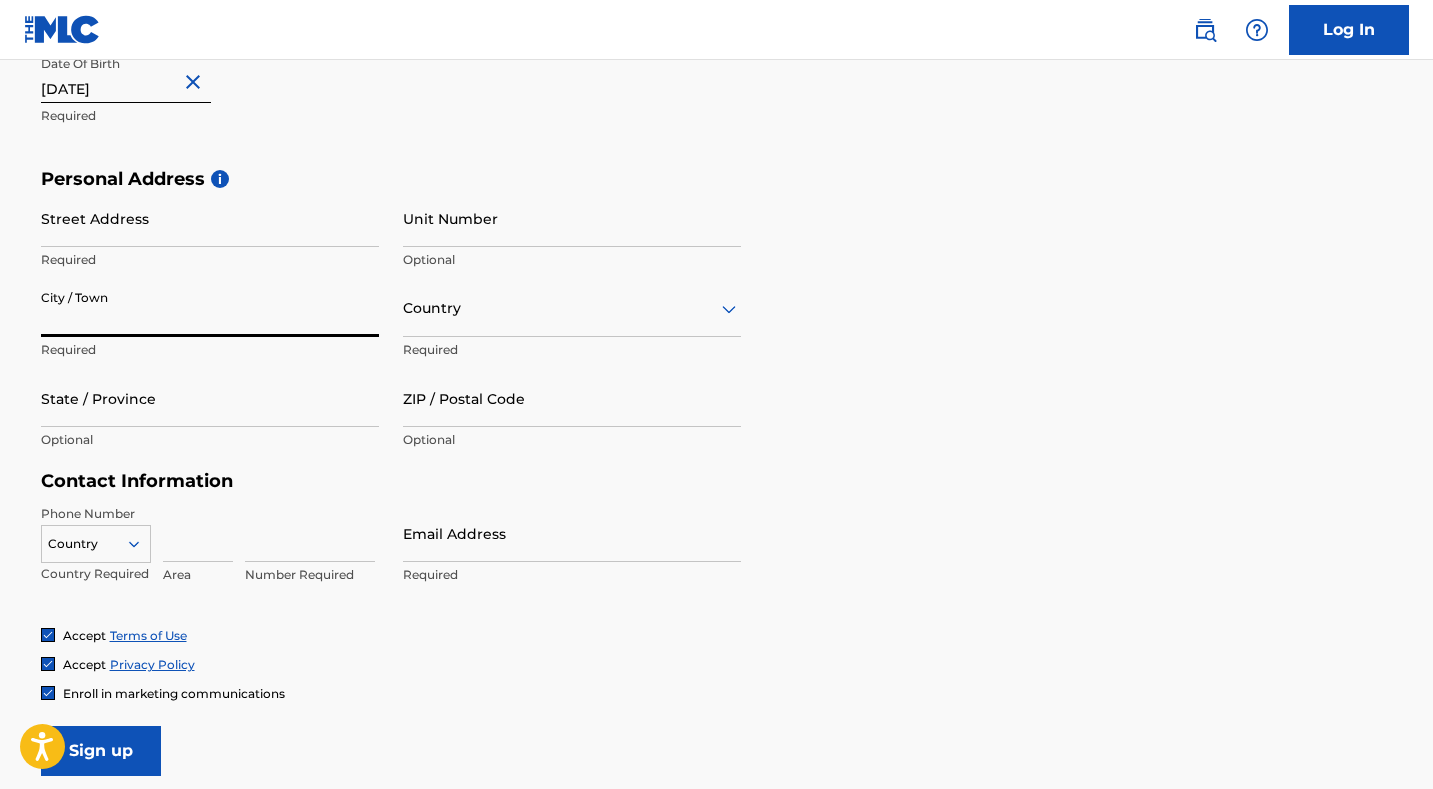 click at bounding box center (572, 308) 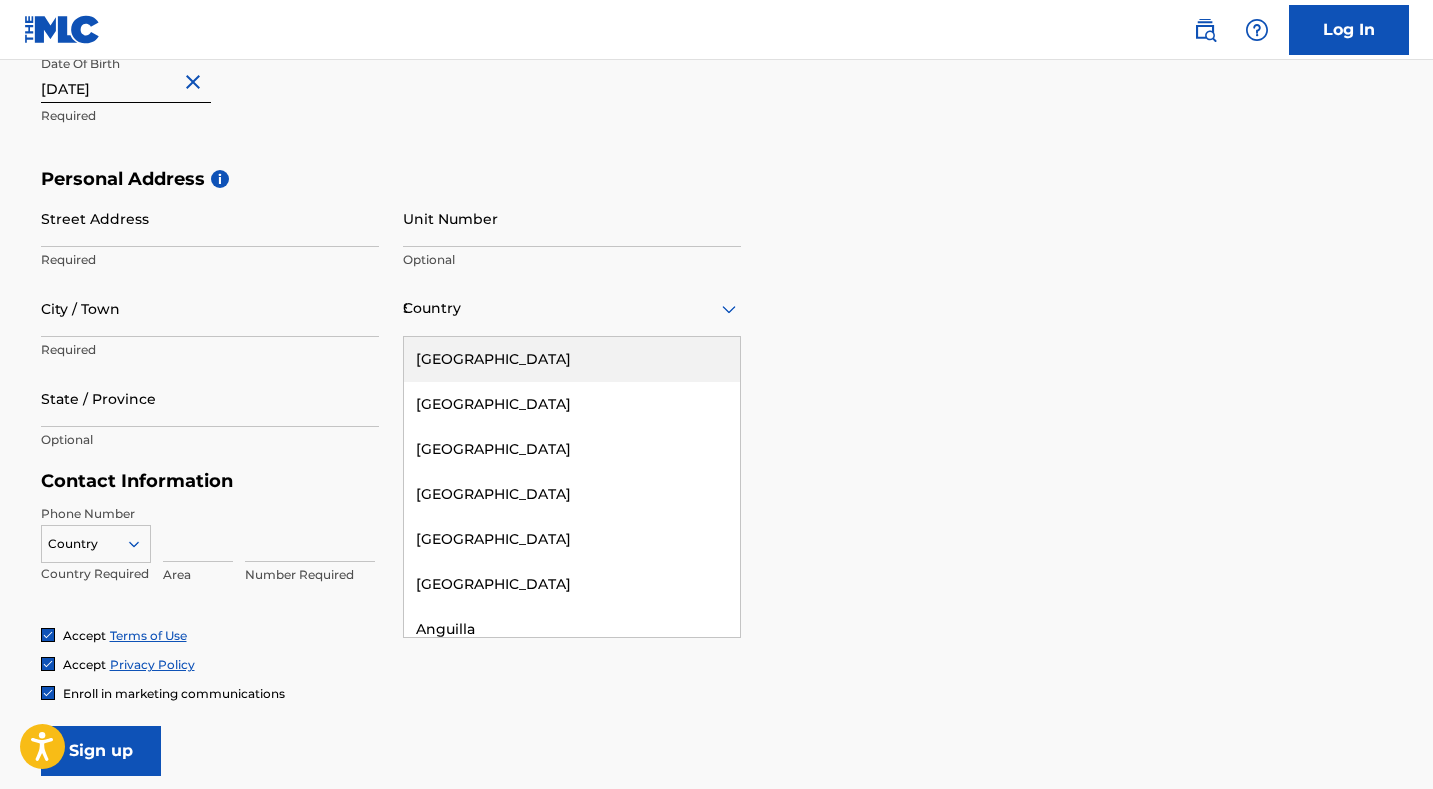 type on "SA" 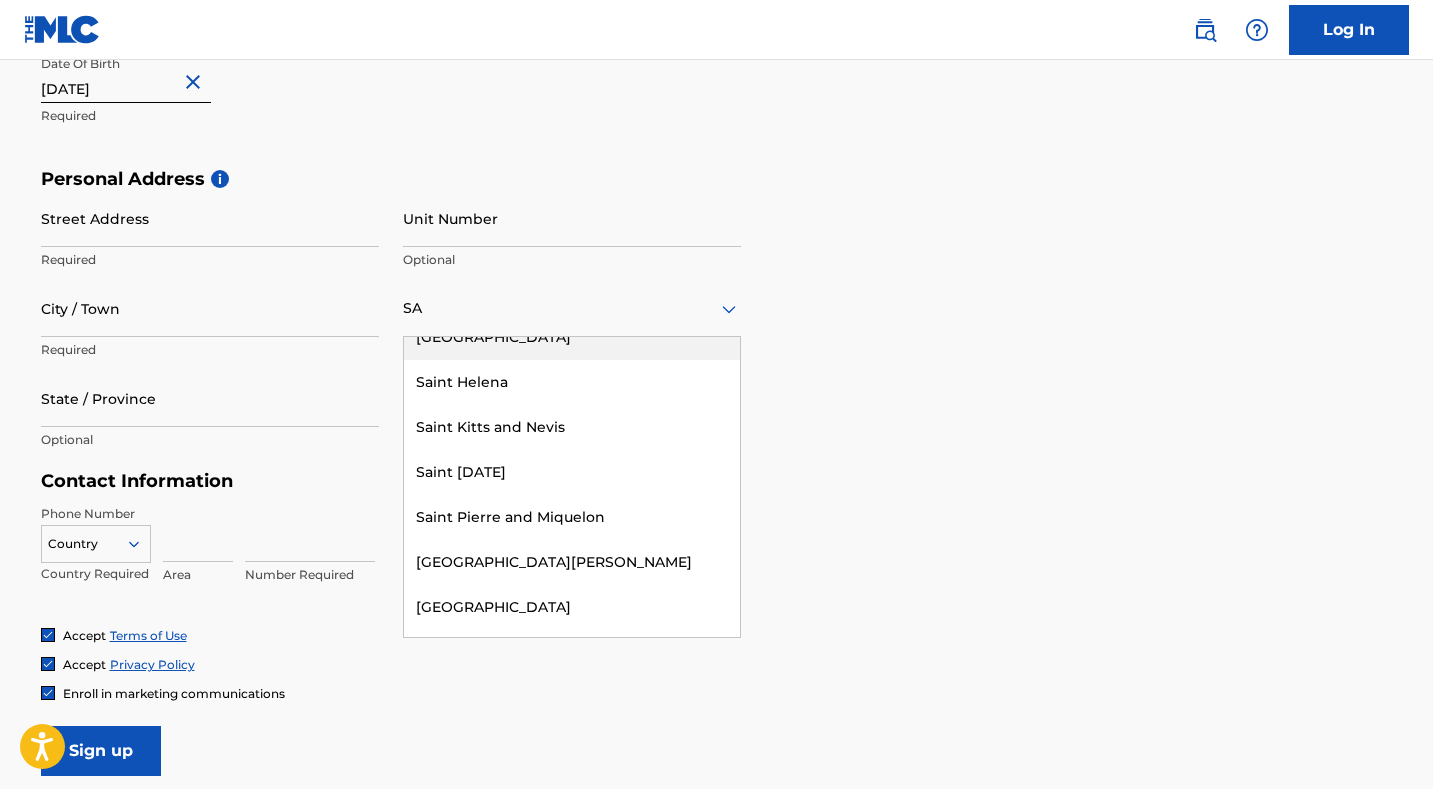 scroll, scrollTop: 125, scrollLeft: 0, axis: vertical 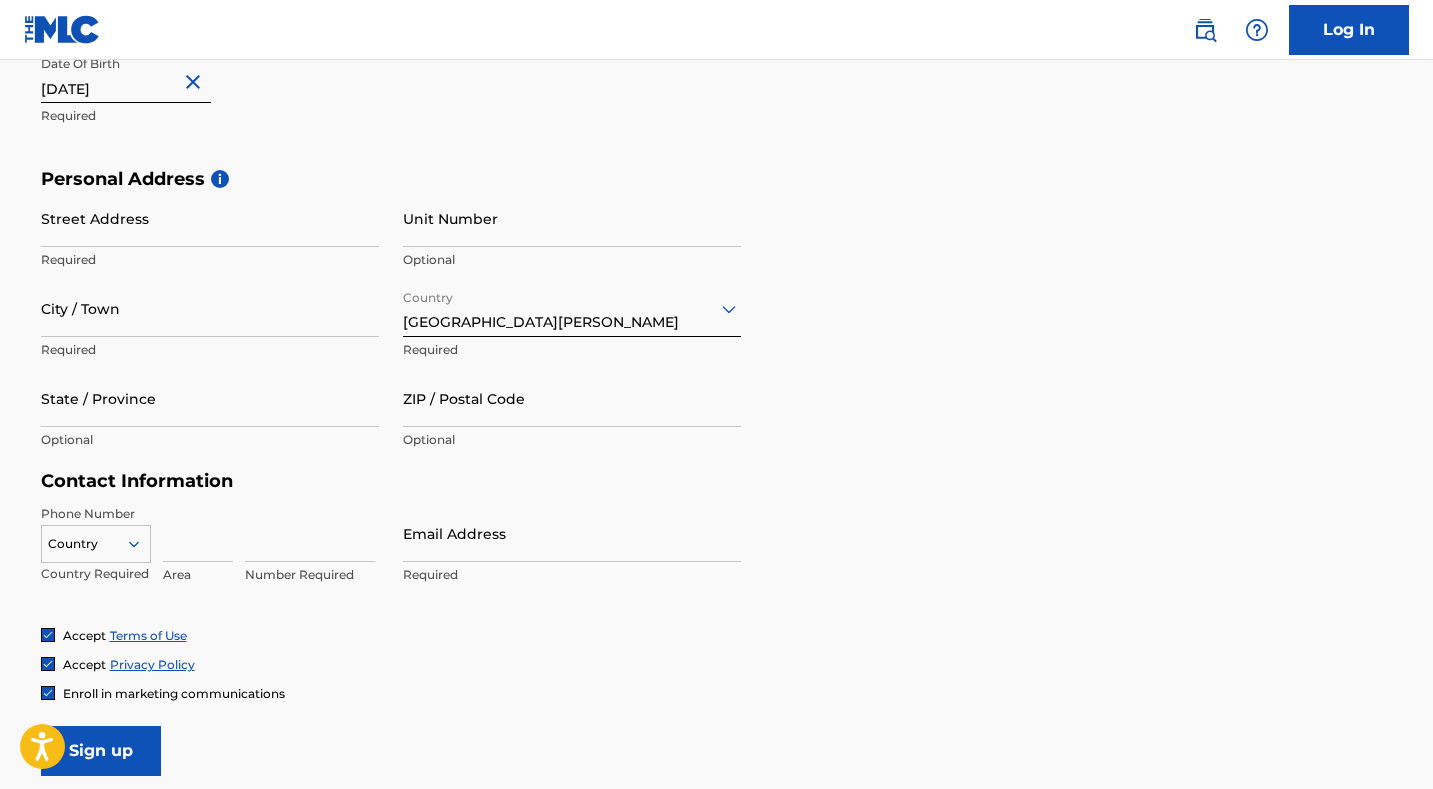 click on "ZIP / Postal Code" at bounding box center [572, 398] 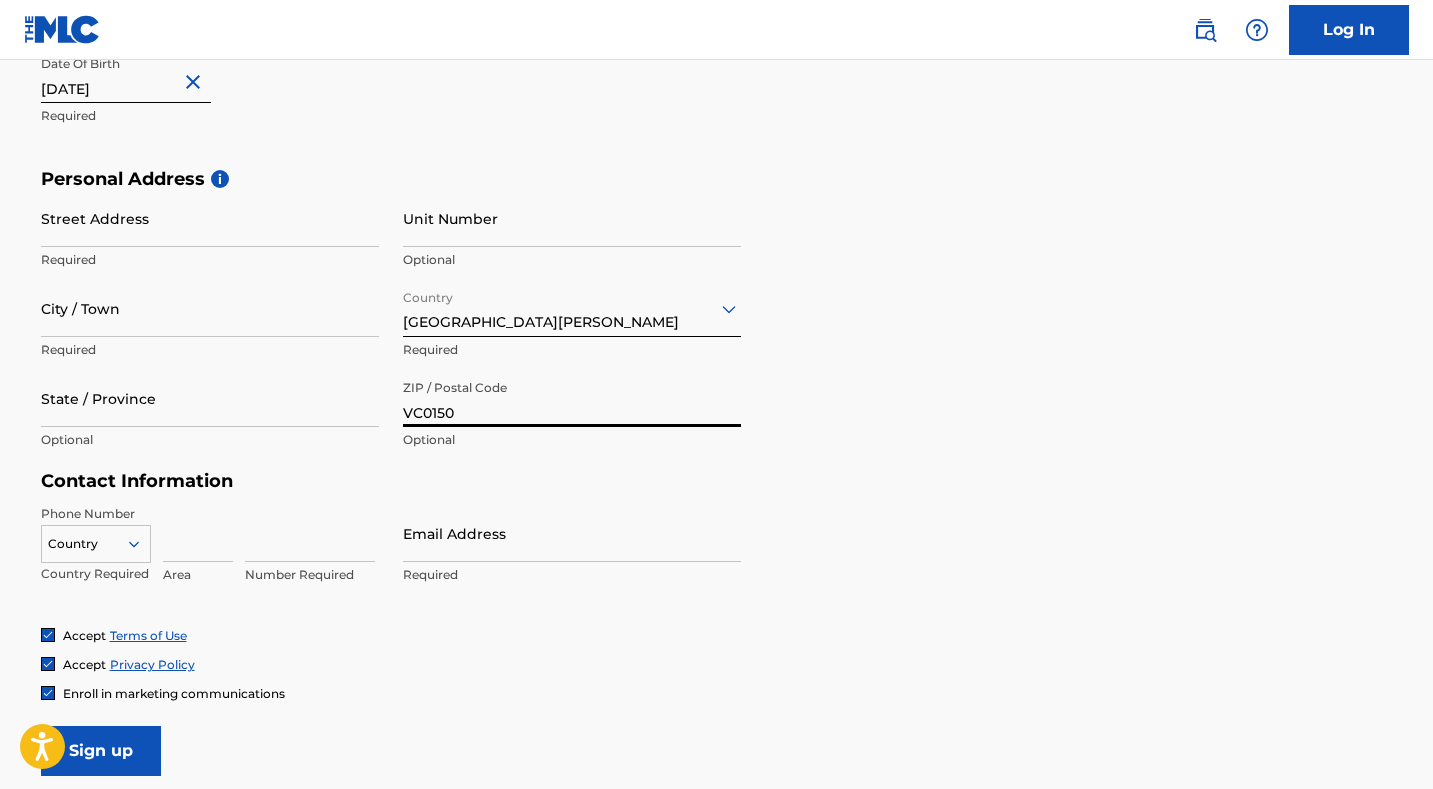 type on "VC0150" 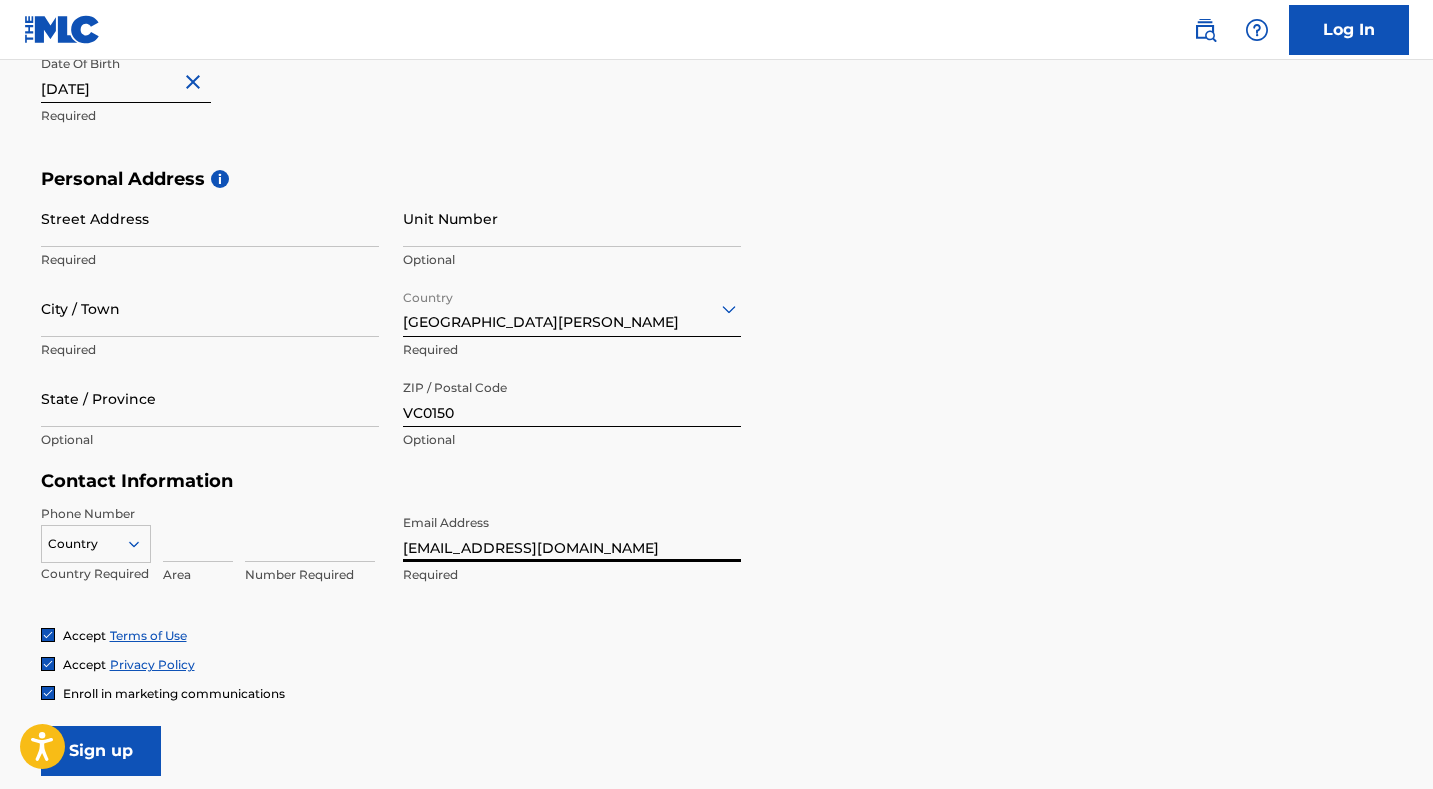 type on "DYNAMITETUNES@GMAIL.COM" 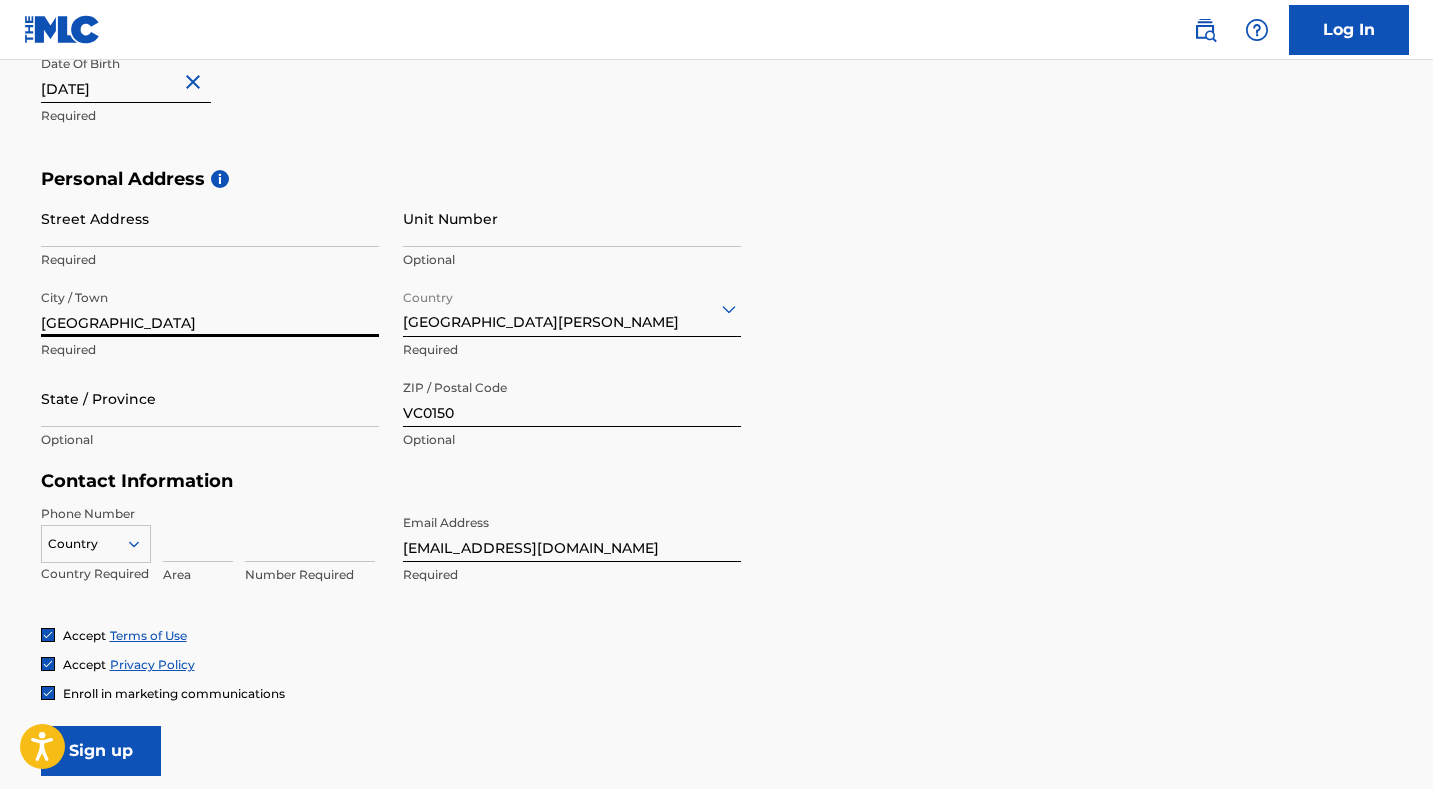 type on "KINGSTOWN" 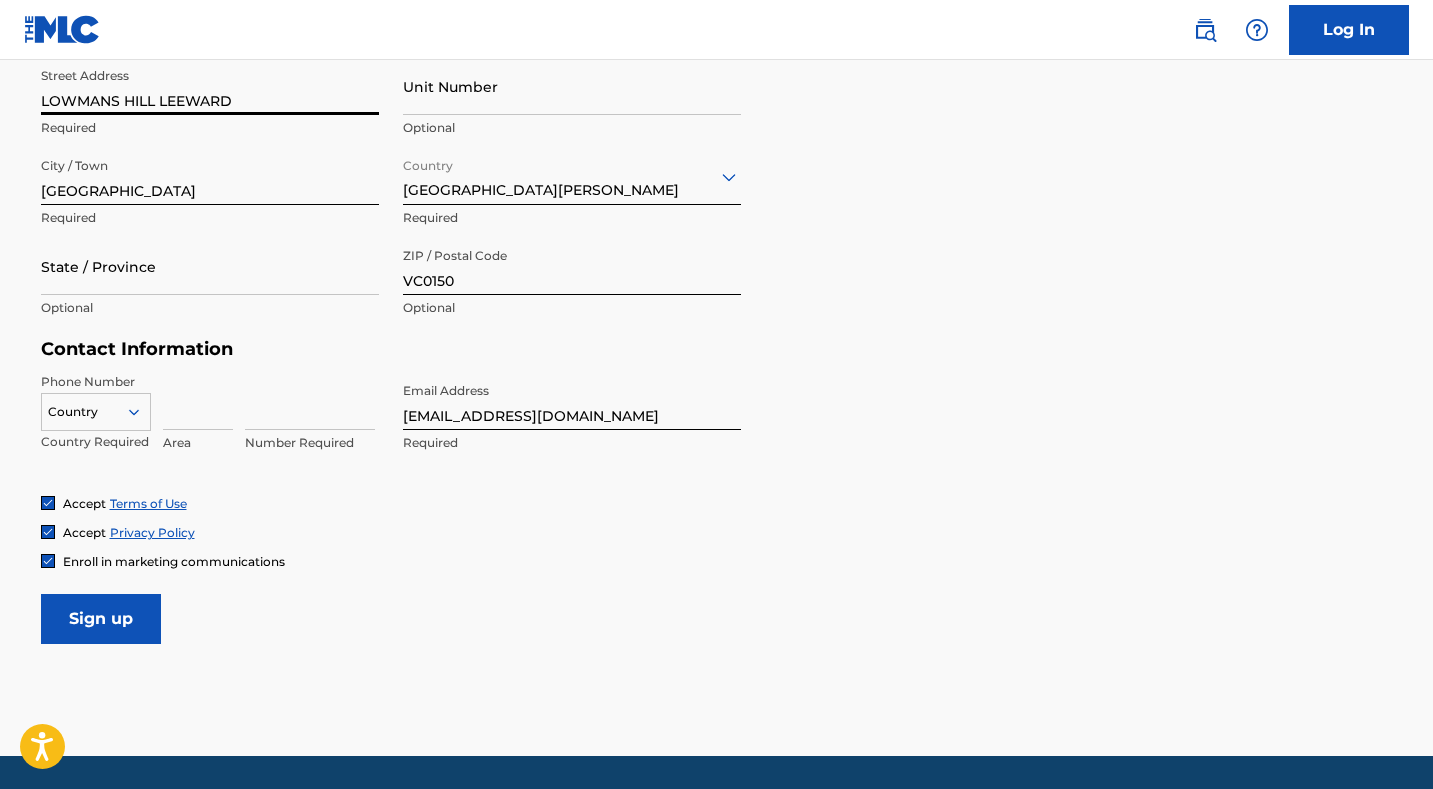 scroll, scrollTop: 759, scrollLeft: 0, axis: vertical 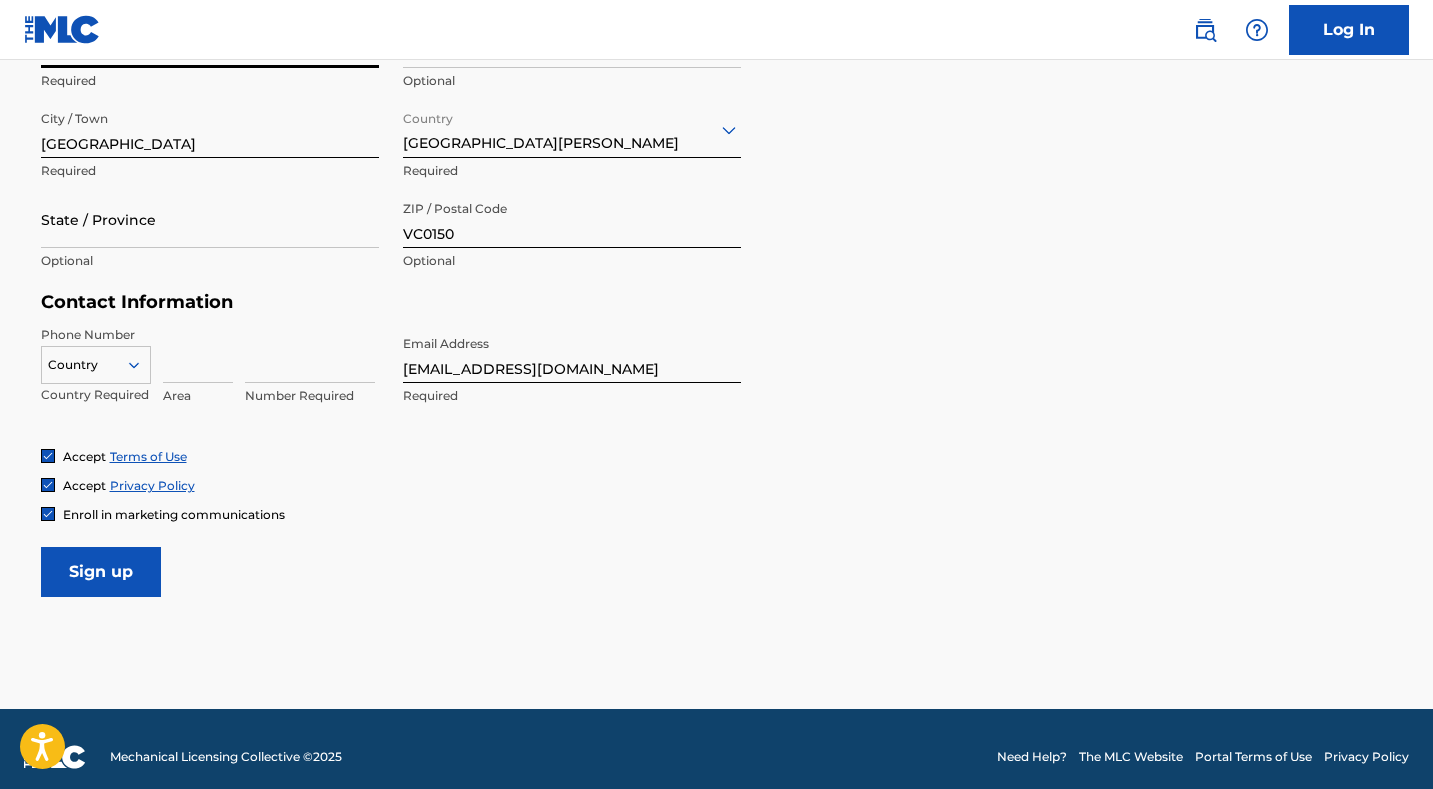 type on "LOWMANS HILL LEEWARD" 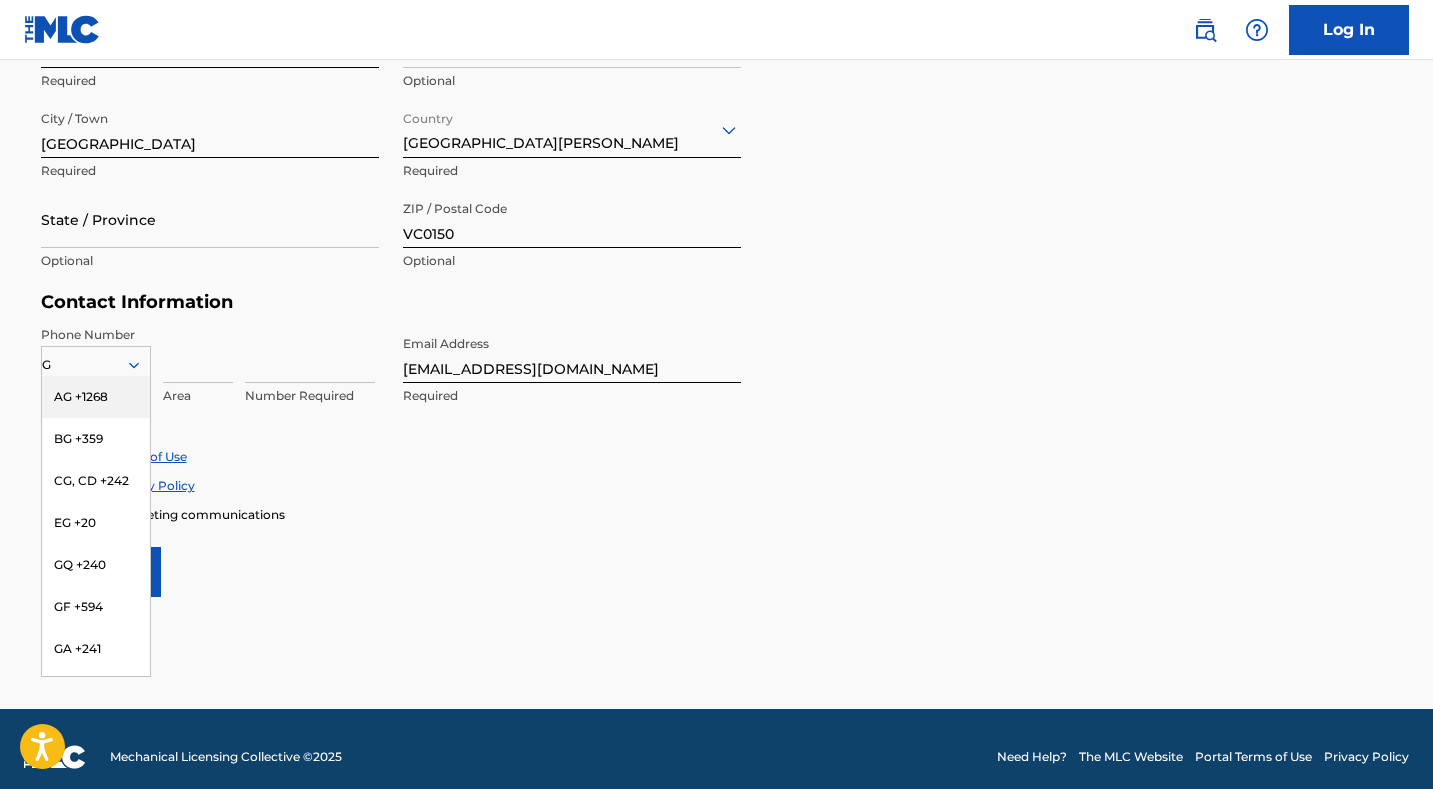 type on "GP" 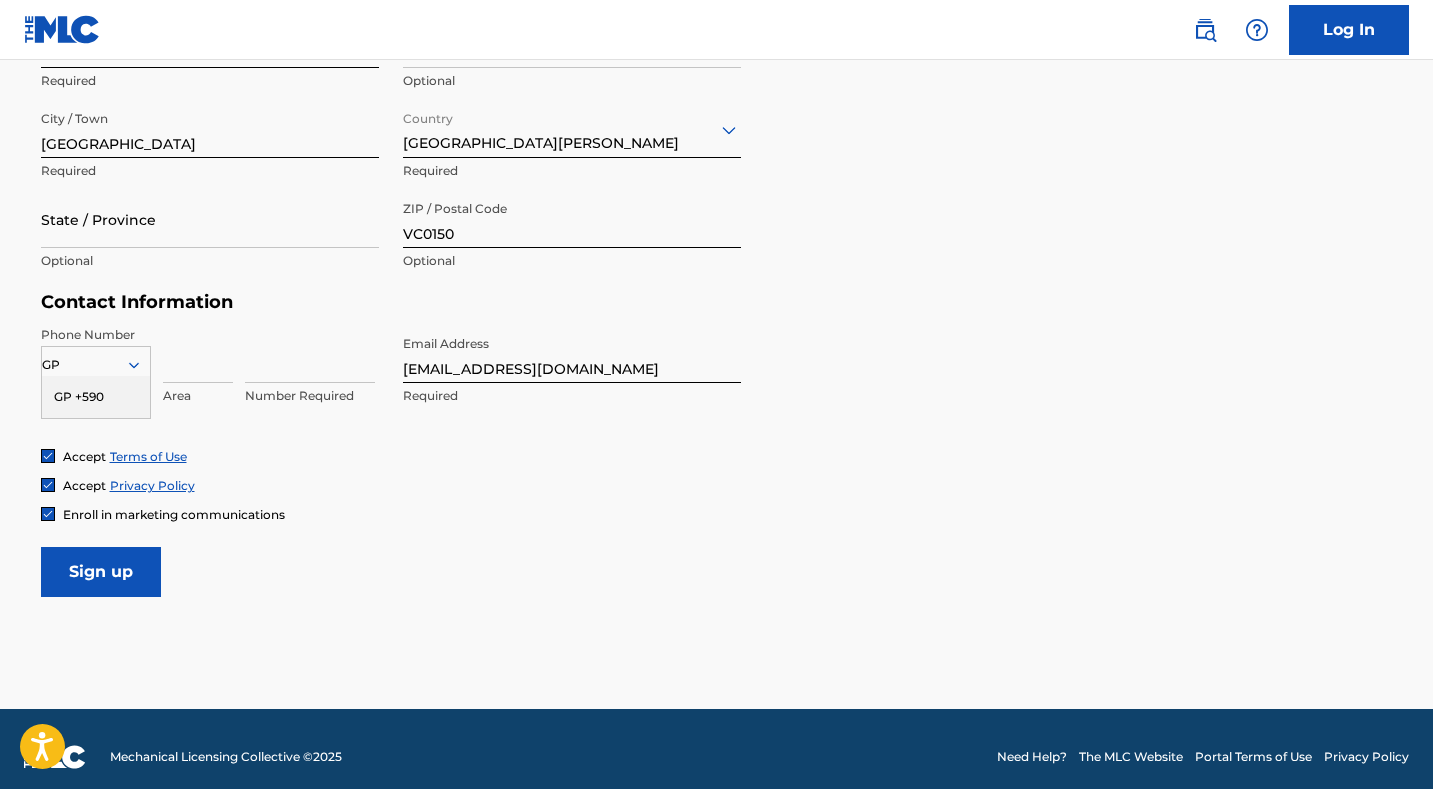 click on "GP +590" at bounding box center [96, 397] 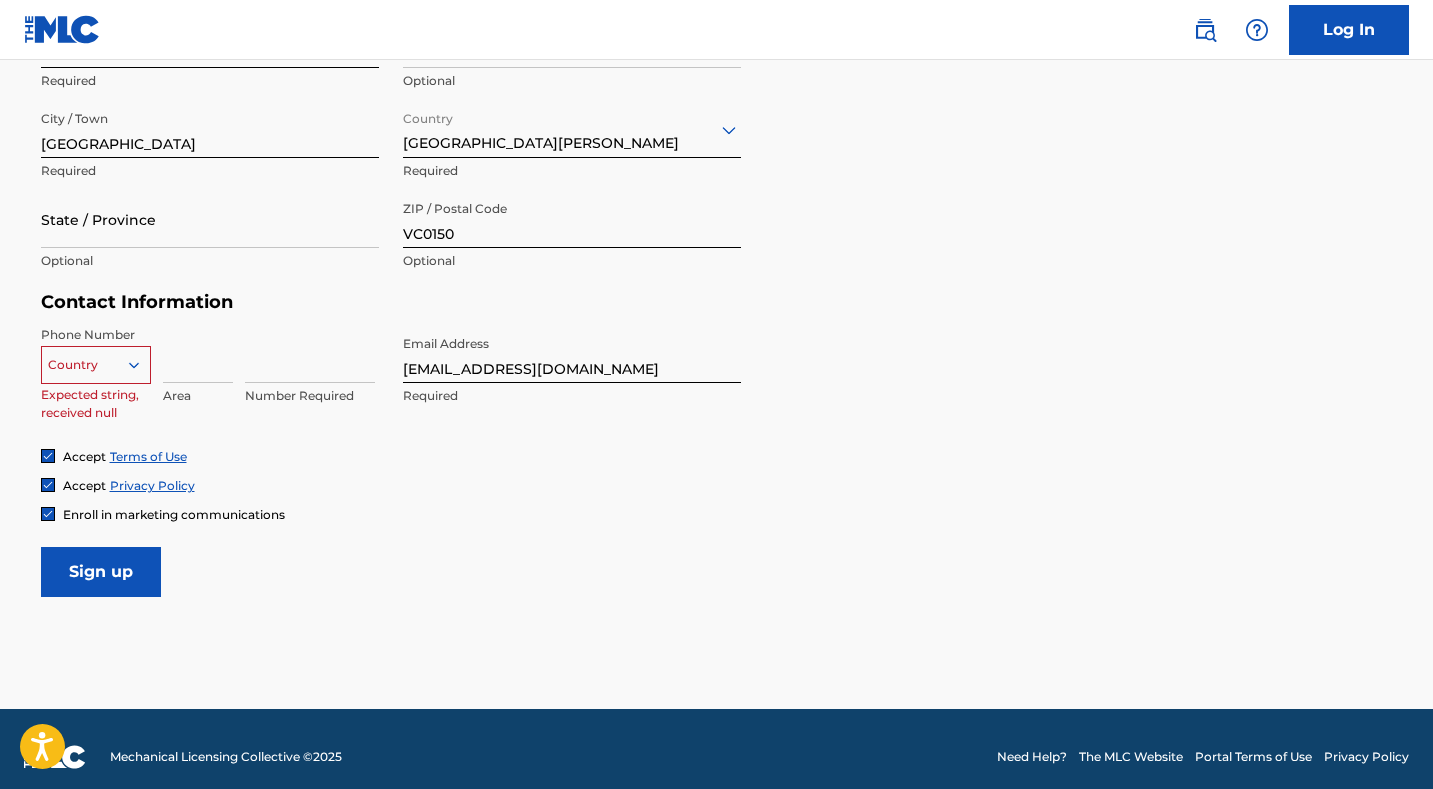 click at bounding box center [96, 365] 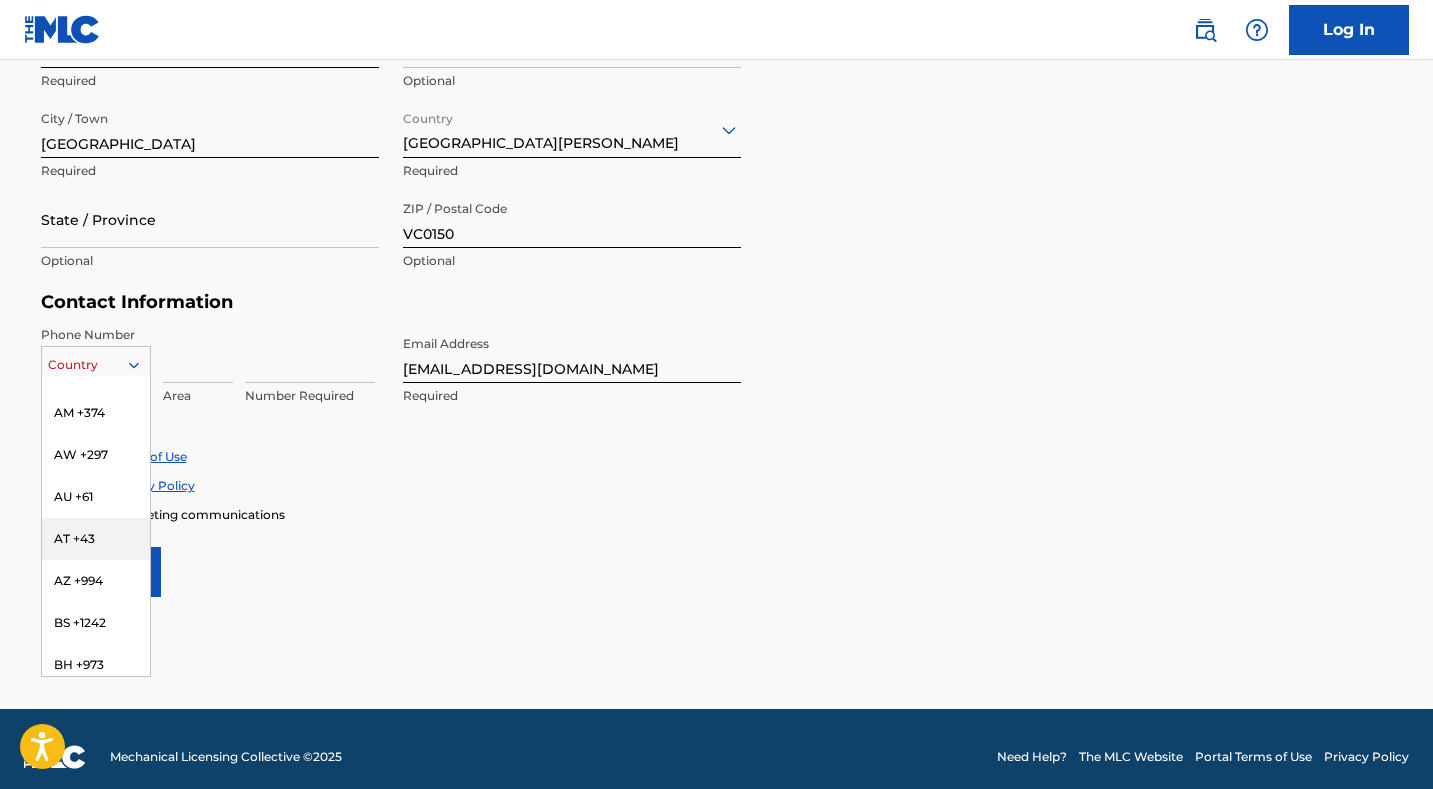 scroll, scrollTop: 460, scrollLeft: 0, axis: vertical 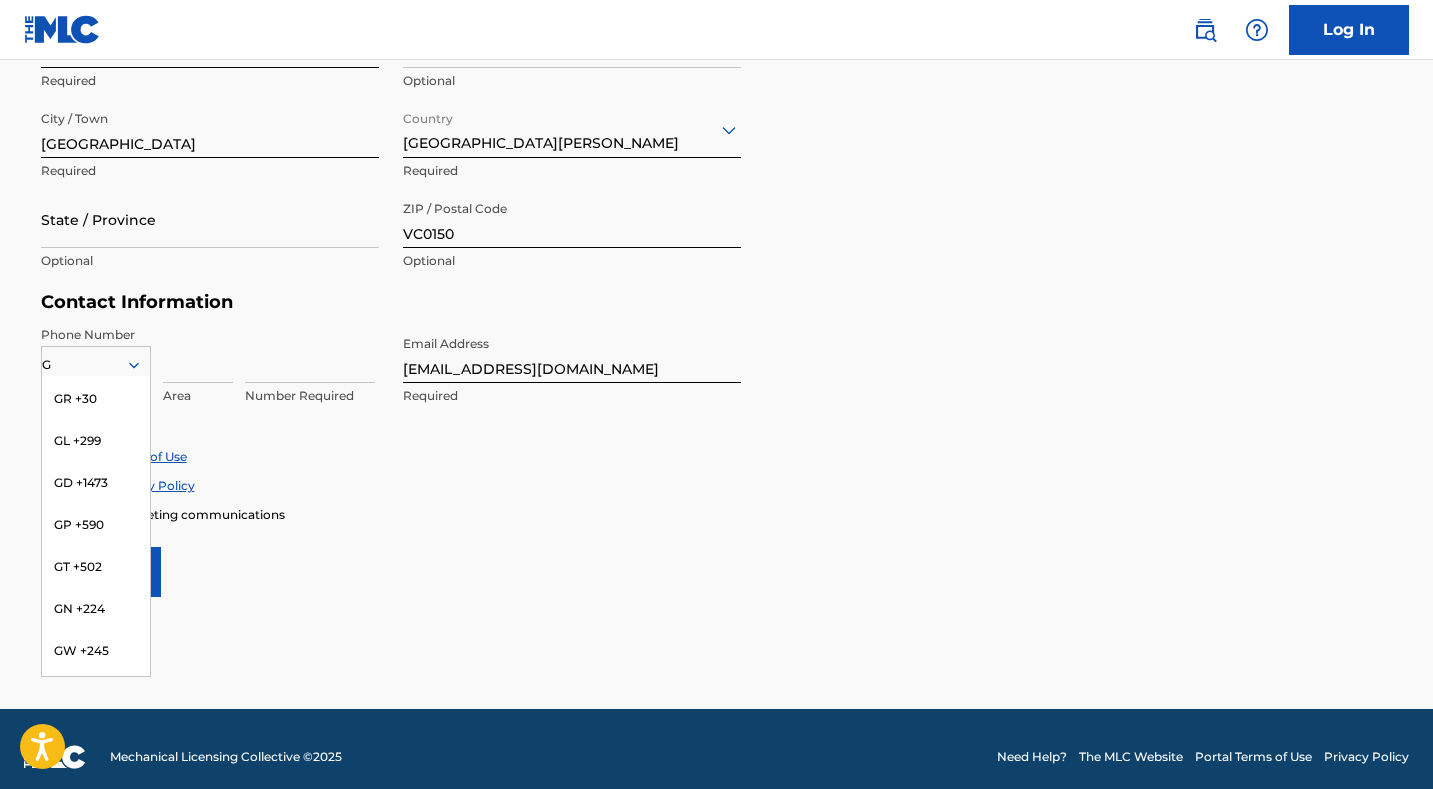 type on "GB" 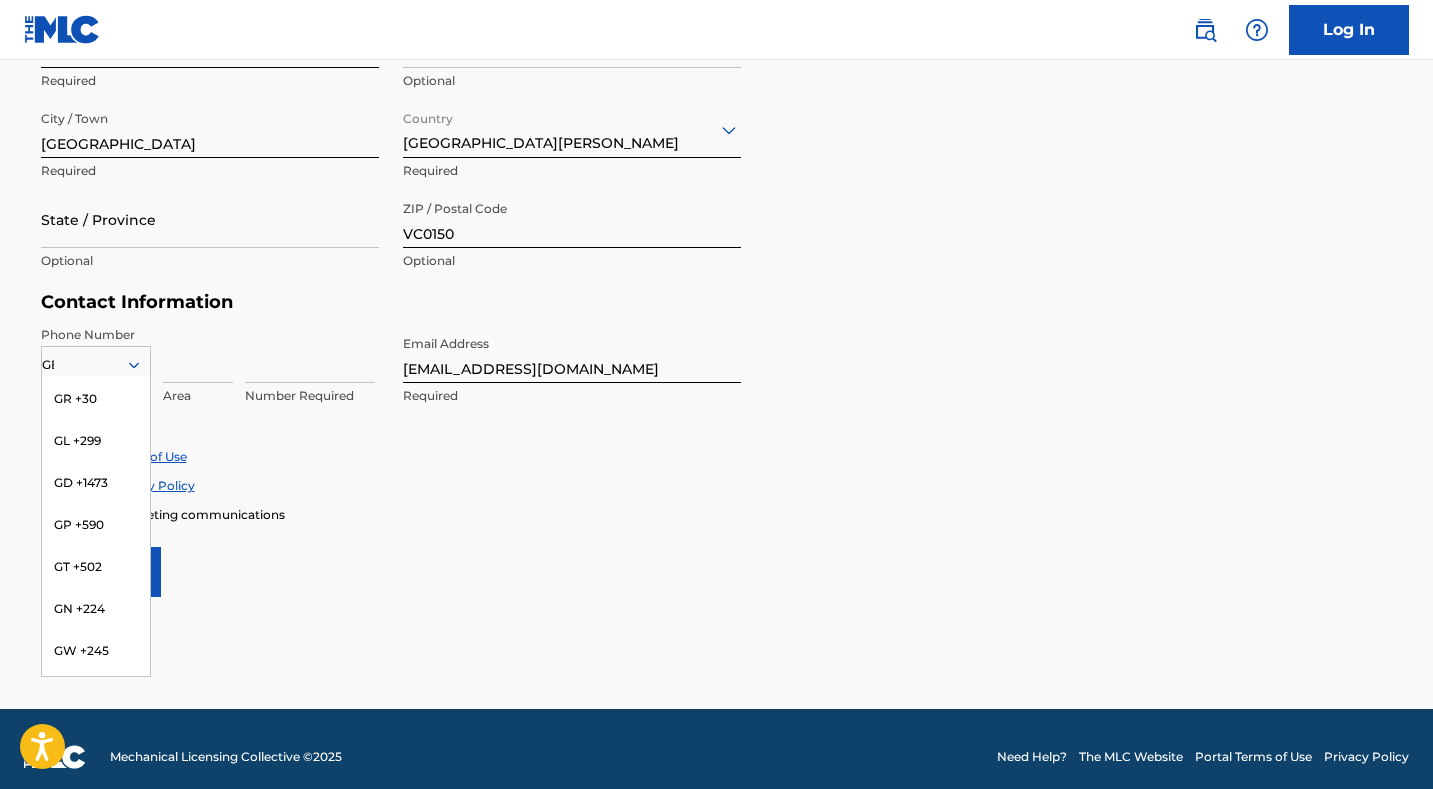 scroll, scrollTop: 0, scrollLeft: 0, axis: both 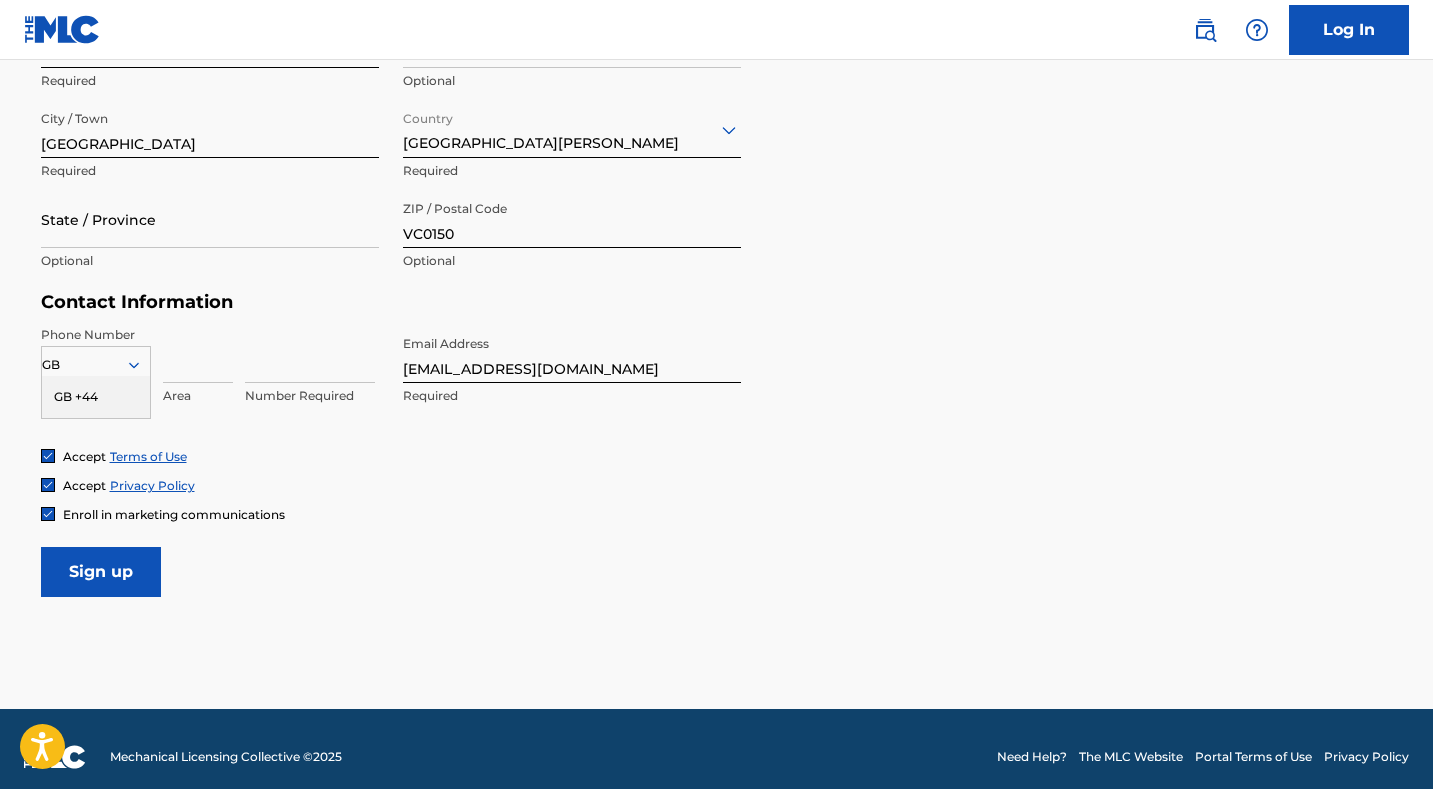 click on "GB +44" at bounding box center (96, 397) 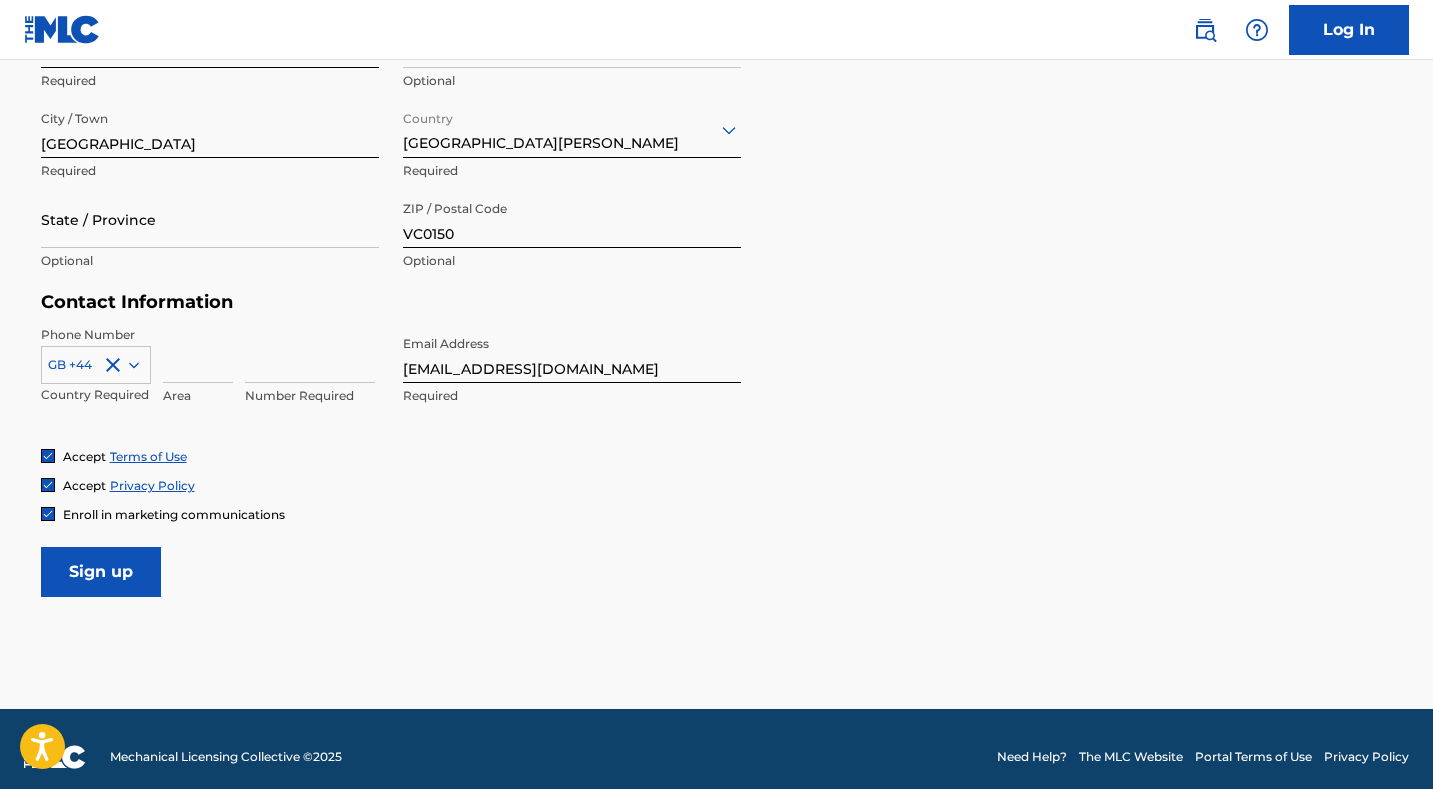 click at bounding box center (310, 354) 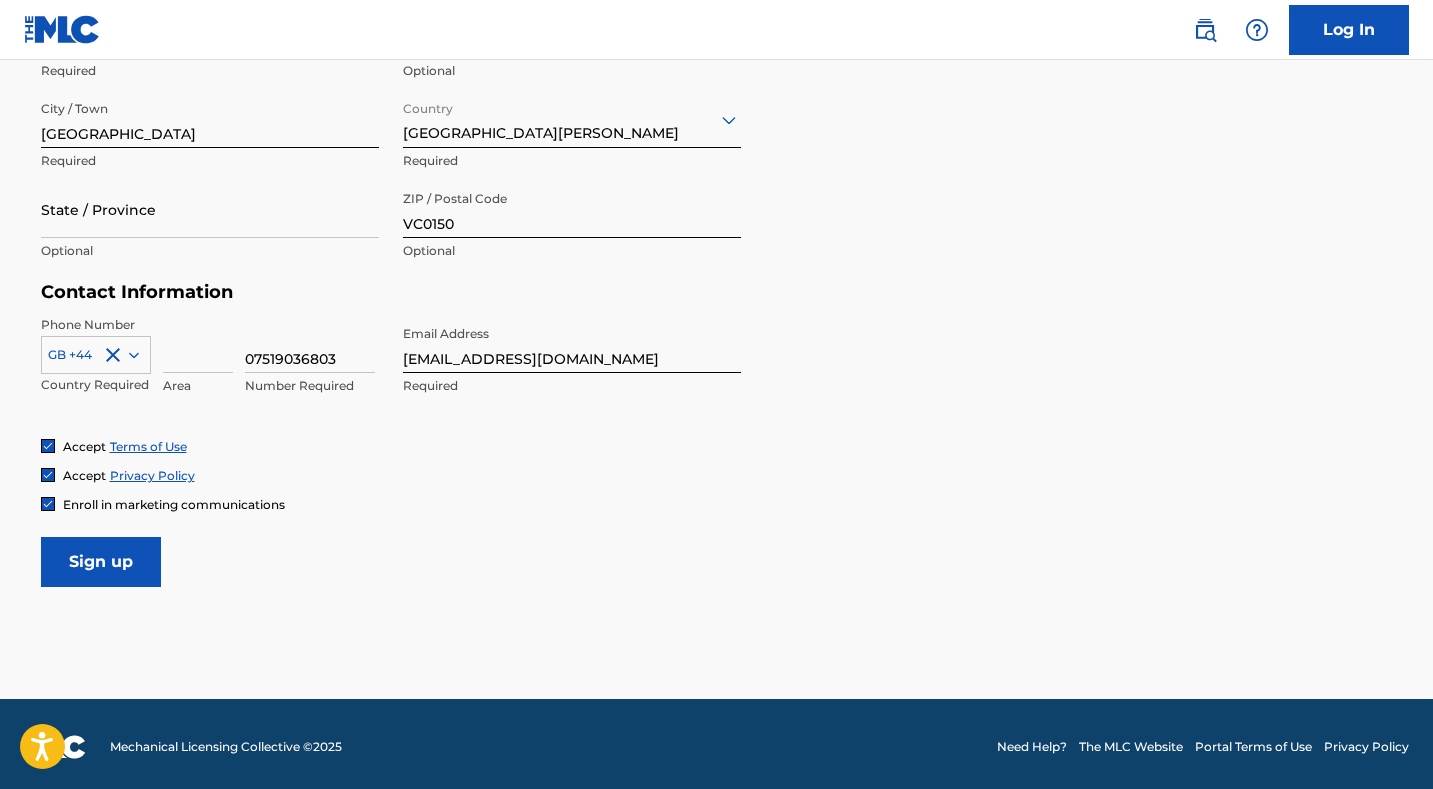 scroll, scrollTop: 774, scrollLeft: 0, axis: vertical 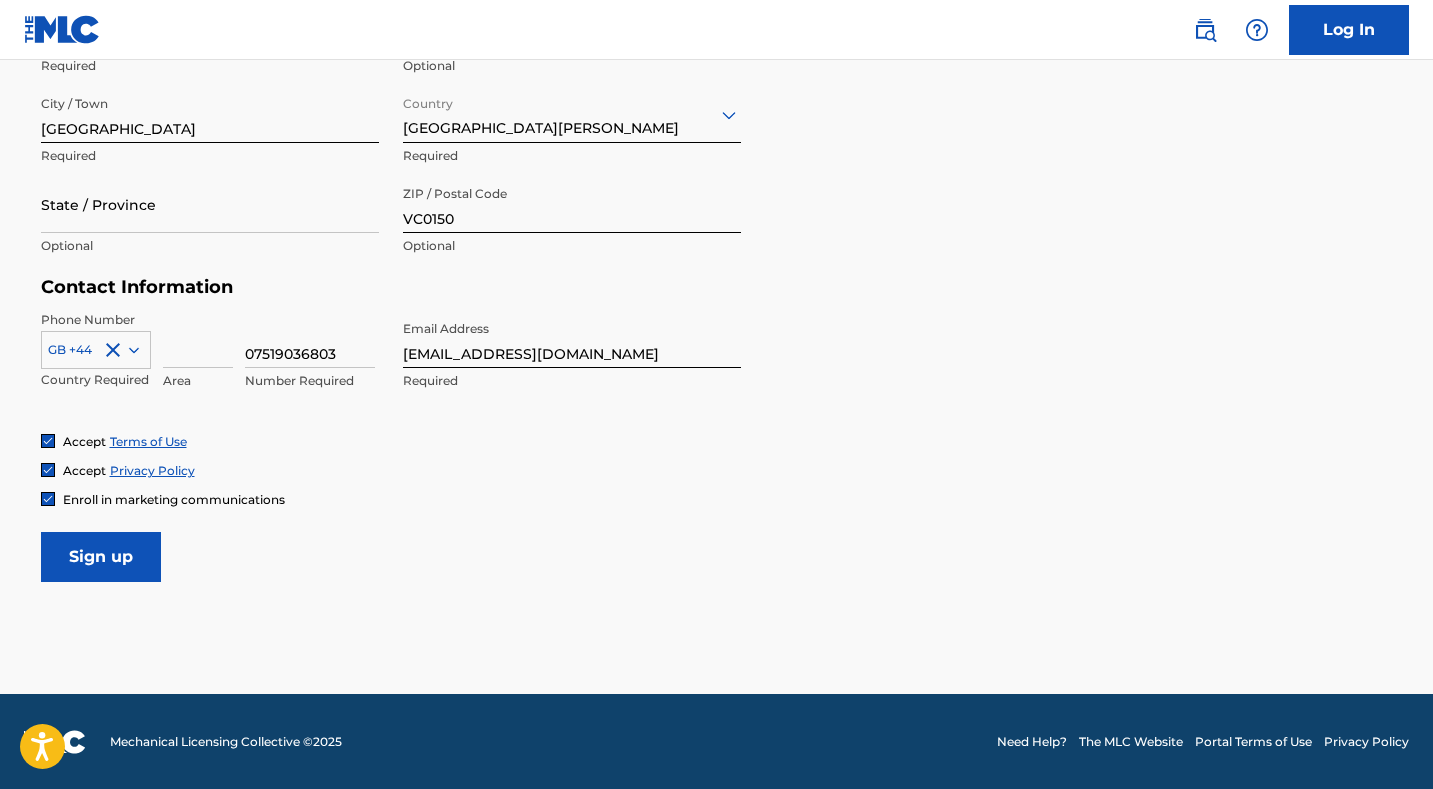 type on "07519036803" 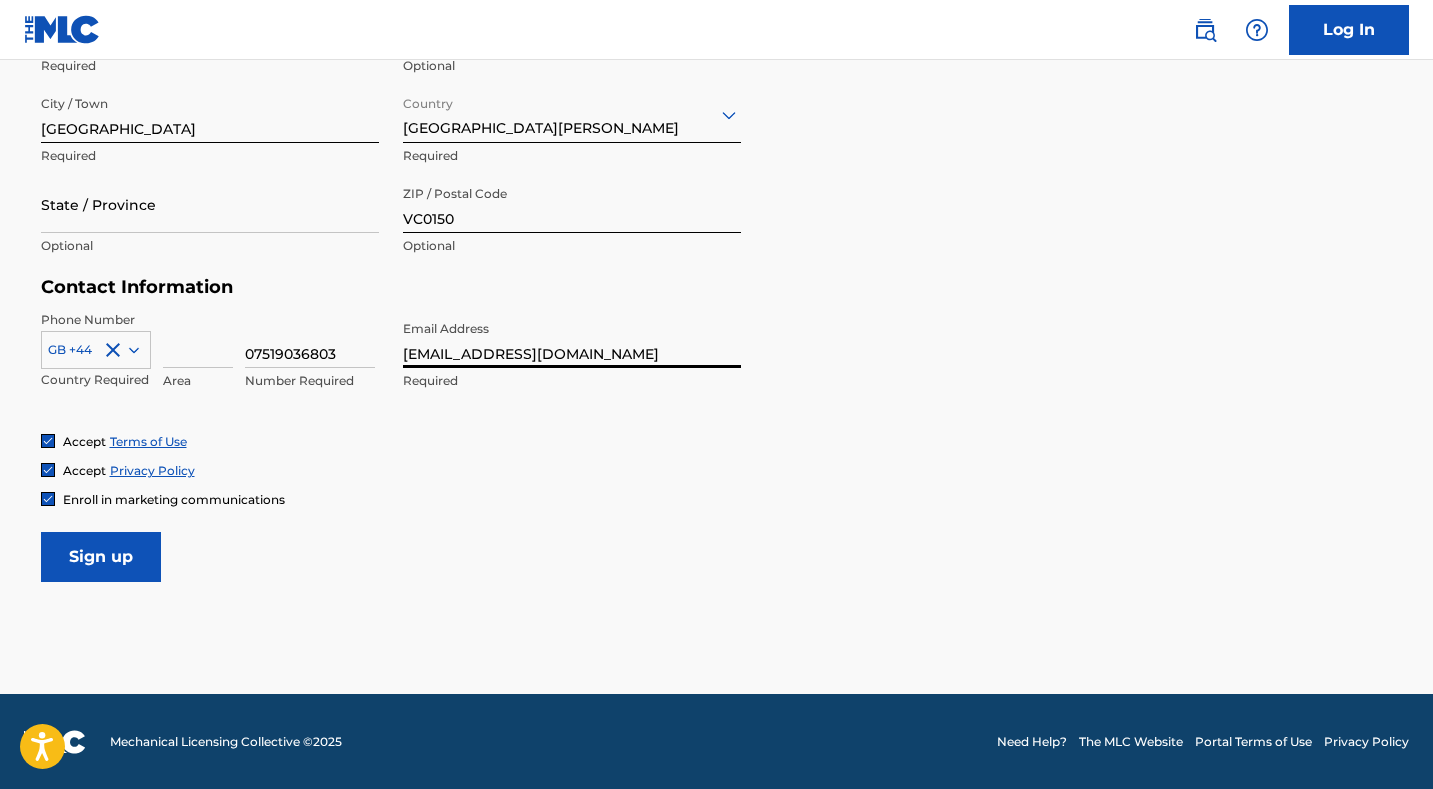 drag, startPoint x: 407, startPoint y: 352, endPoint x: 801, endPoint y: 361, distance: 394.10278 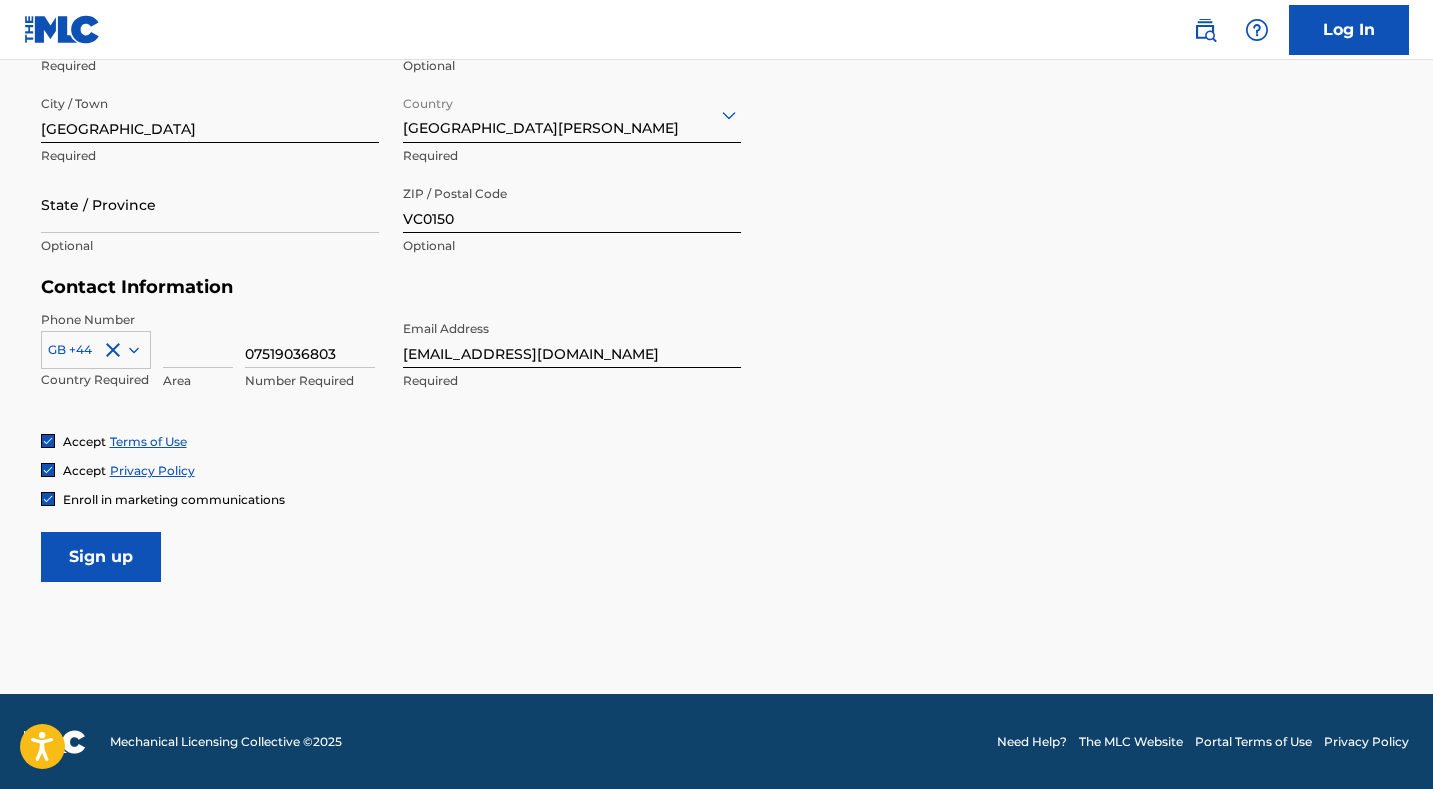 click on "Sign up" at bounding box center [101, 557] 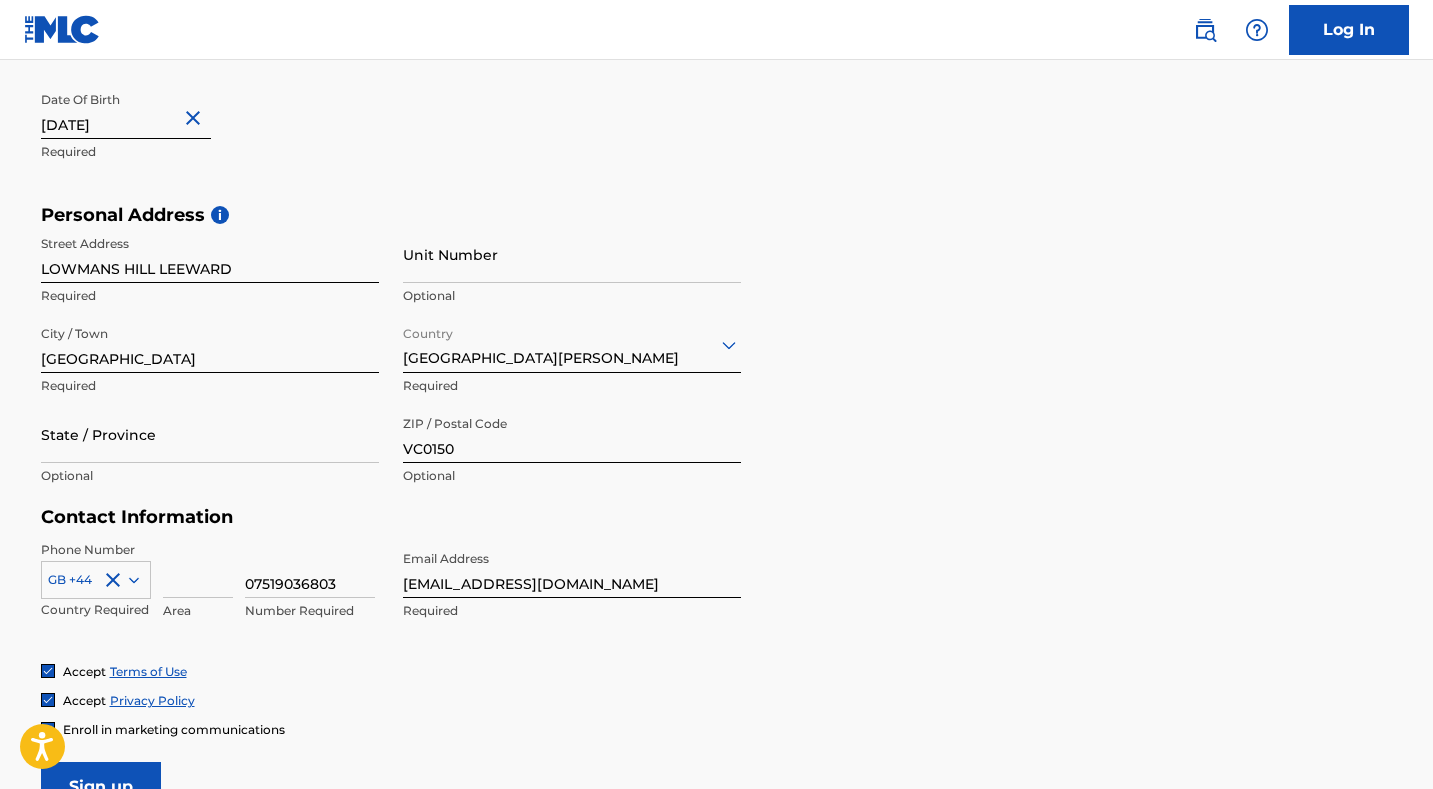 scroll, scrollTop: 774, scrollLeft: 0, axis: vertical 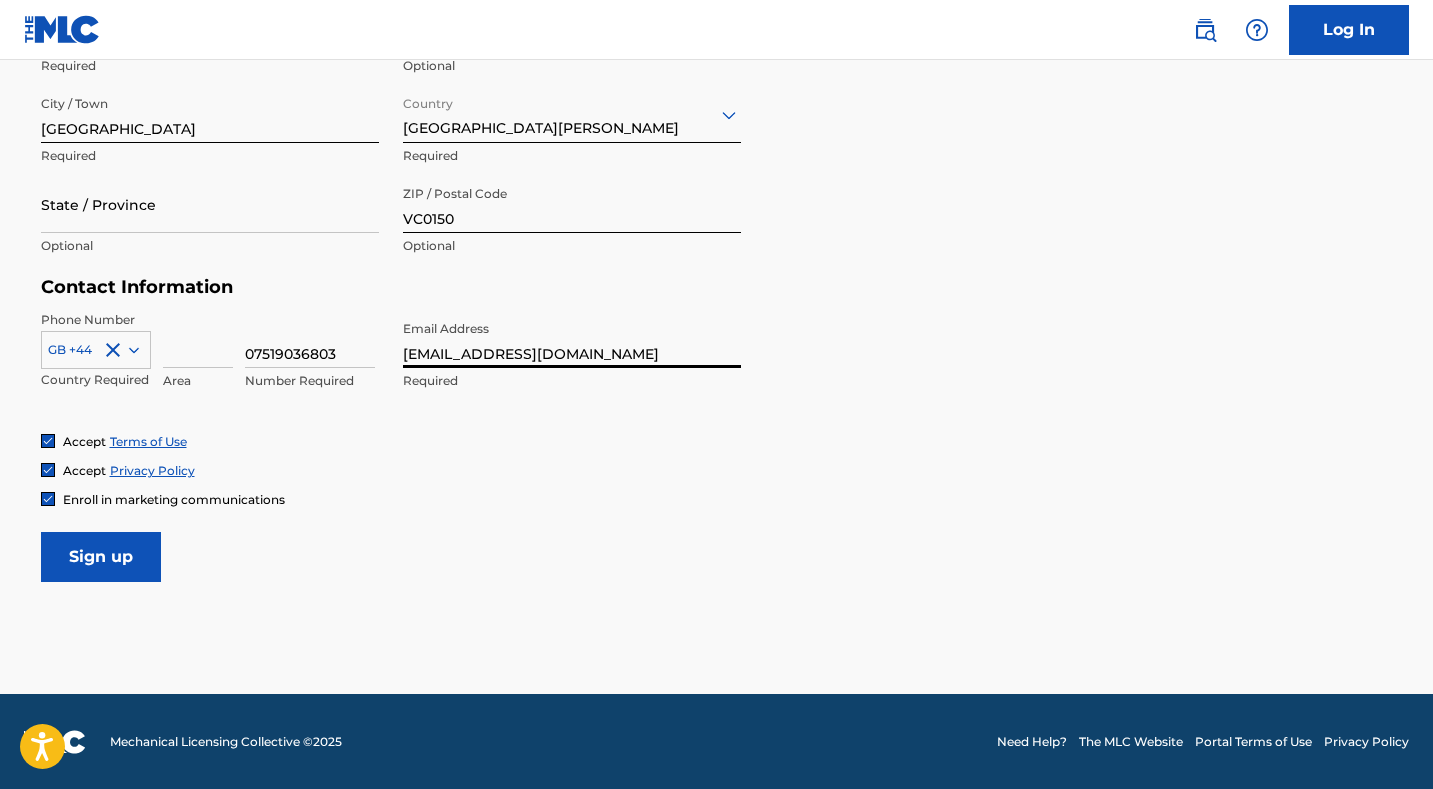 drag, startPoint x: 405, startPoint y: 354, endPoint x: 745, endPoint y: 379, distance: 340.91788 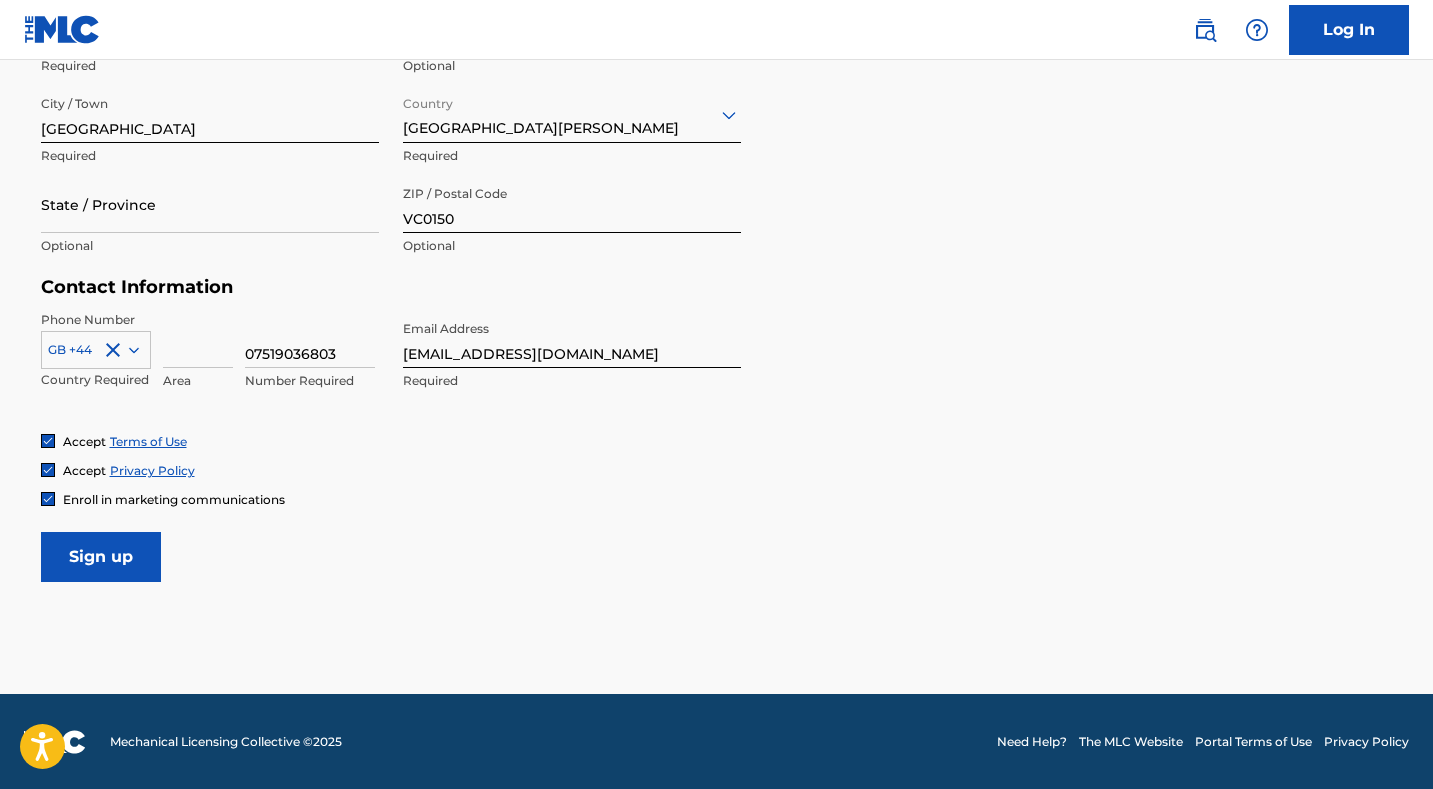 click on "Sign up" at bounding box center (101, 557) 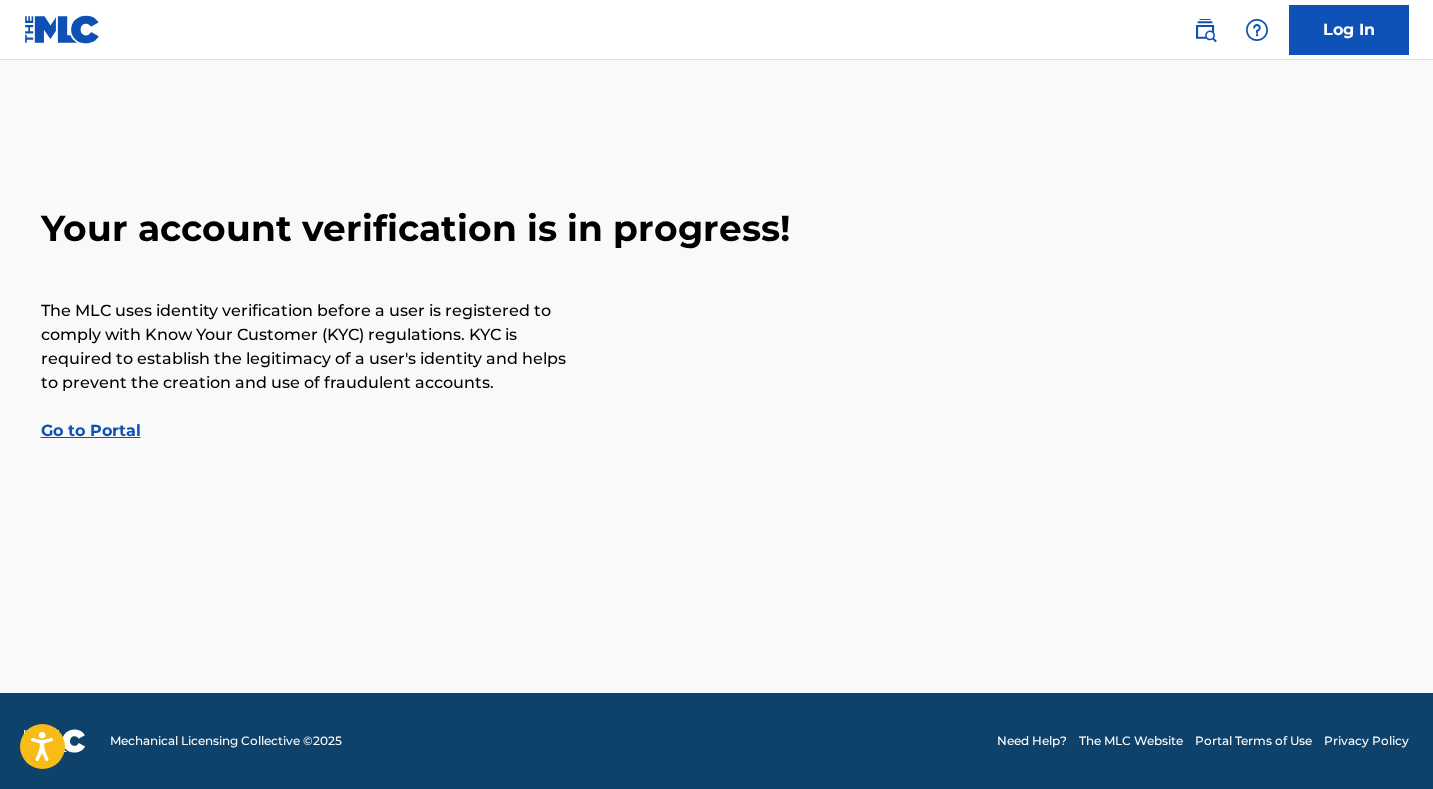 scroll, scrollTop: 0, scrollLeft: 0, axis: both 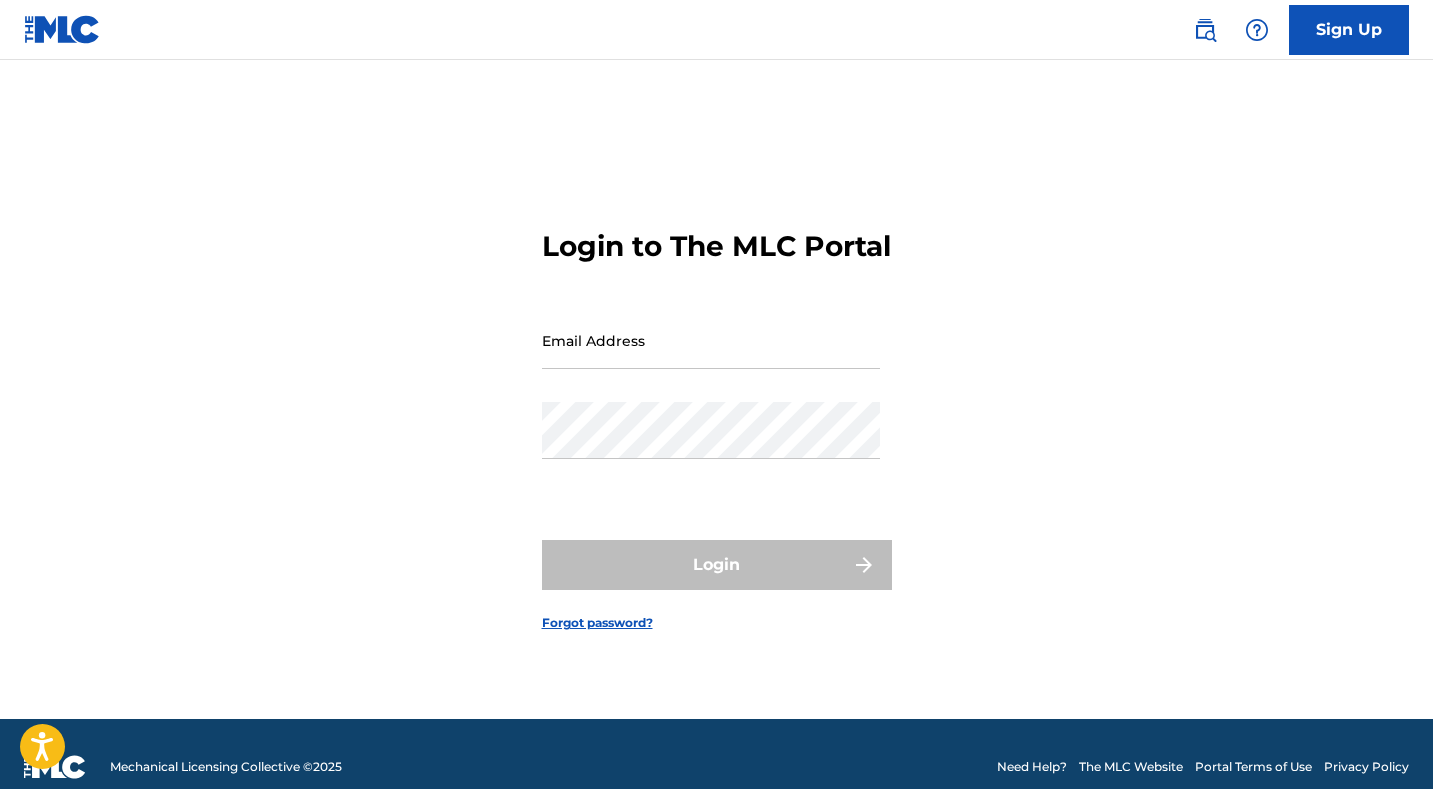 click on "Email Address" at bounding box center [711, 340] 